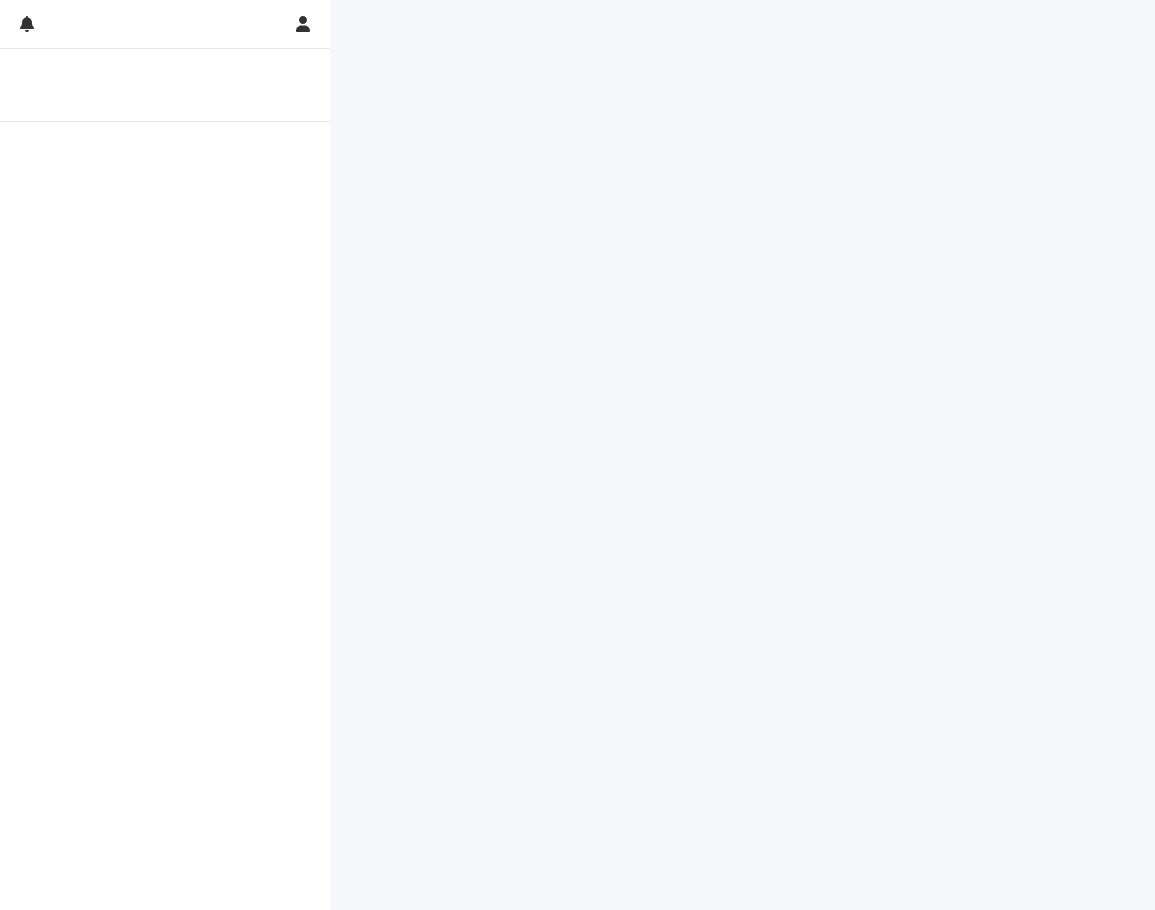 scroll, scrollTop: 0, scrollLeft: 0, axis: both 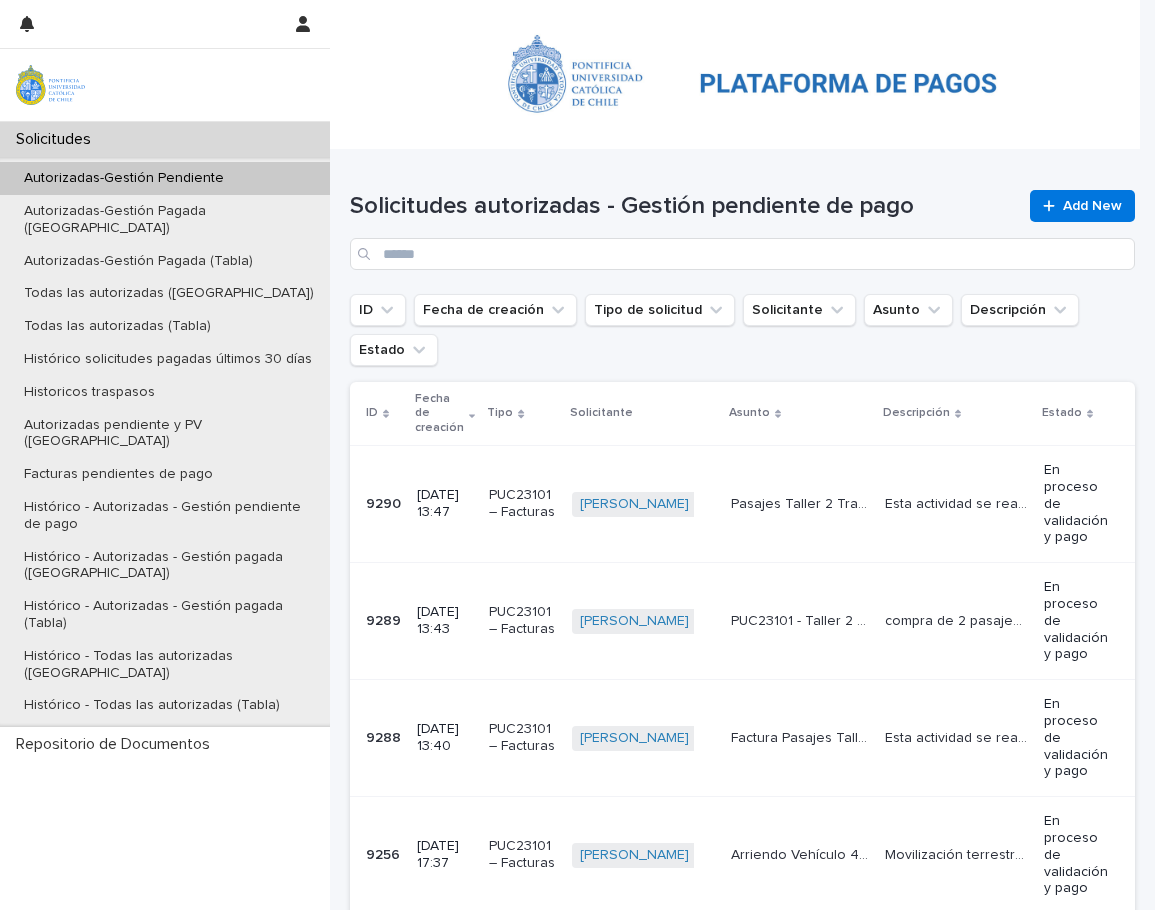 click on "Fecha de creación" at bounding box center (439, 413) 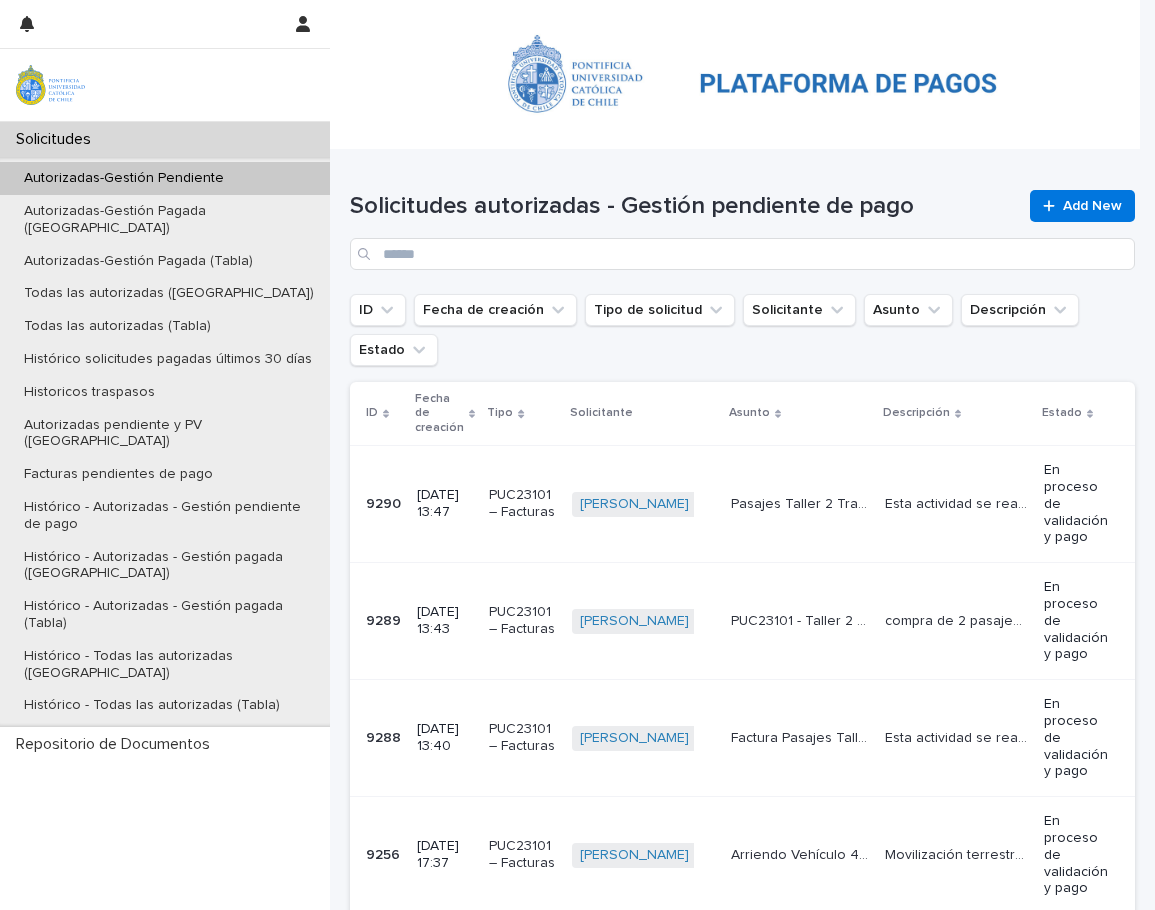 click on "Fecha de creación" at bounding box center [439, 413] 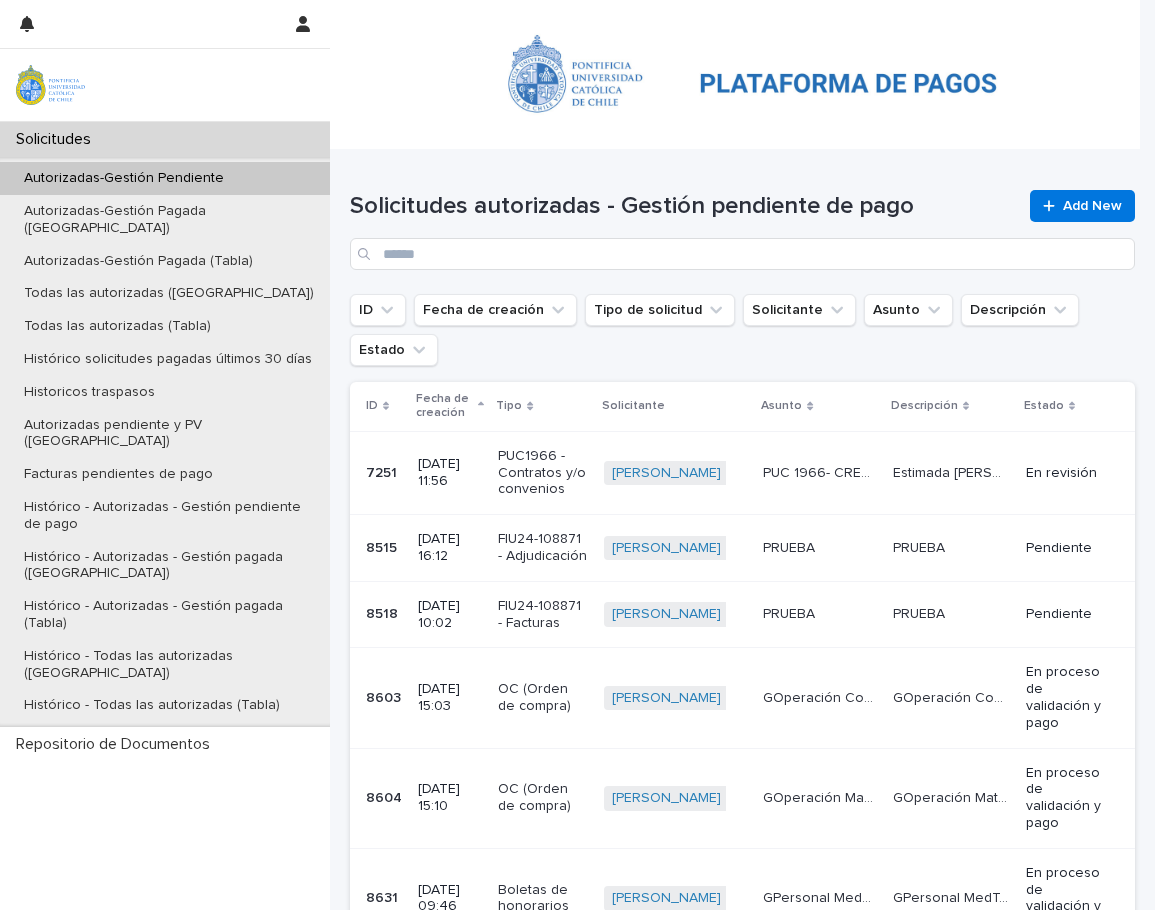 click 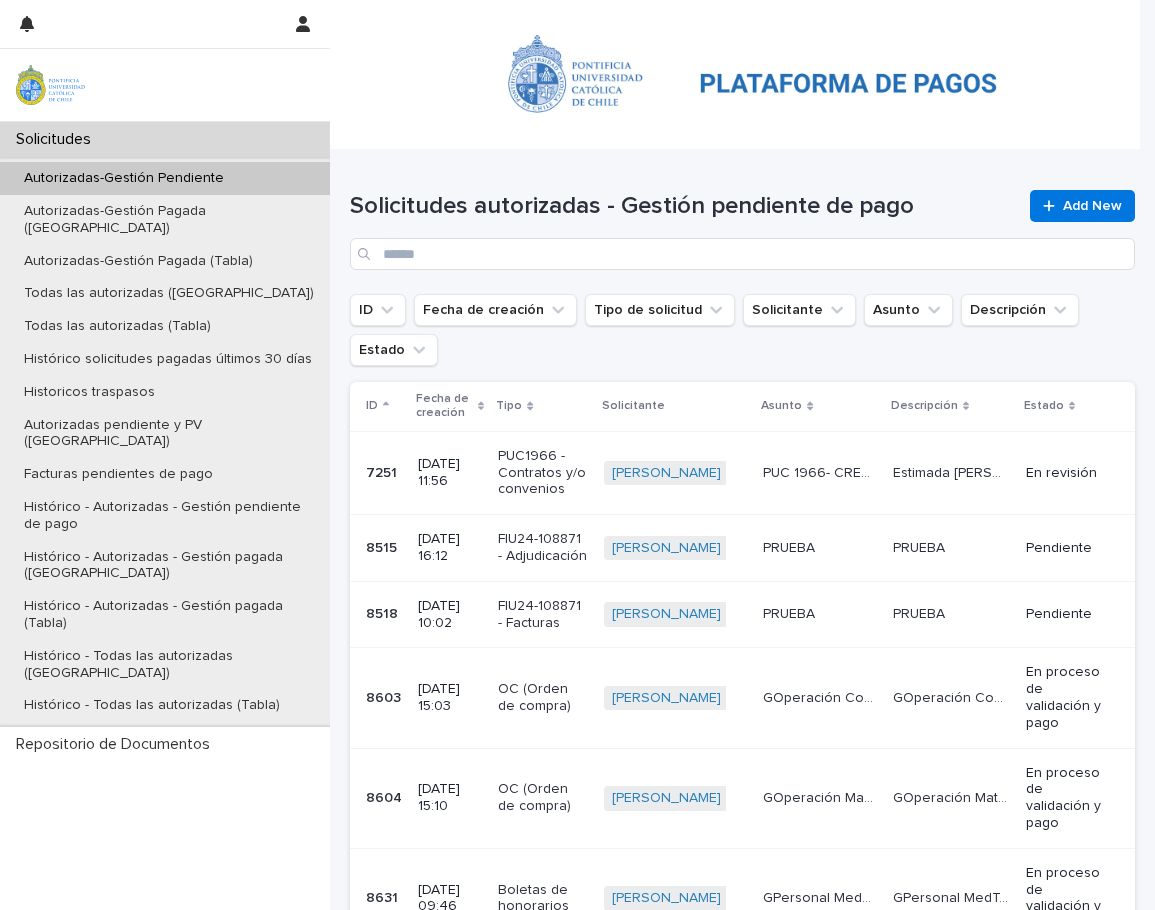 click on "ID" at bounding box center (385, 406) 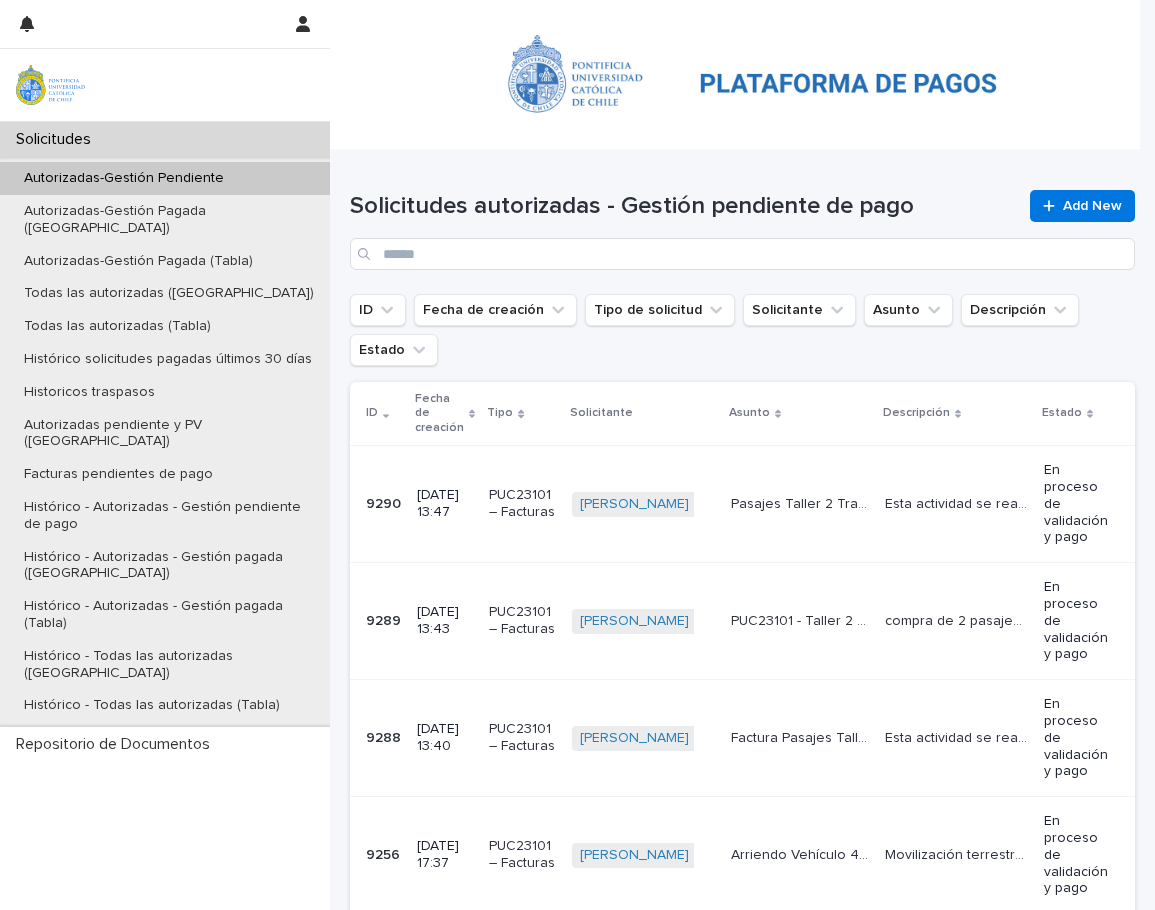 click 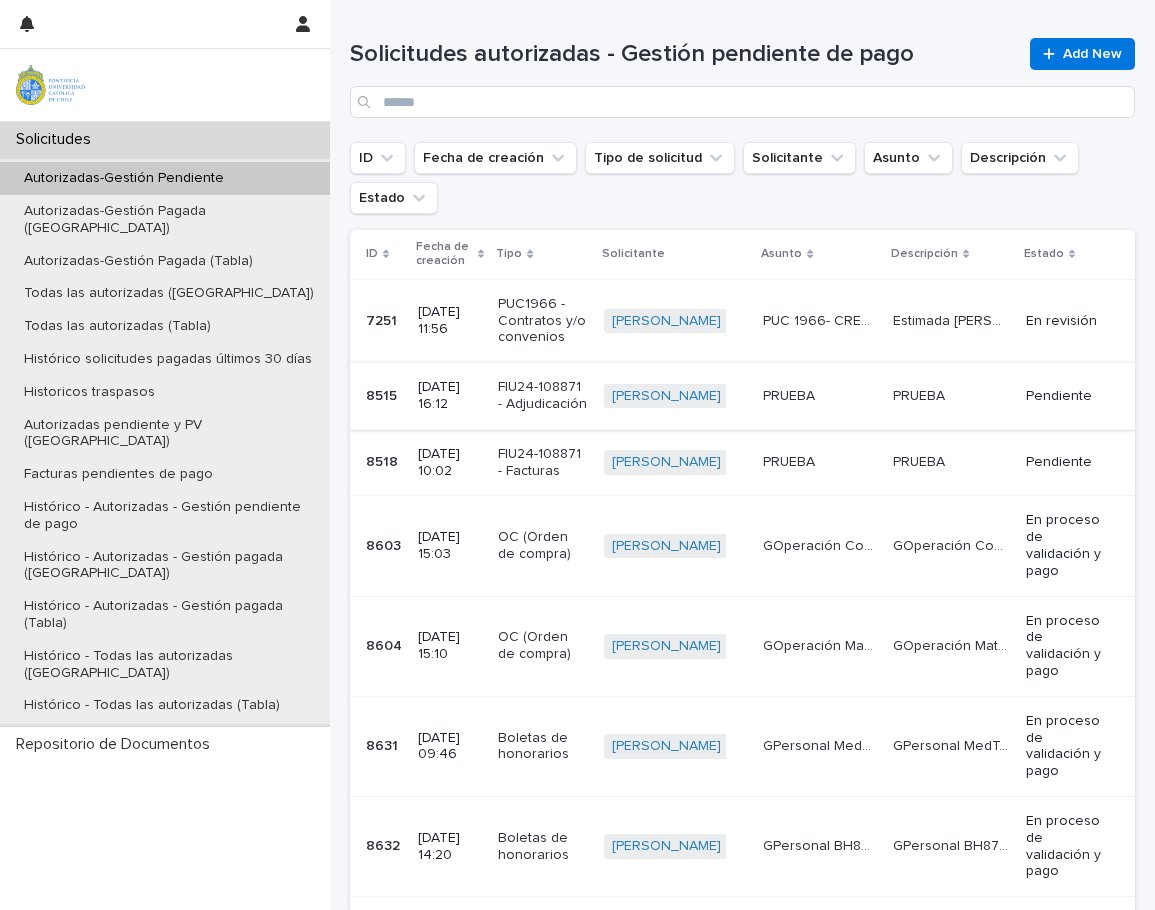 scroll, scrollTop: 0, scrollLeft: 0, axis: both 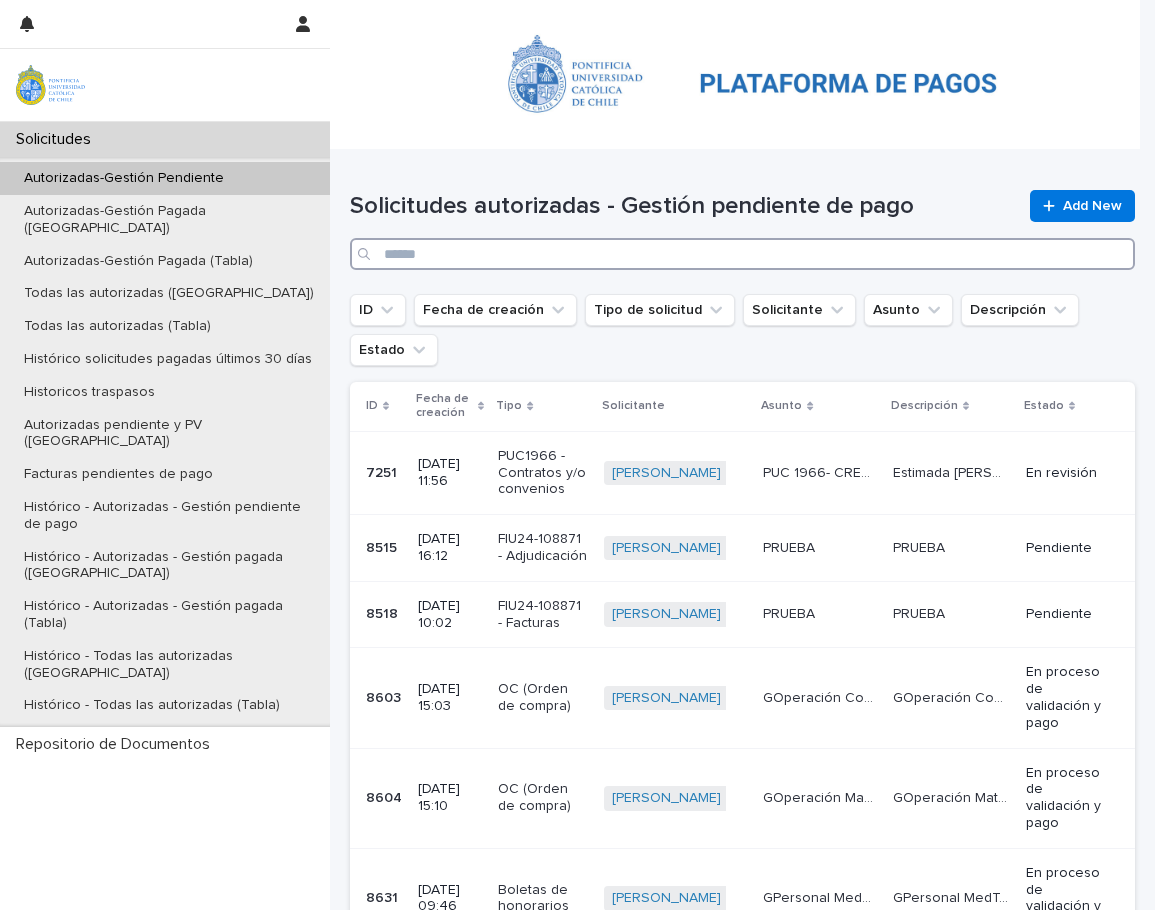 click at bounding box center [742, 254] 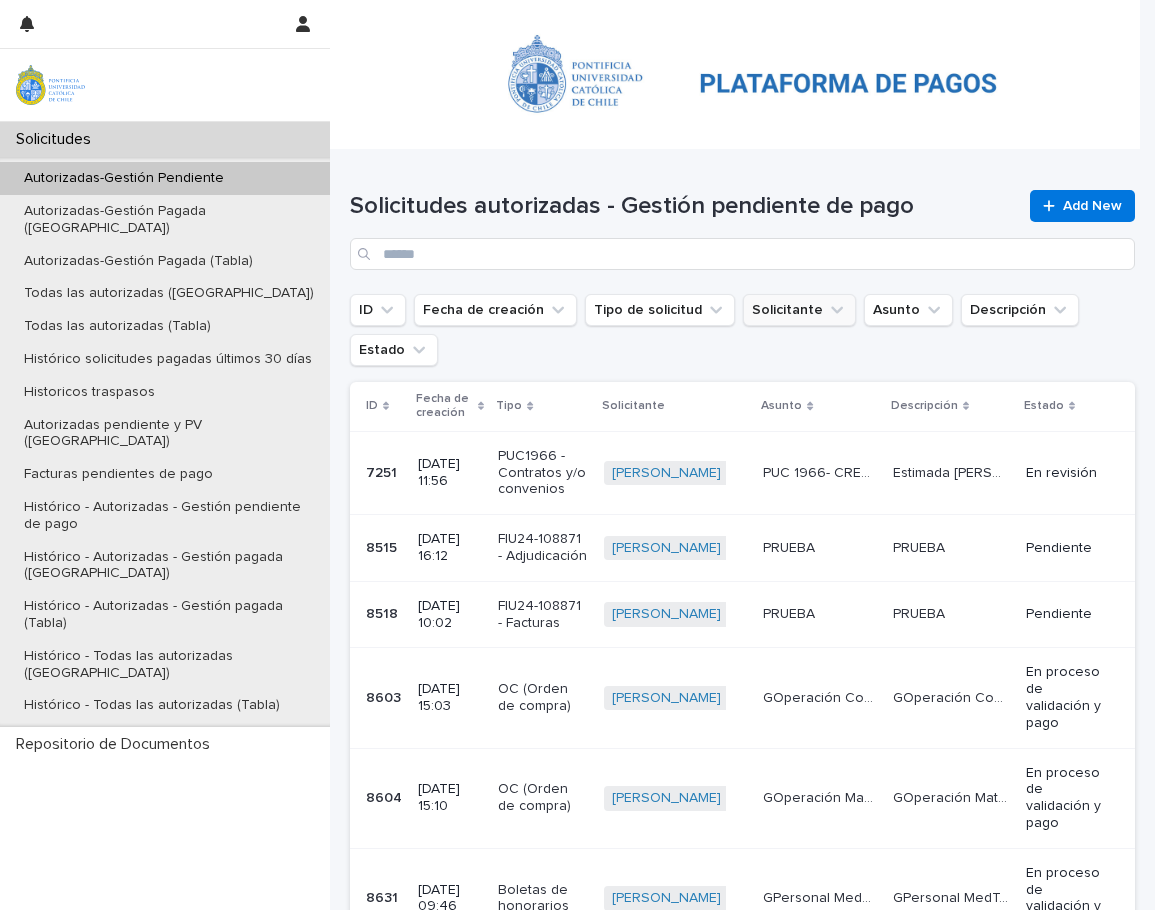 click on "Solicitante" at bounding box center (799, 310) 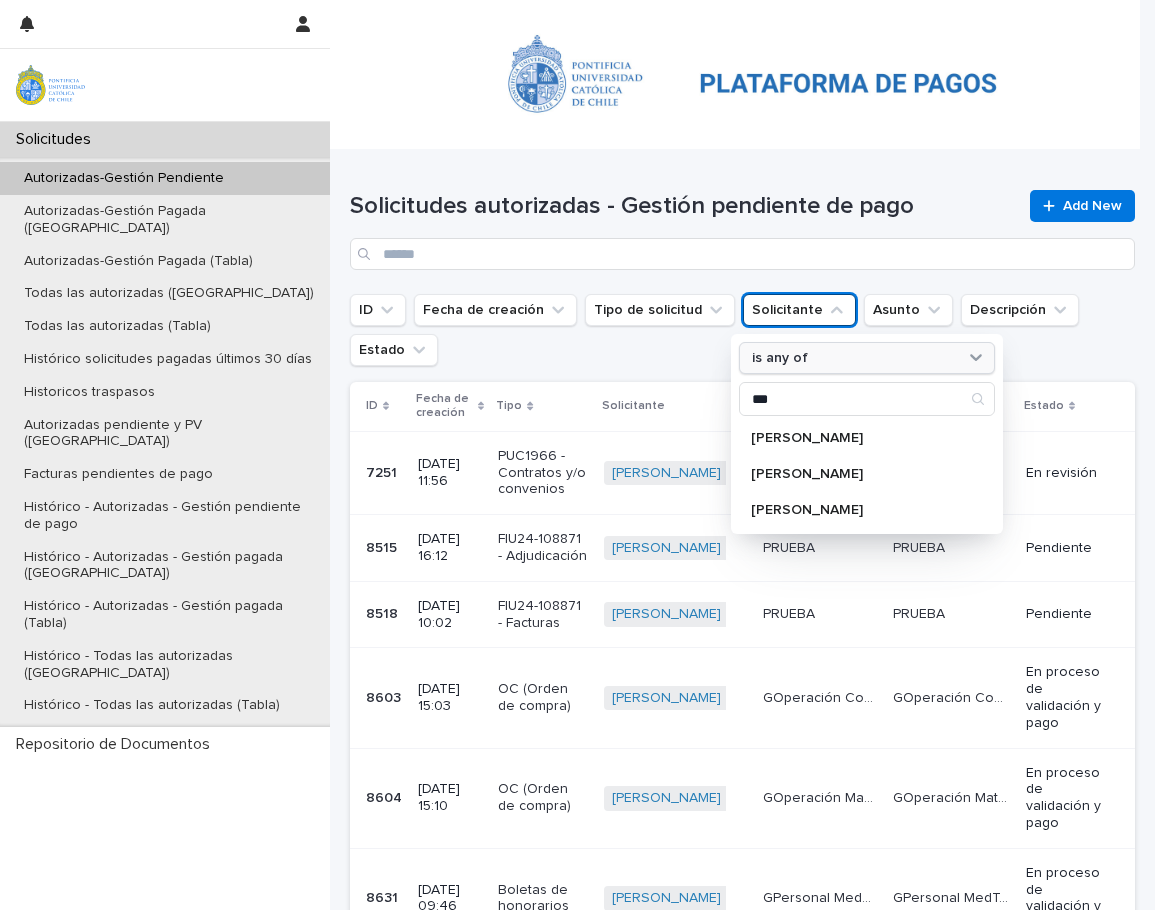 type on "***" 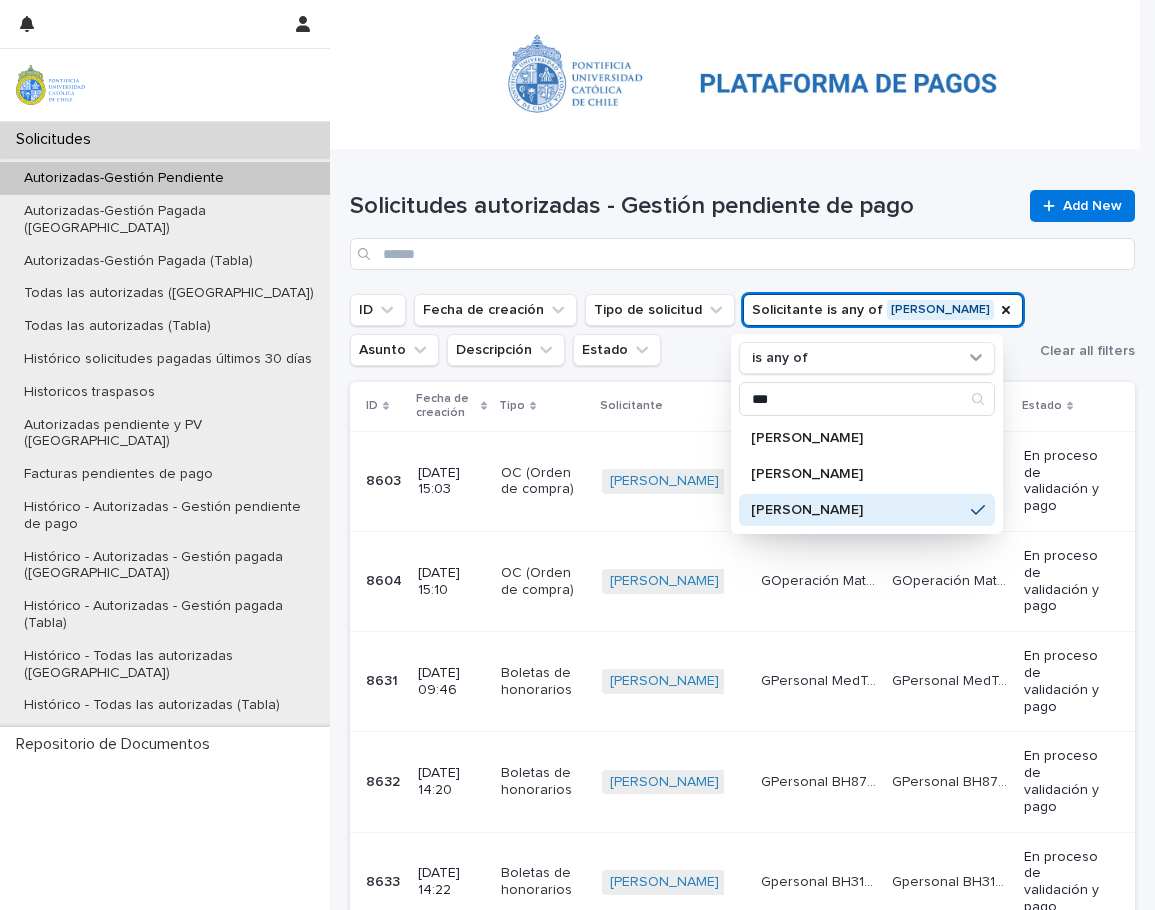 click on "ID Fecha de creación Tipo de solicitud Solicitante is any of [PERSON_NAME] is any of *** [PERSON_NAME] [PERSON_NAME] [PERSON_NAME] Asunto Descripción Estado" at bounding box center [691, 330] 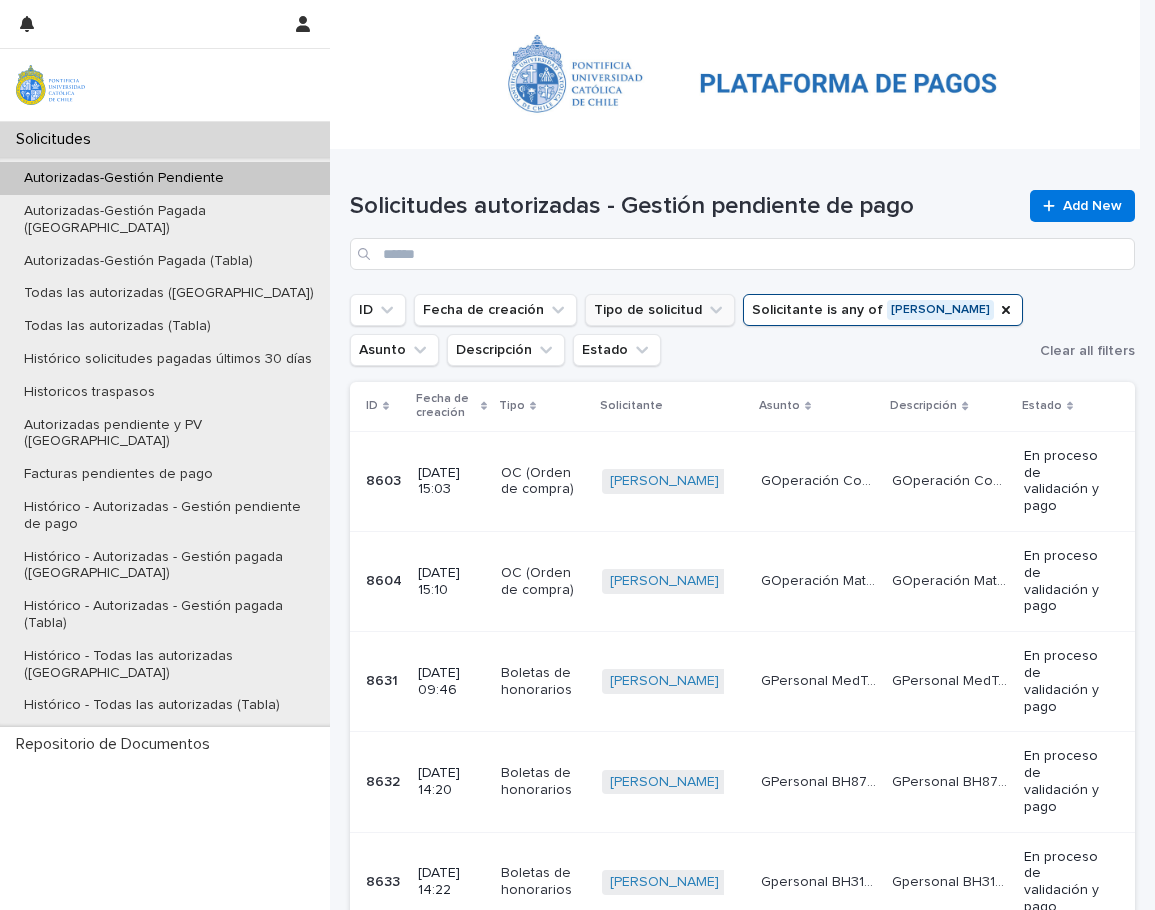 click on "Tipo de solicitud" at bounding box center [660, 310] 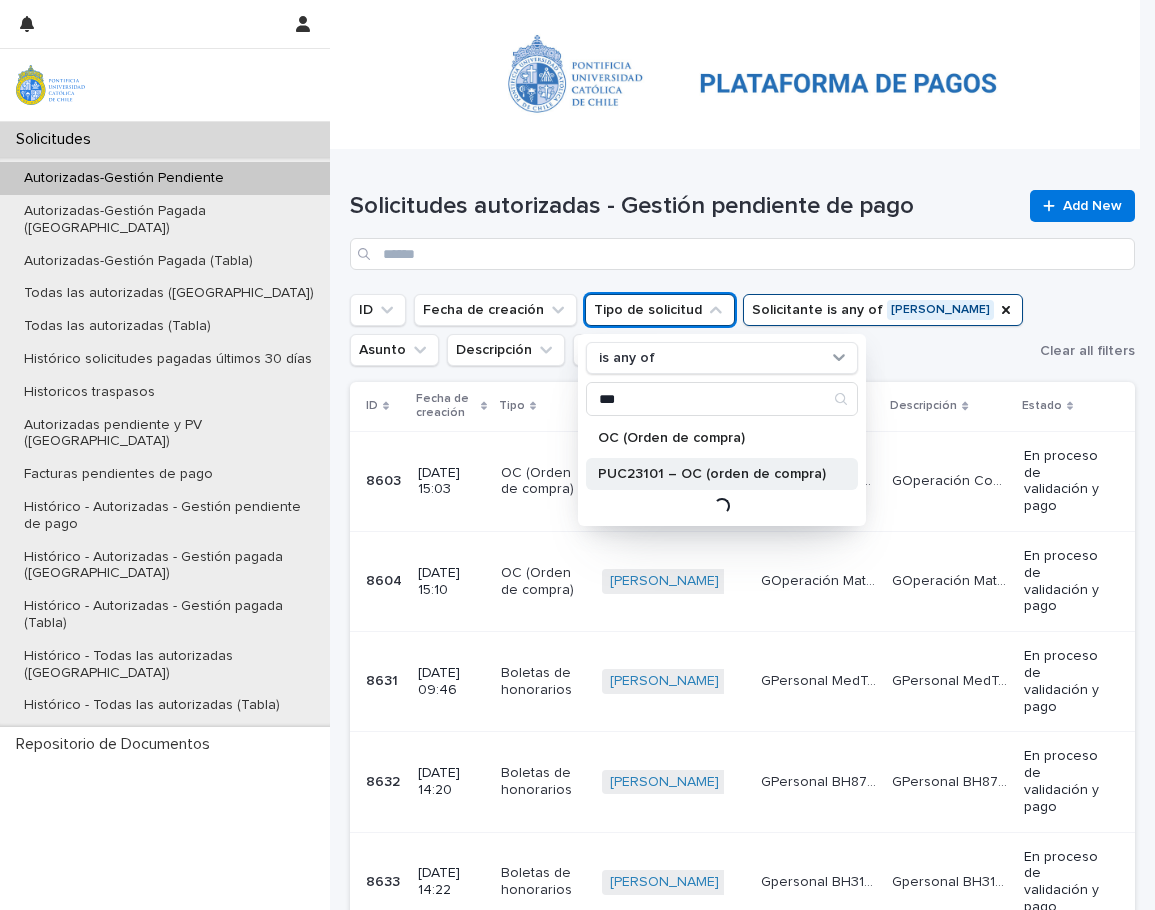 scroll, scrollTop: 0, scrollLeft: 0, axis: both 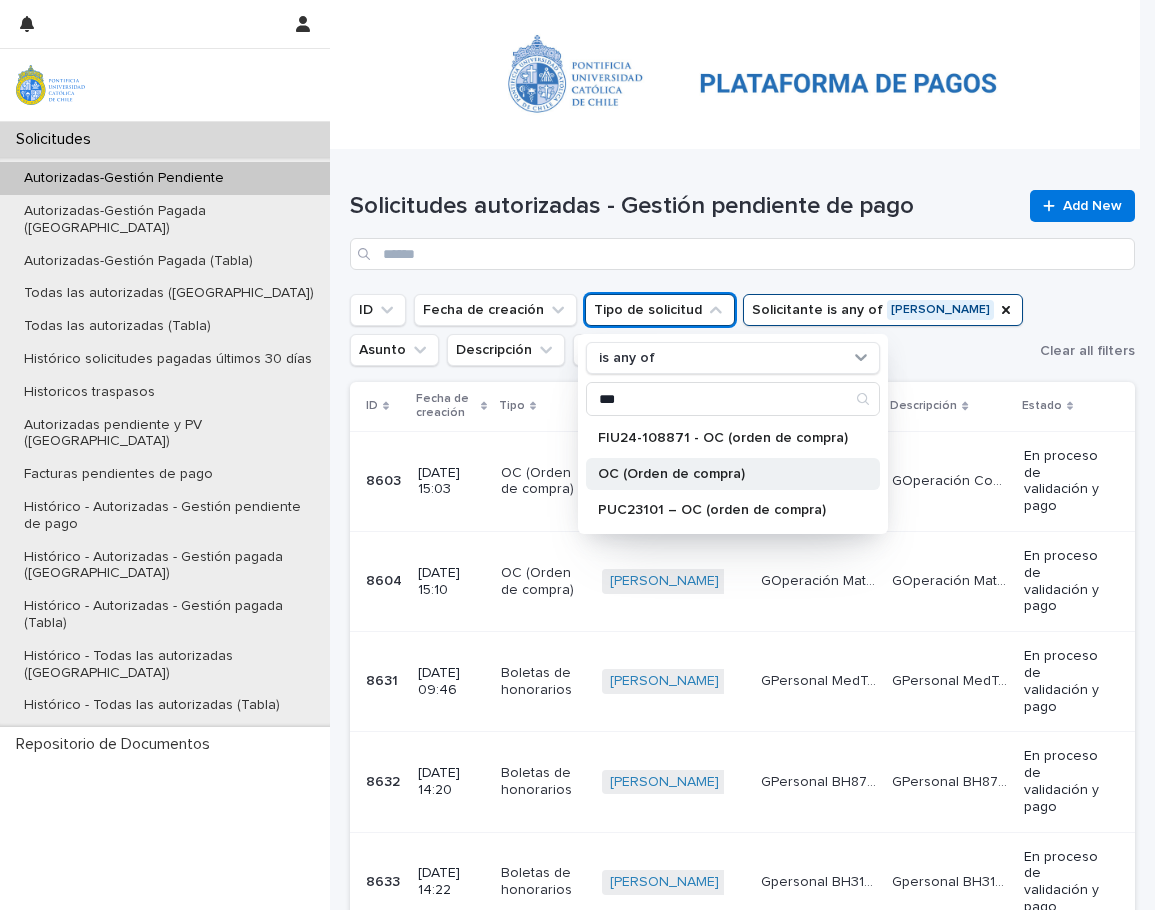 type on "***" 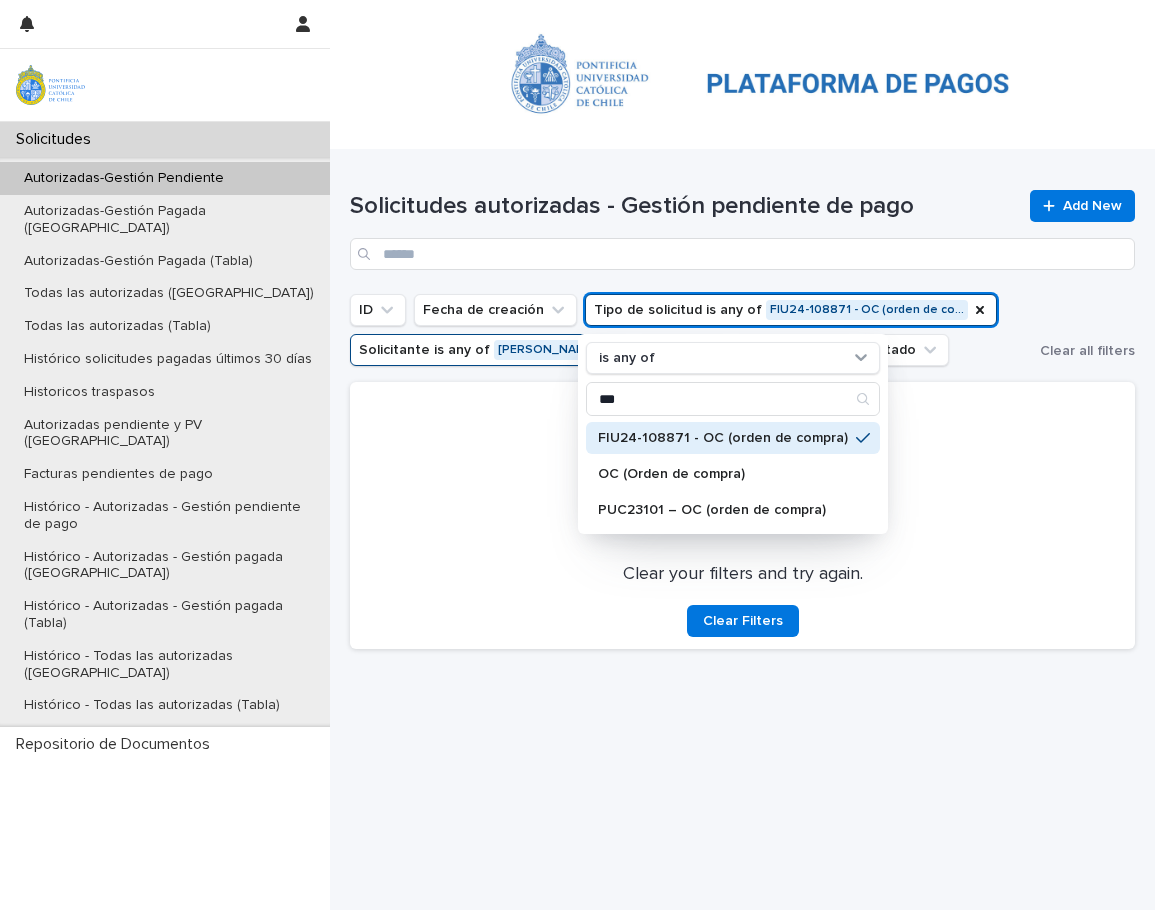 drag, startPoint x: 952, startPoint y: 356, endPoint x: 966, endPoint y: 370, distance: 19.79899 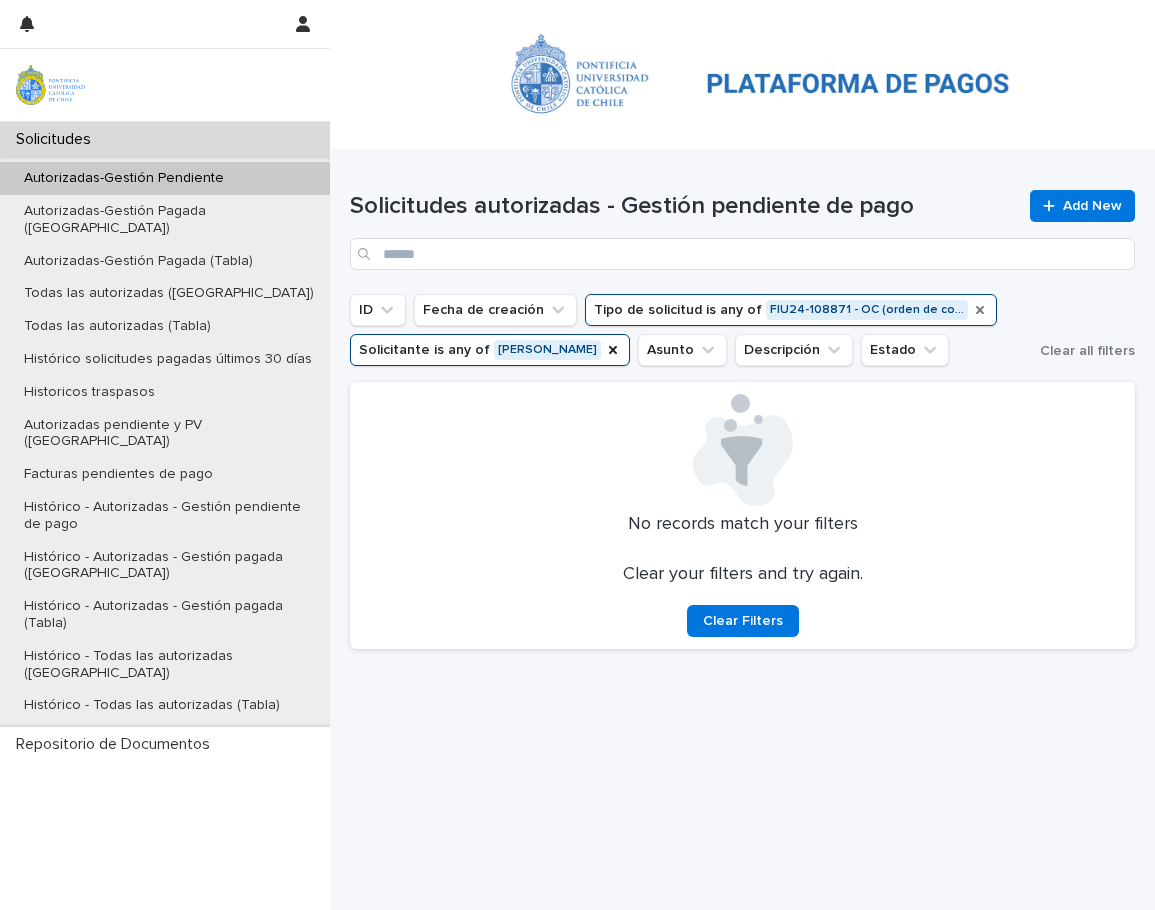 click 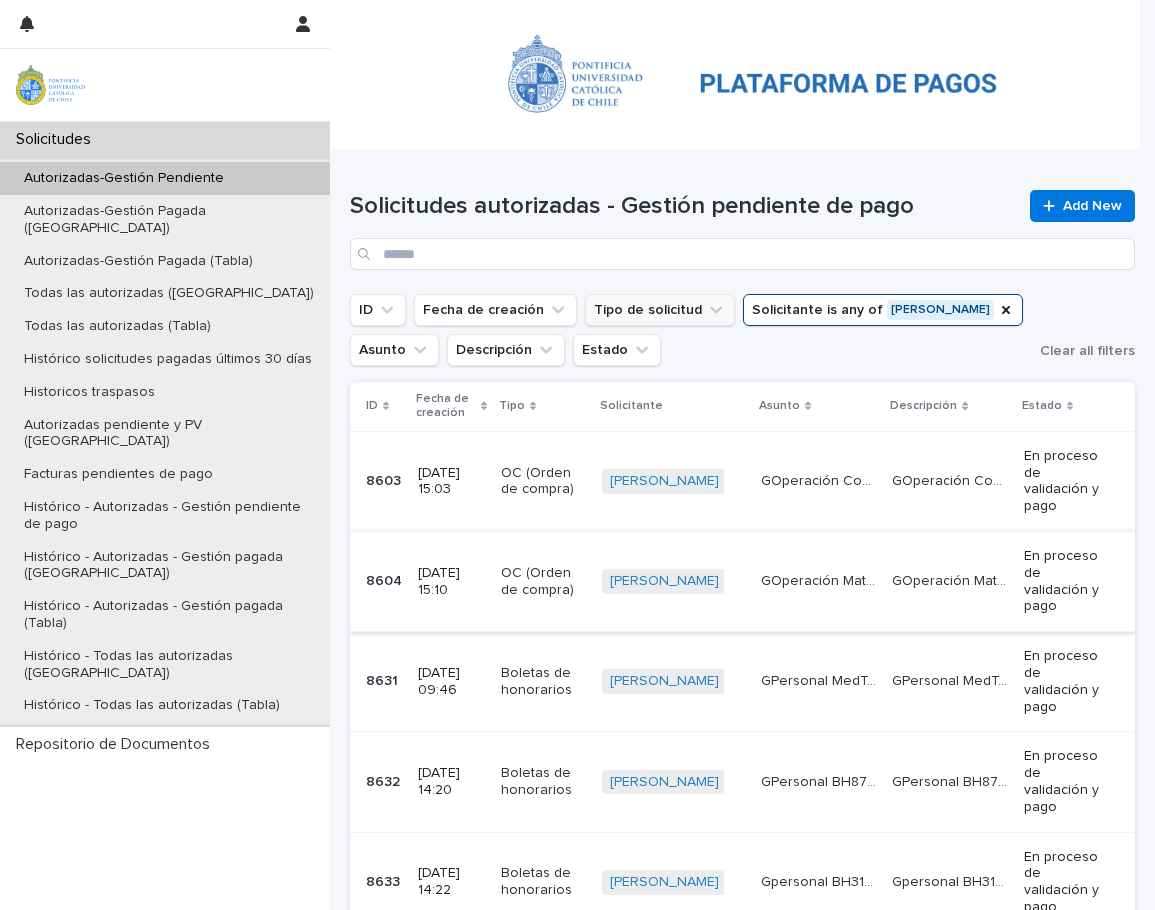 drag, startPoint x: 518, startPoint y: 409, endPoint x: 783, endPoint y: 540, distance: 295.61124 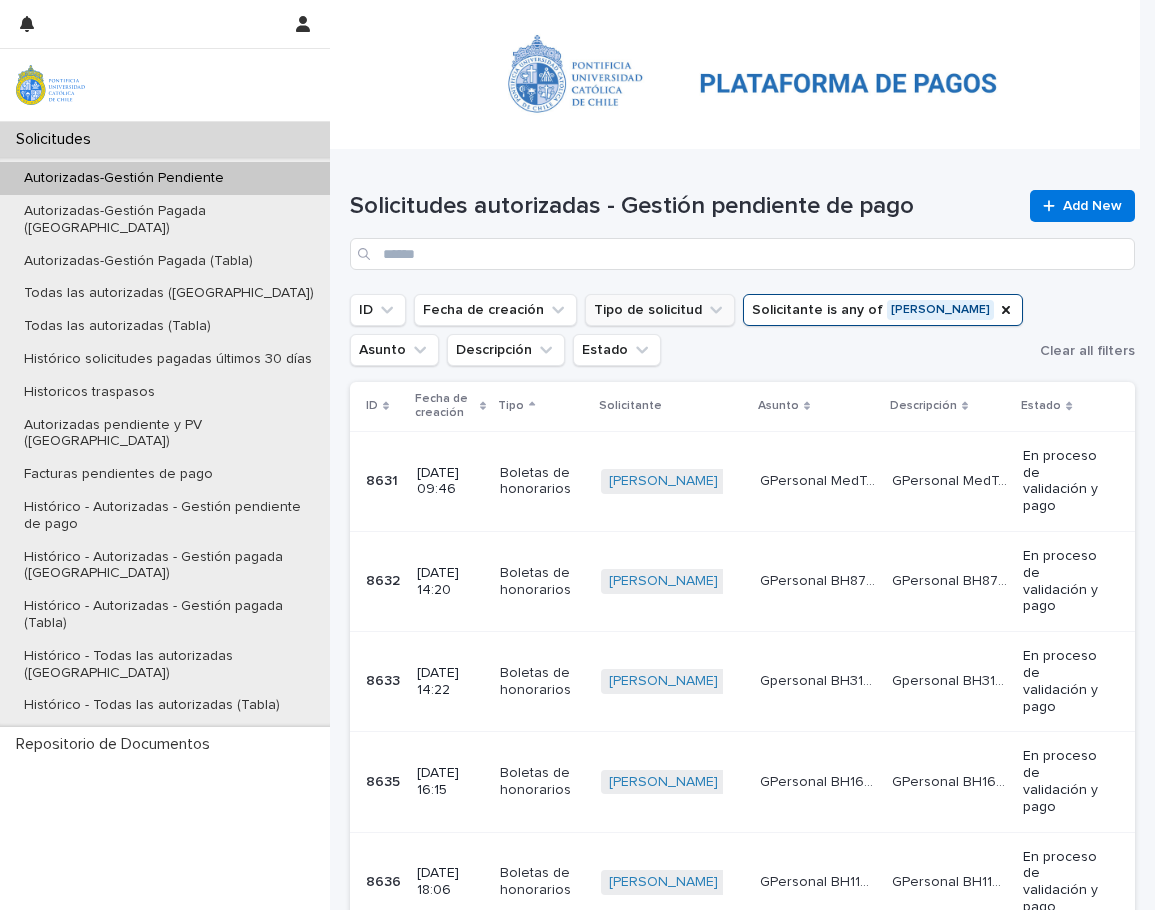 click 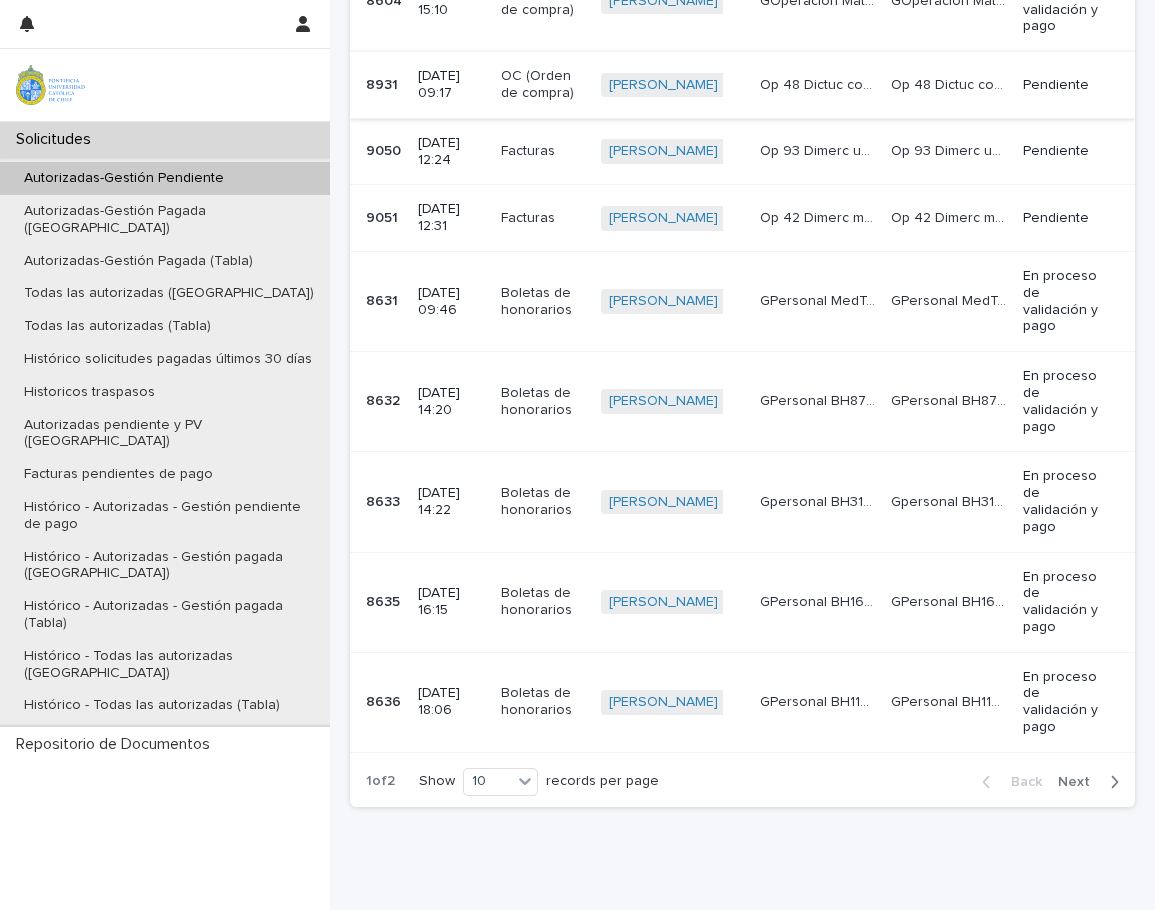 scroll, scrollTop: 593, scrollLeft: 0, axis: vertical 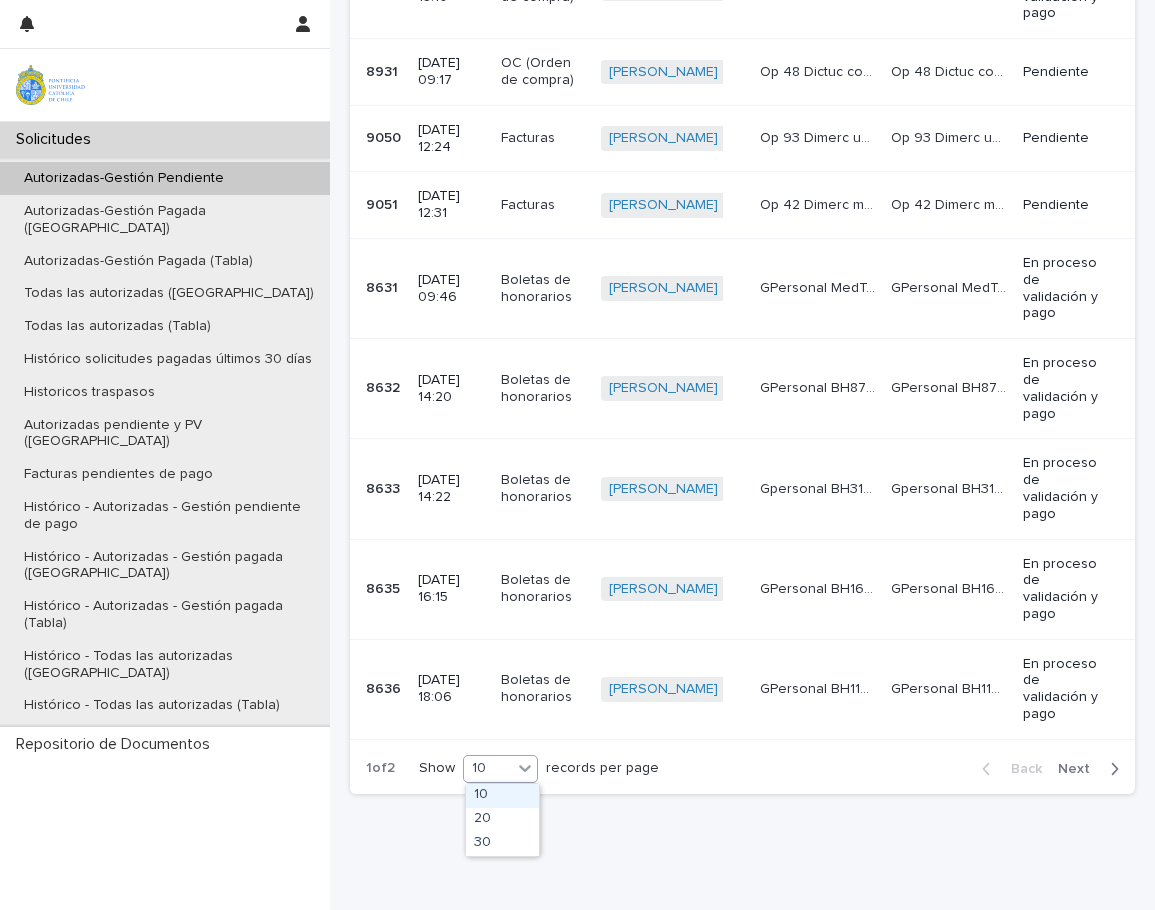click at bounding box center (525, 768) 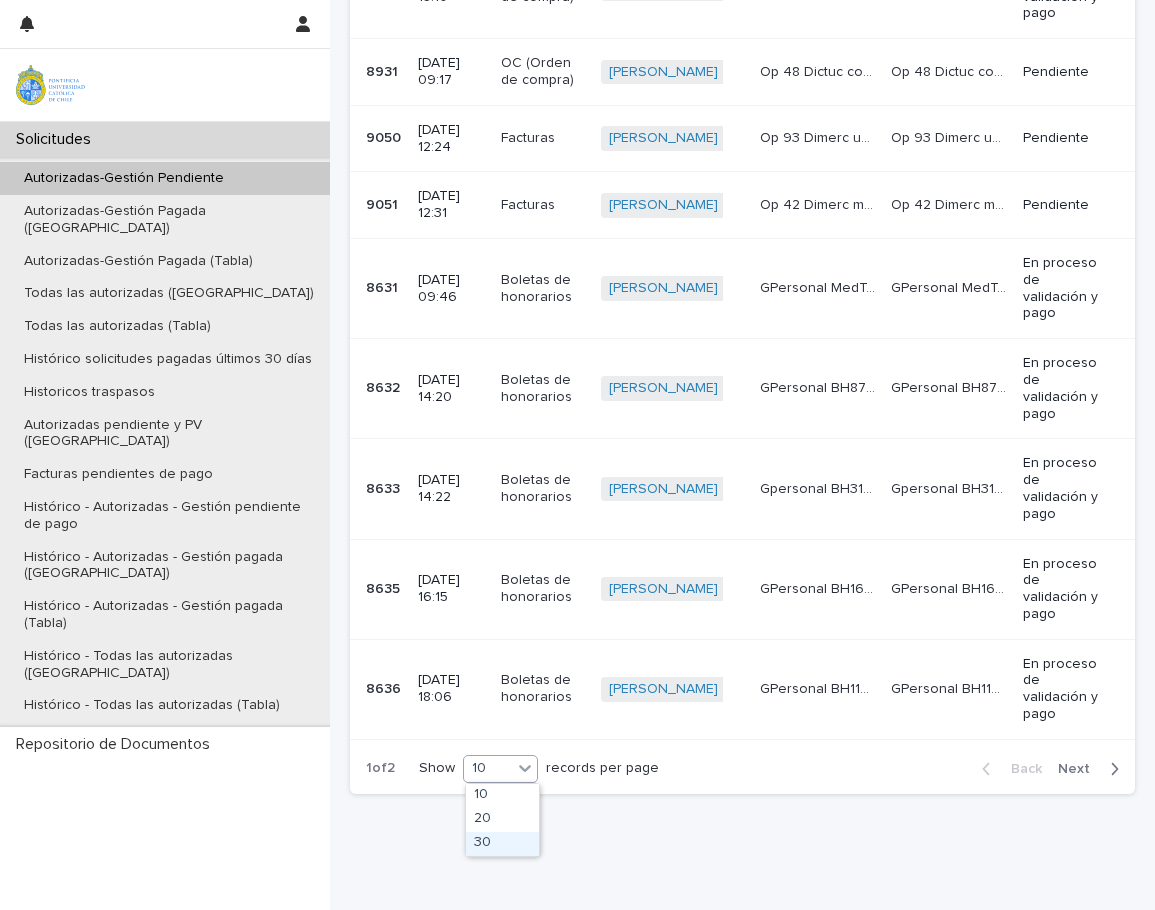 click on "30" at bounding box center [502, 844] 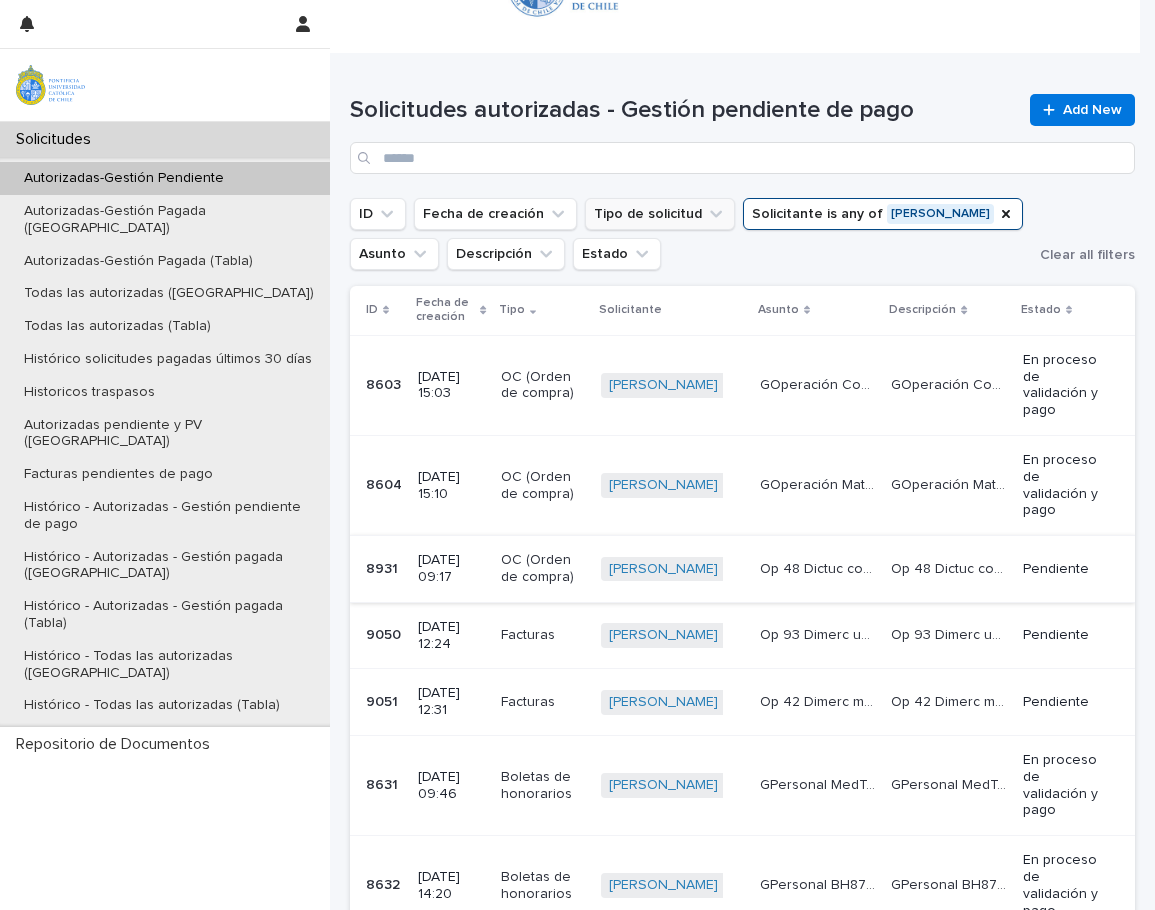 scroll, scrollTop: 94, scrollLeft: 0, axis: vertical 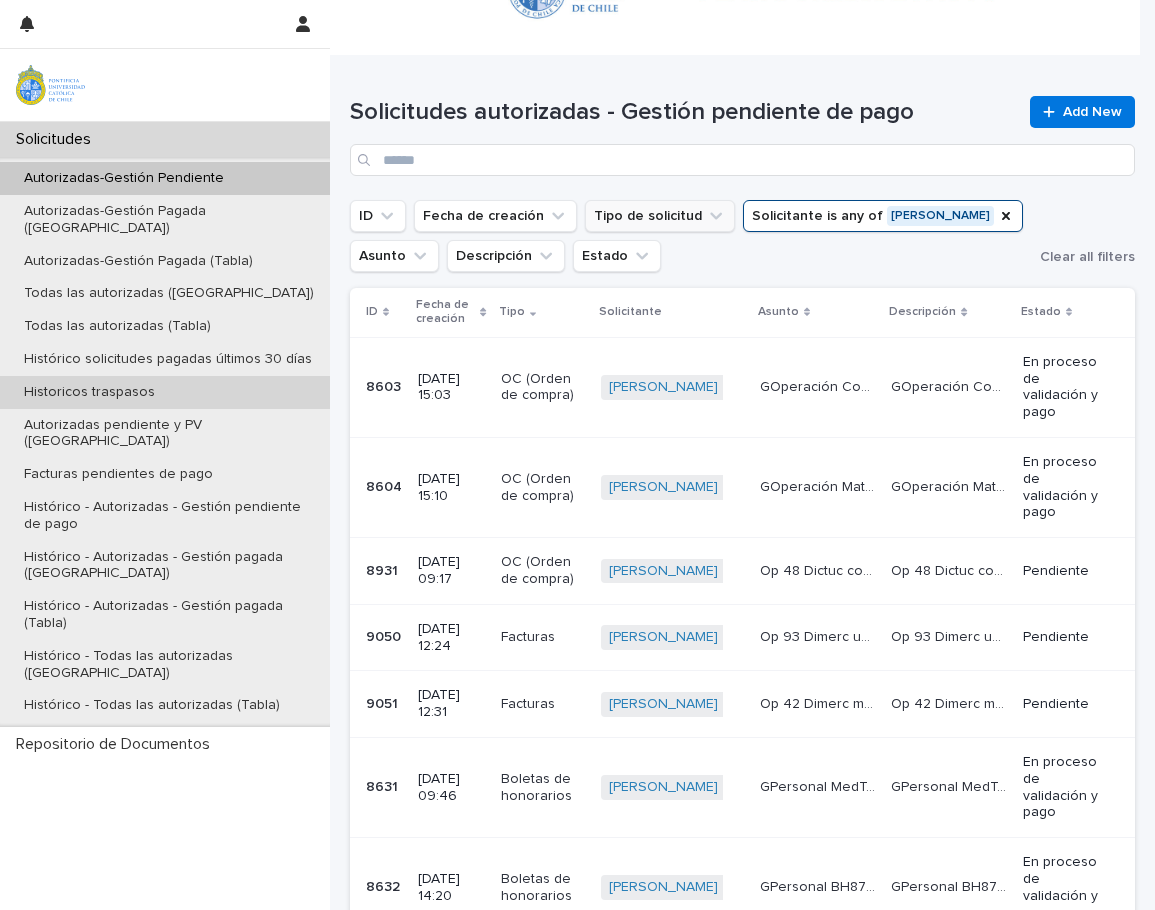 click on "Historicos traspasos" at bounding box center (165, 392) 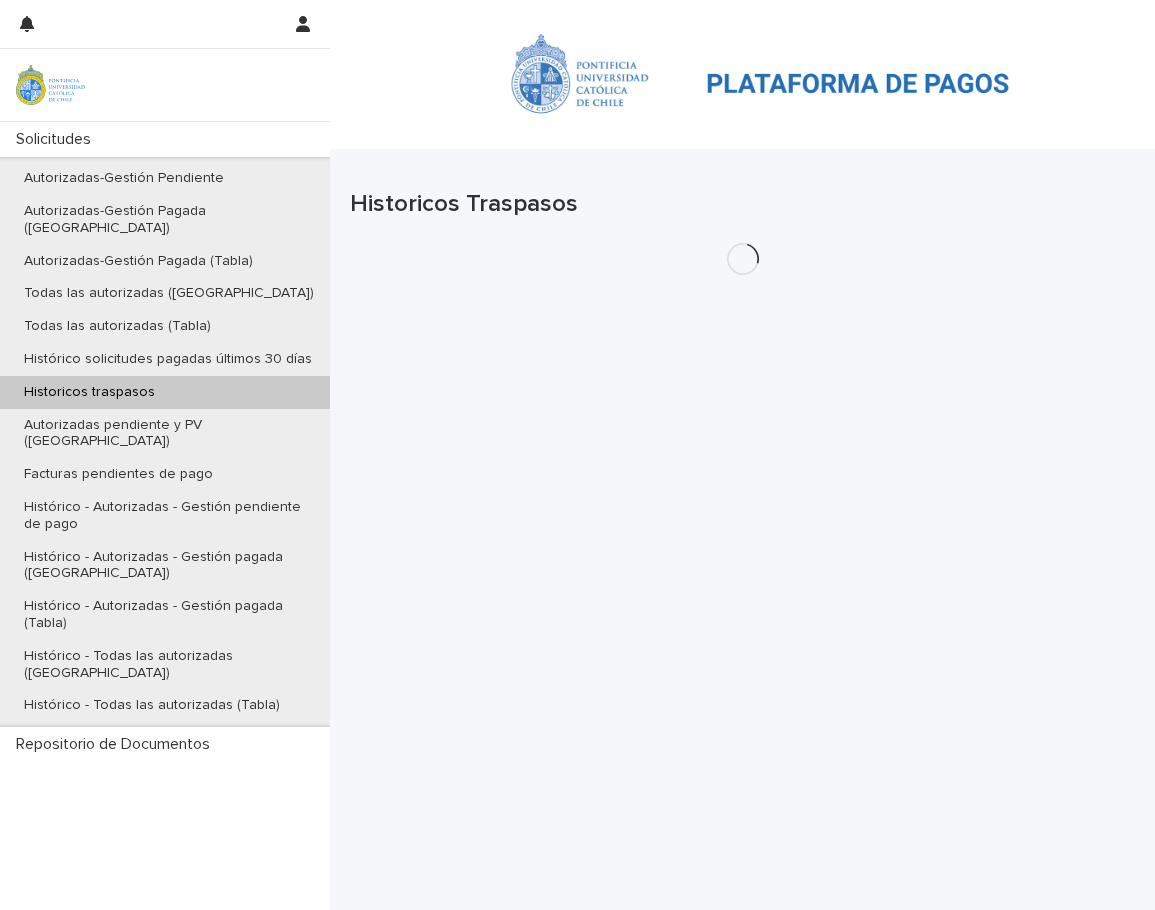 scroll, scrollTop: 0, scrollLeft: 0, axis: both 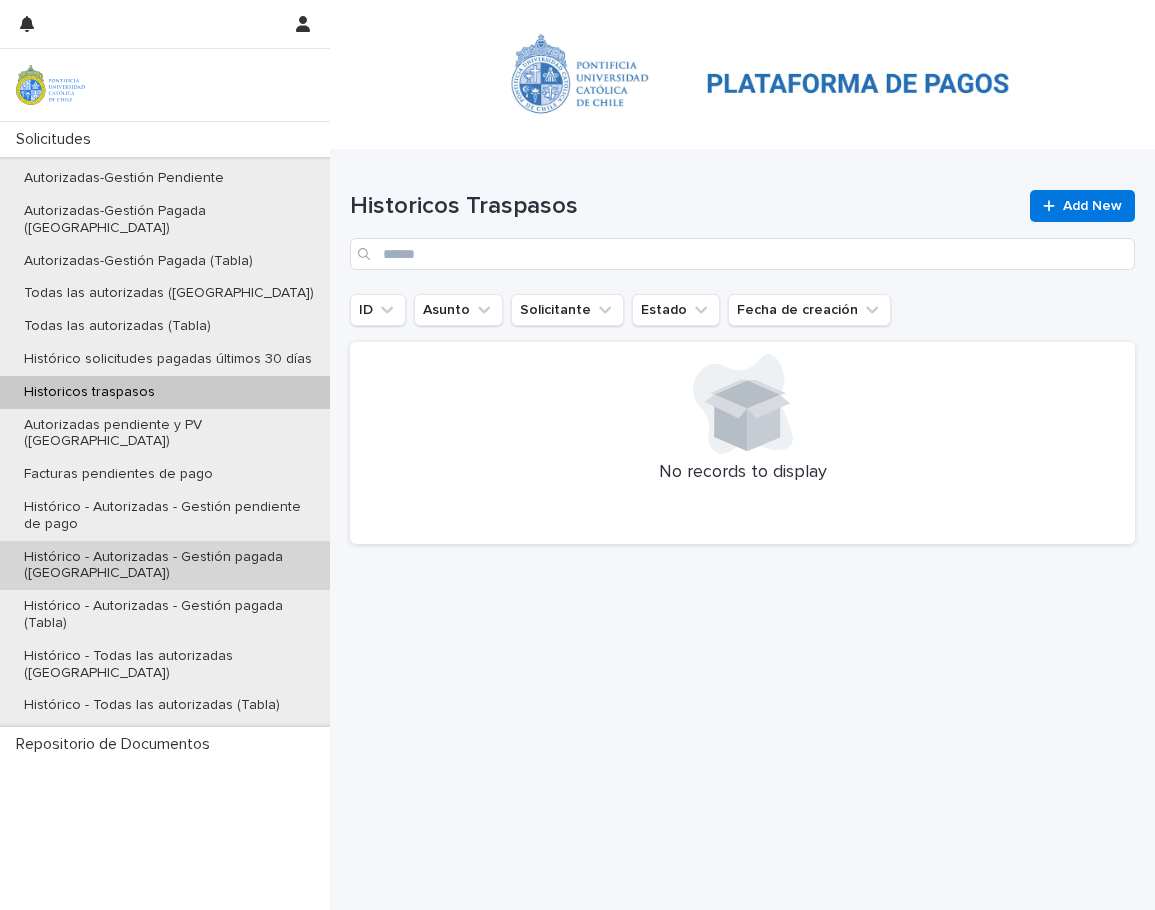 click on "Histórico - Autorizadas - Gestión pagada ([GEOGRAPHIC_DATA])" at bounding box center [169, 566] 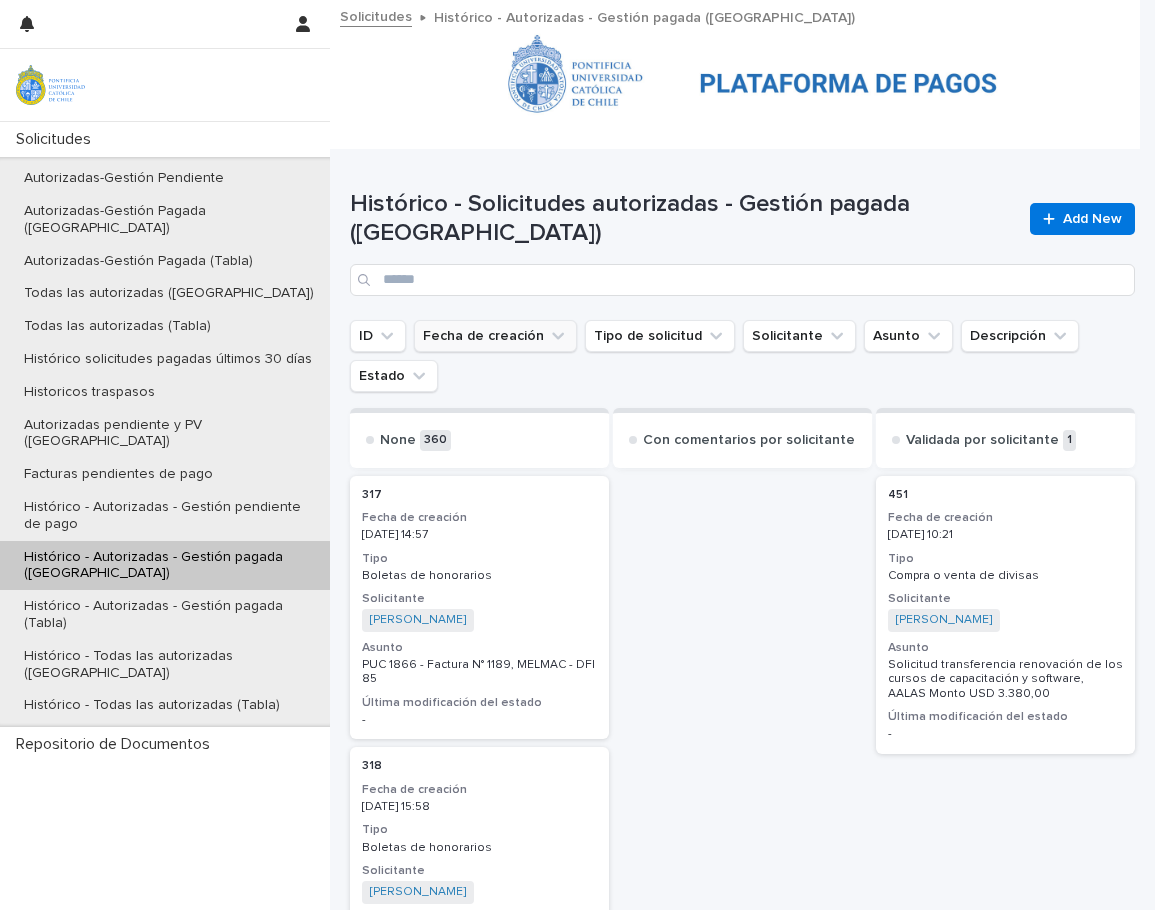 click on "Fecha de creación" at bounding box center (495, 336) 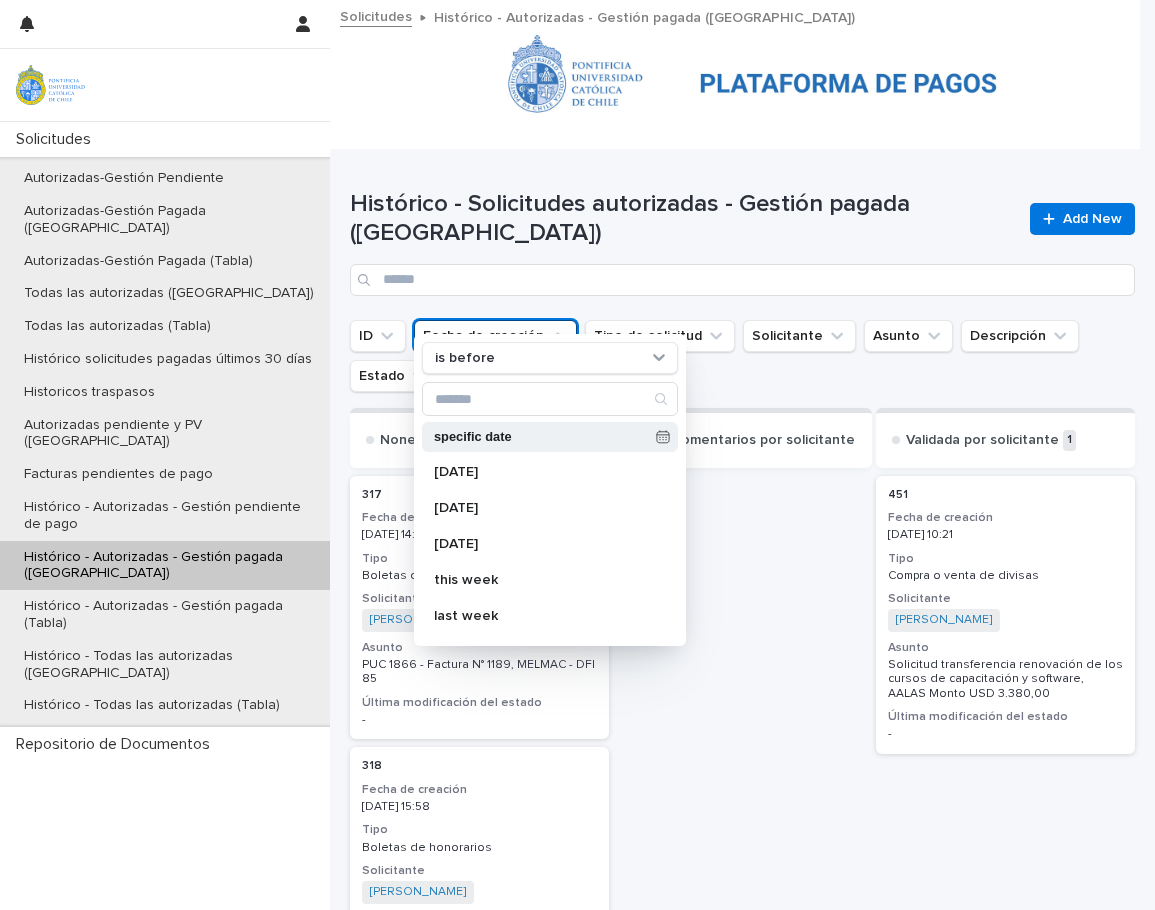 click on "specific date" at bounding box center [550, 437] 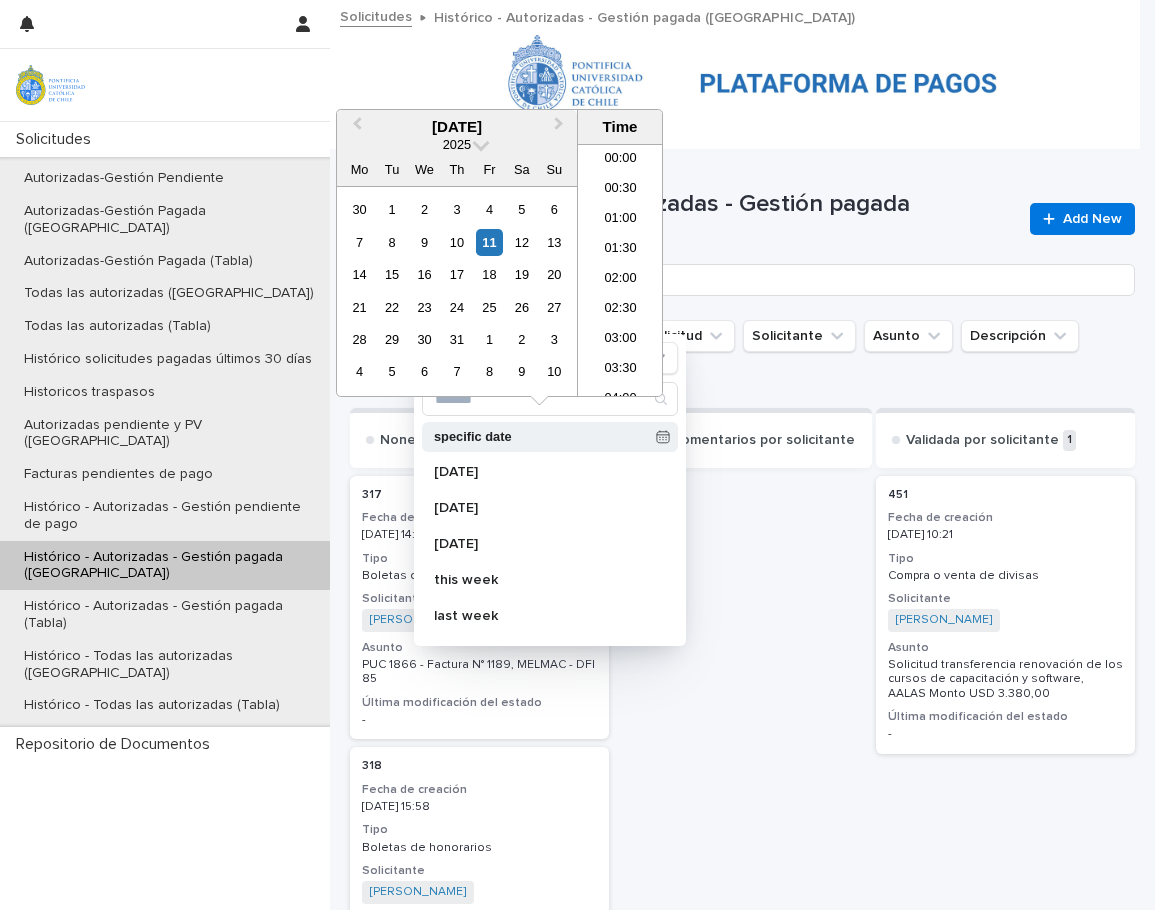 scroll, scrollTop: 520, scrollLeft: 0, axis: vertical 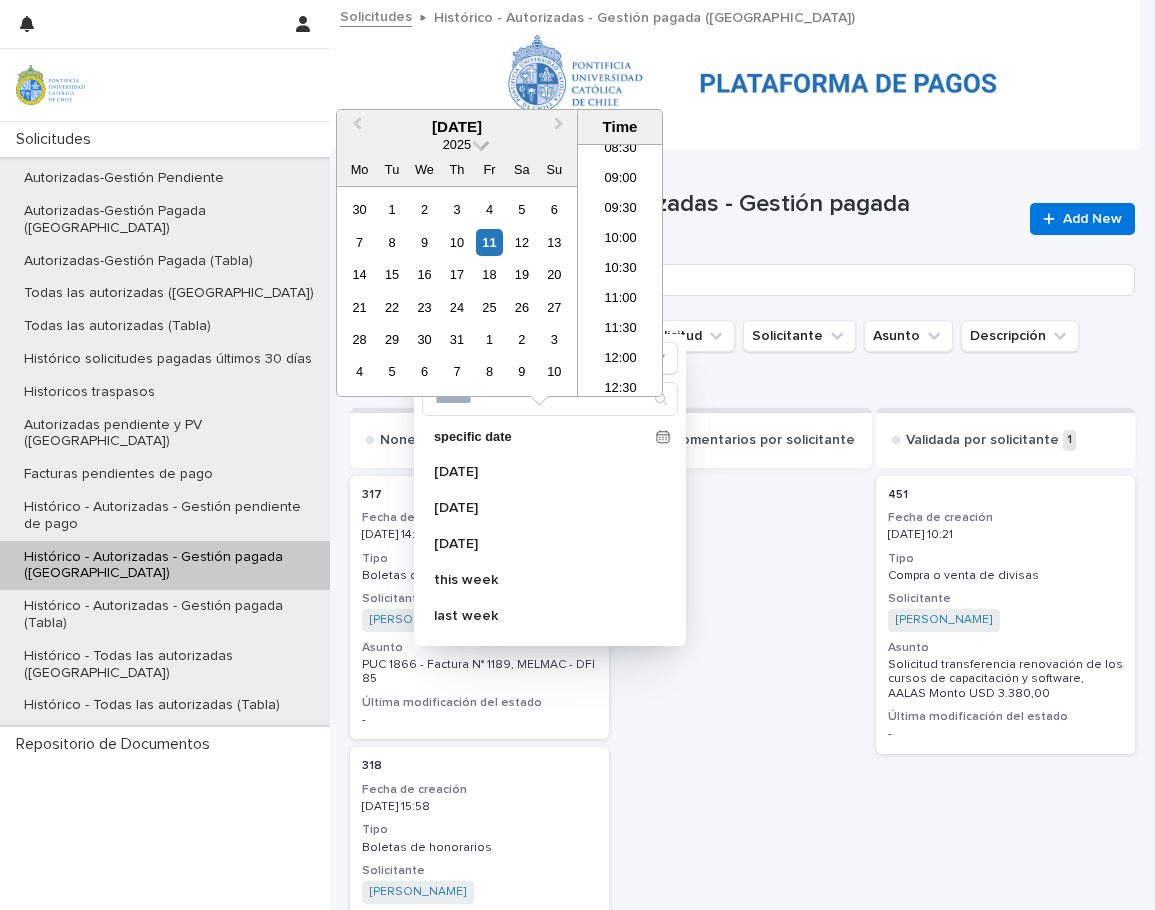 click at bounding box center [481, 143] 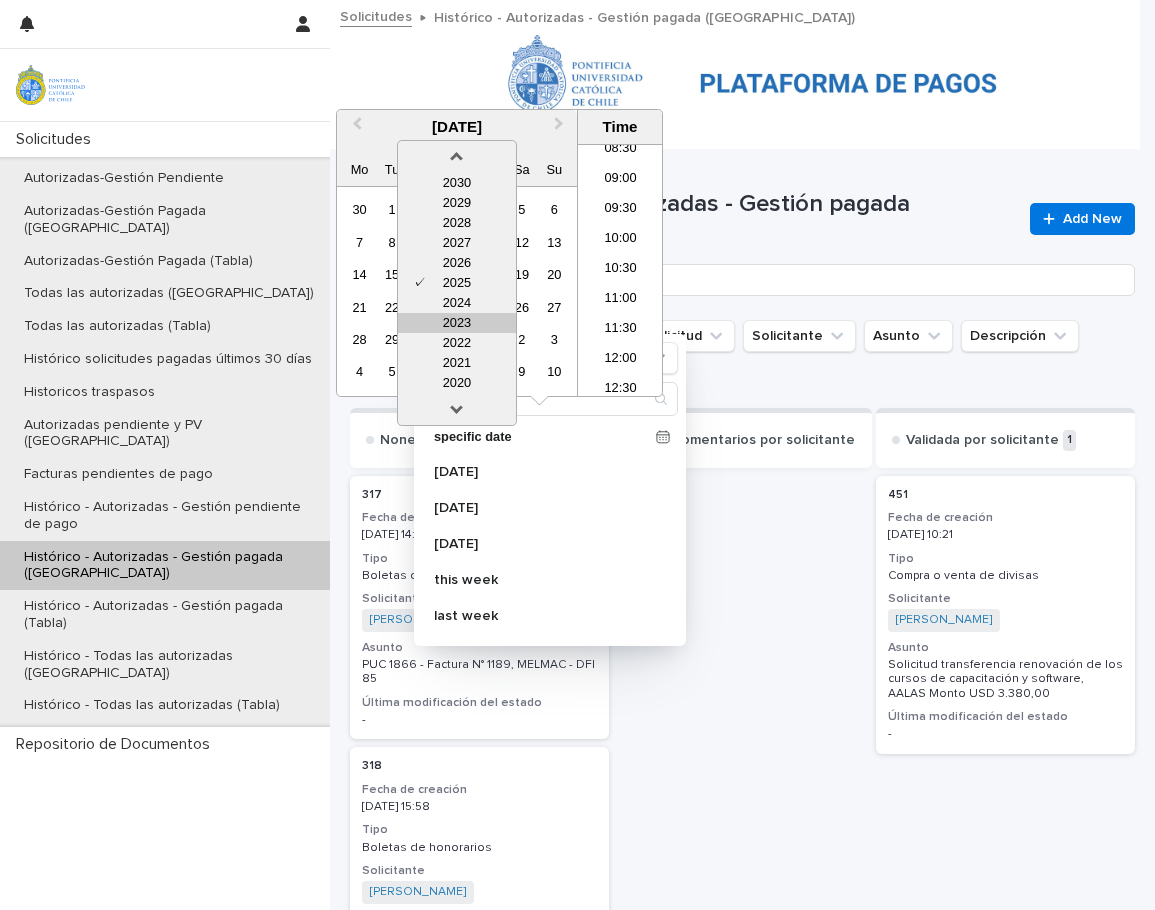click on "2023" at bounding box center (457, 323) 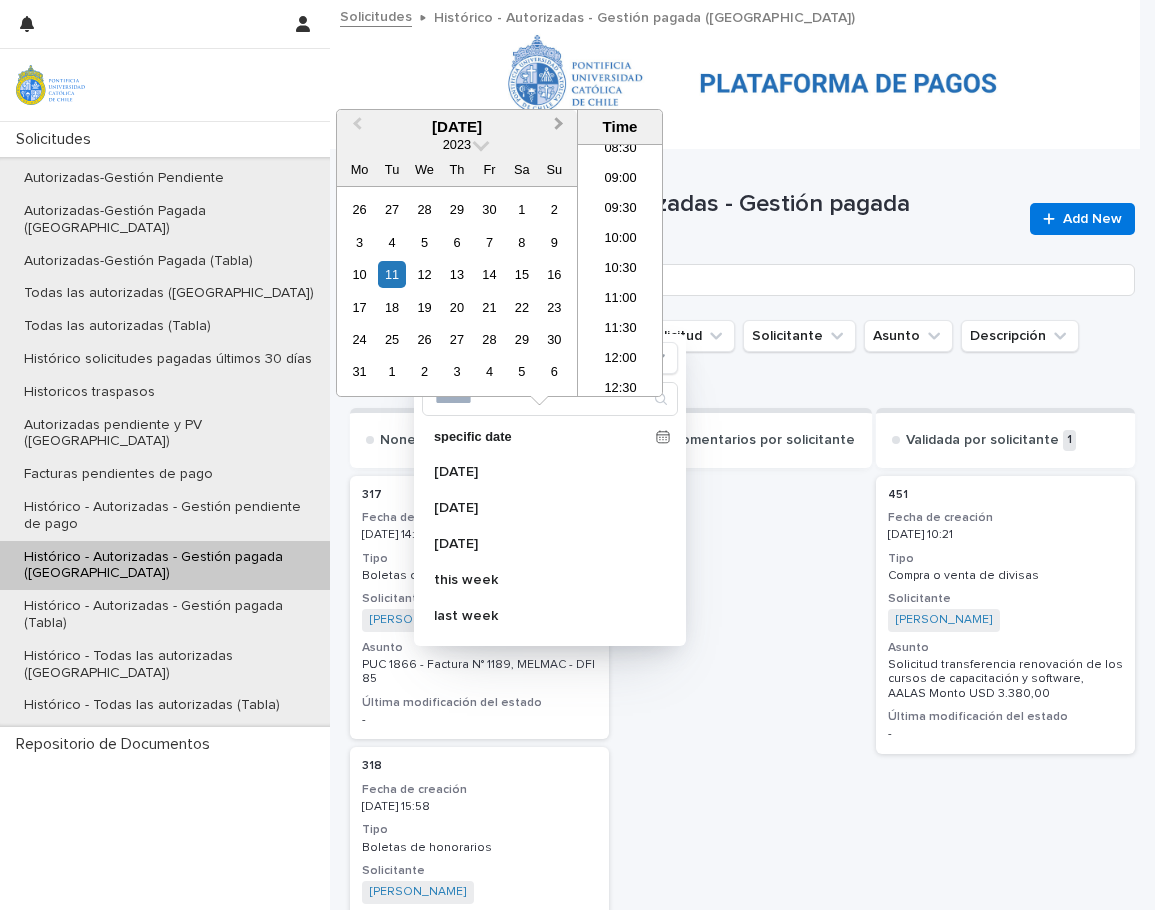 click on "Next Month" at bounding box center [559, 126] 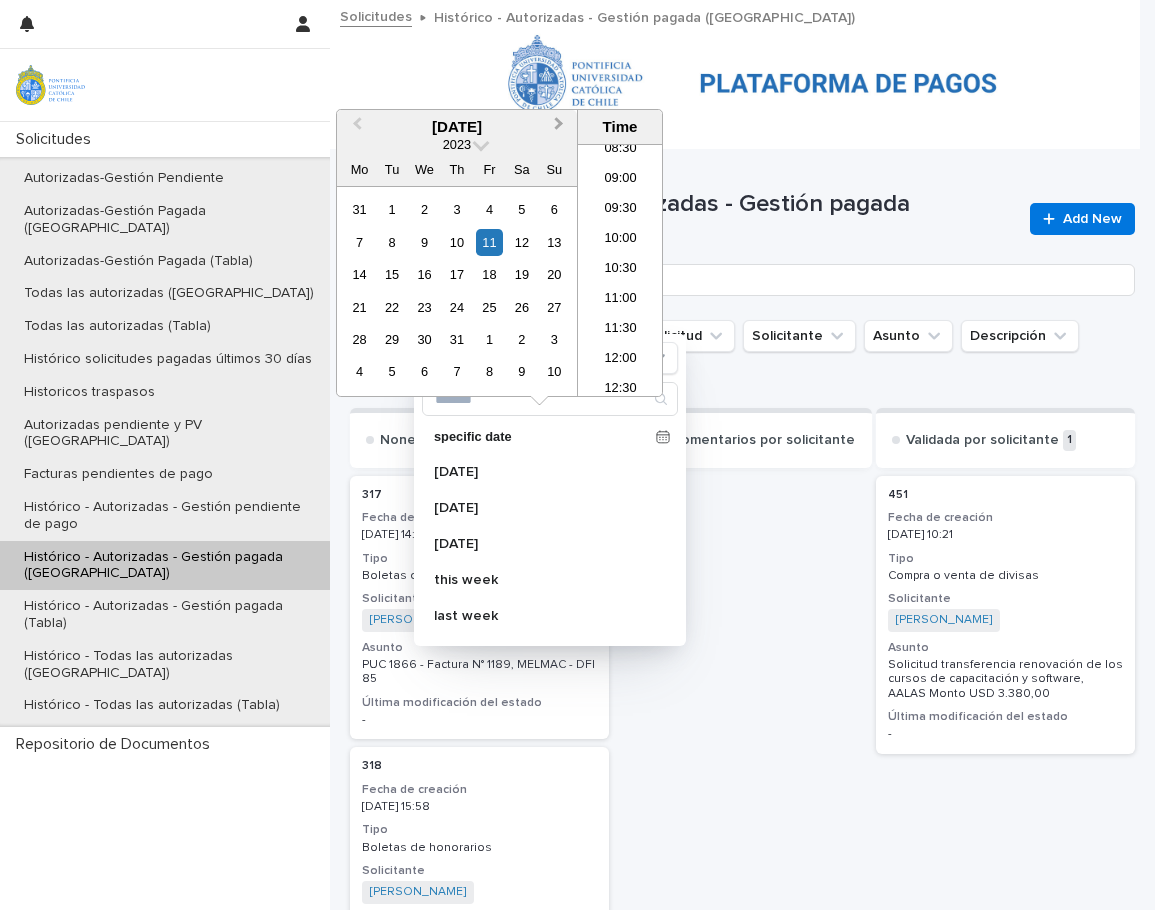 click on "Next Month" at bounding box center [559, 126] 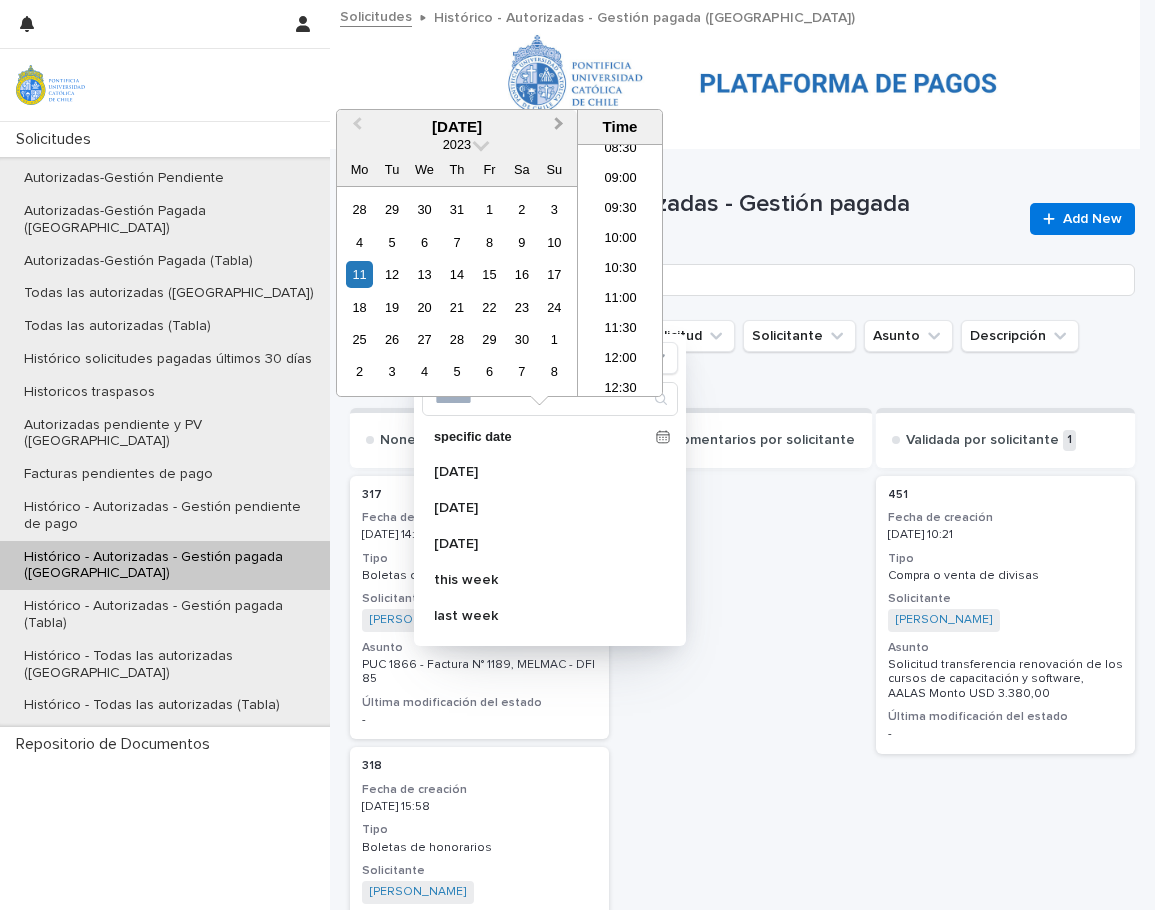 click on "Next Month" at bounding box center (561, 128) 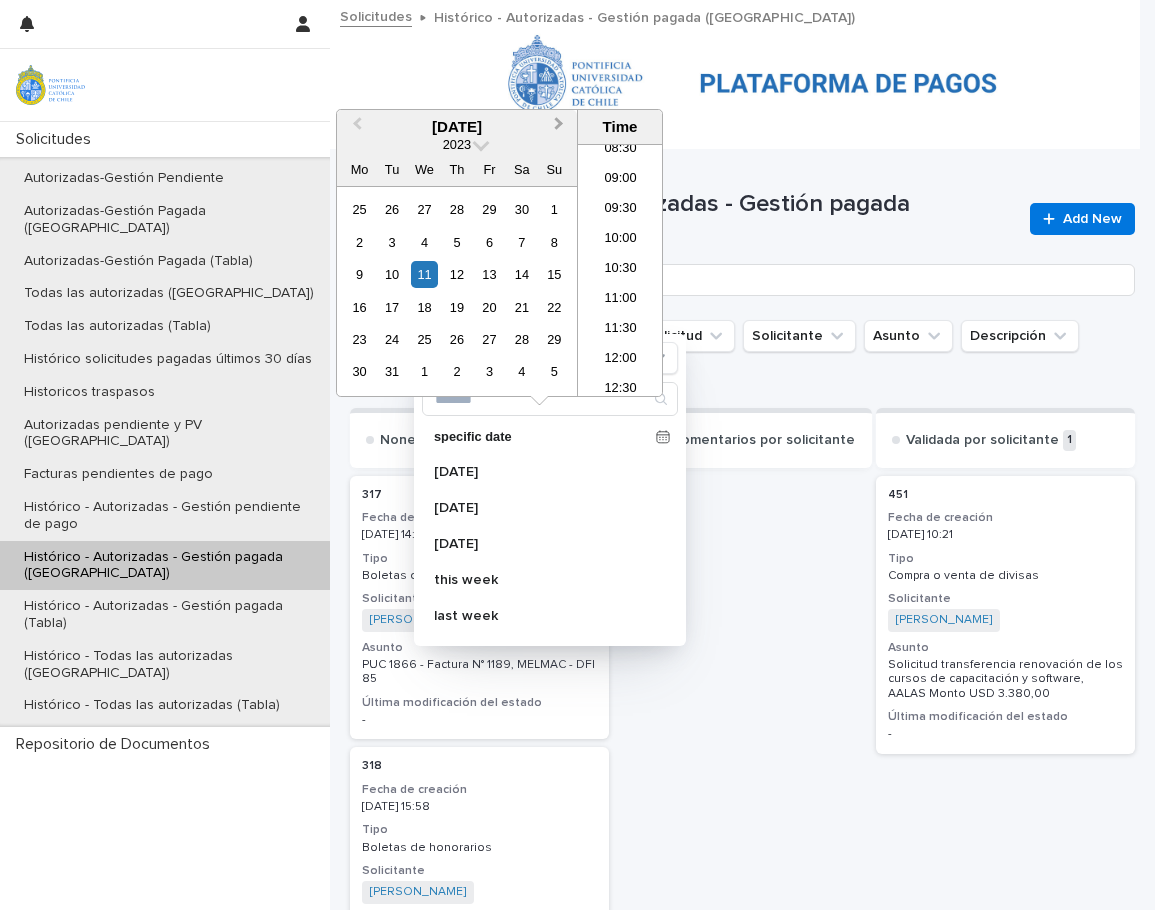 click on "Next Month" at bounding box center [561, 128] 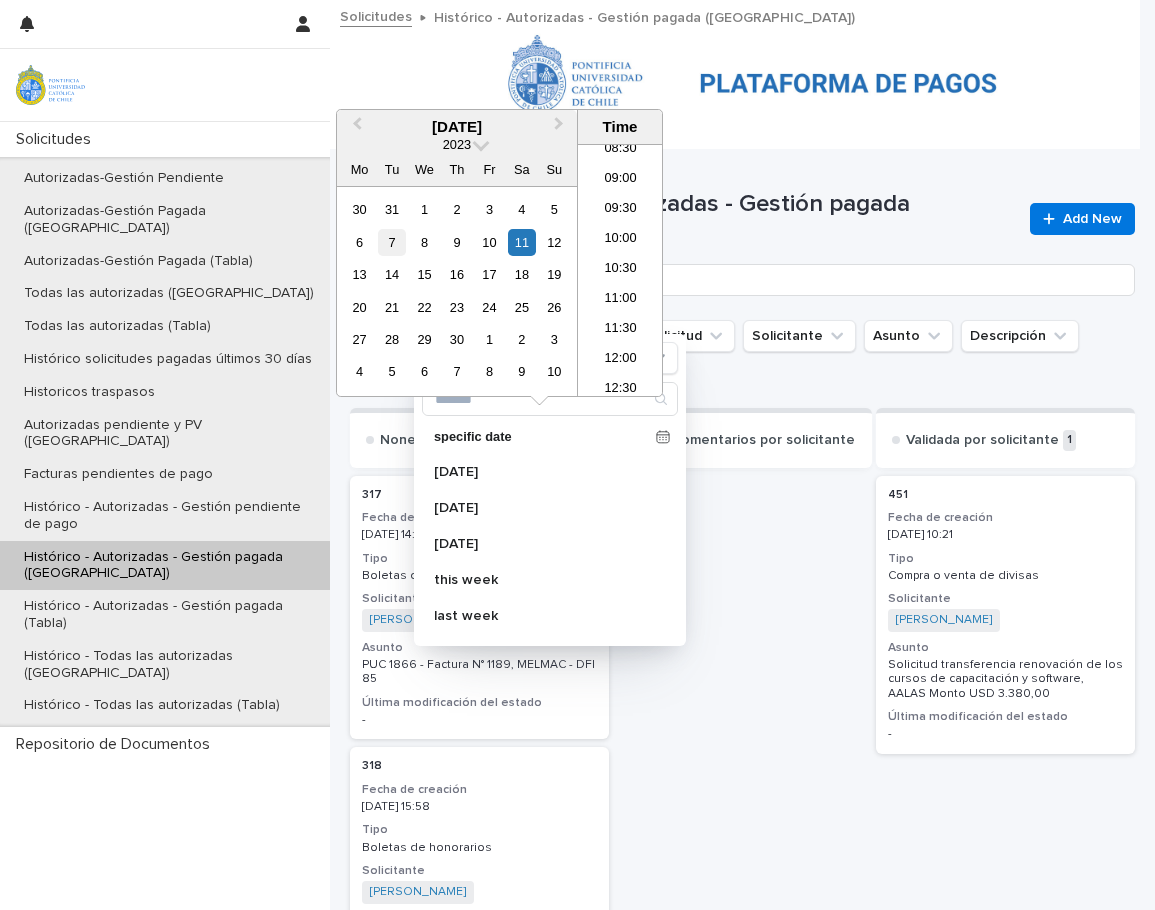 click on "7" at bounding box center [391, 242] 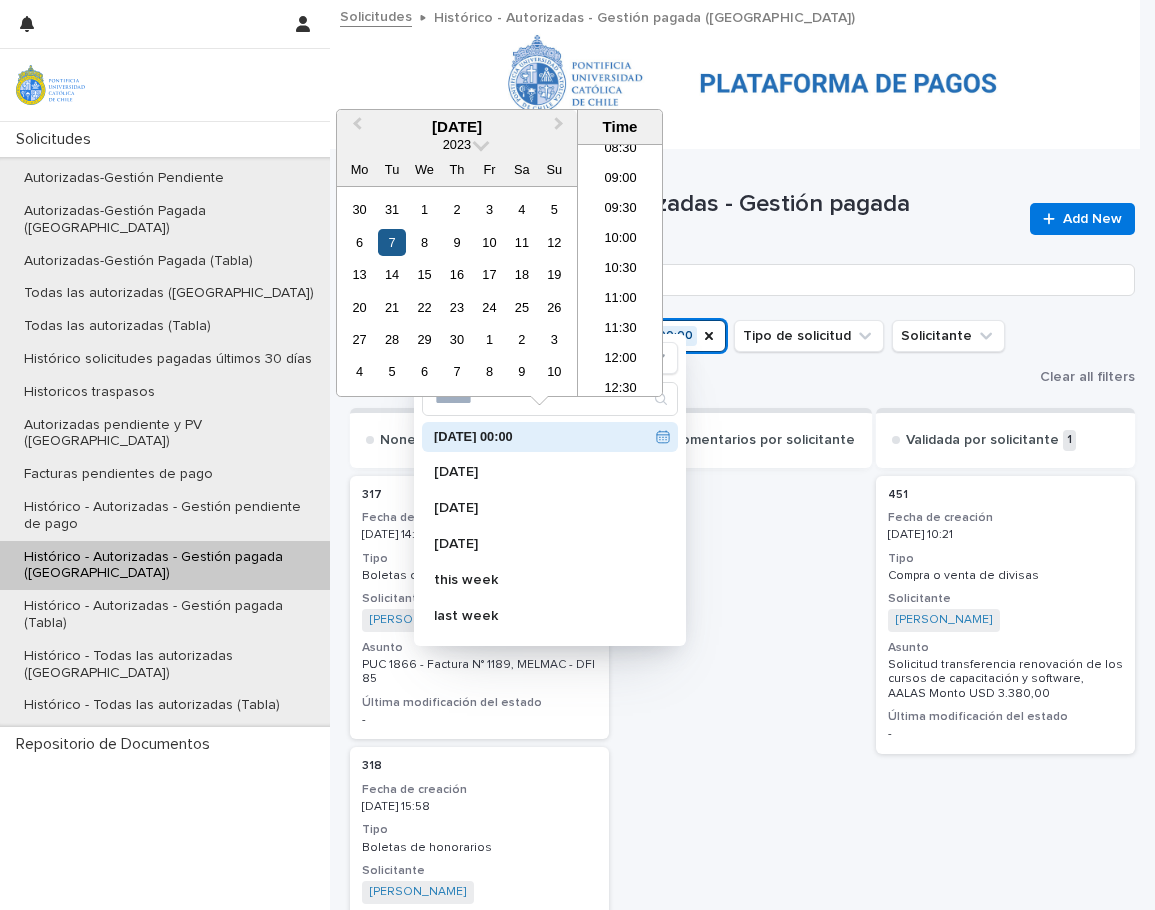 click on "7" at bounding box center [391, 242] 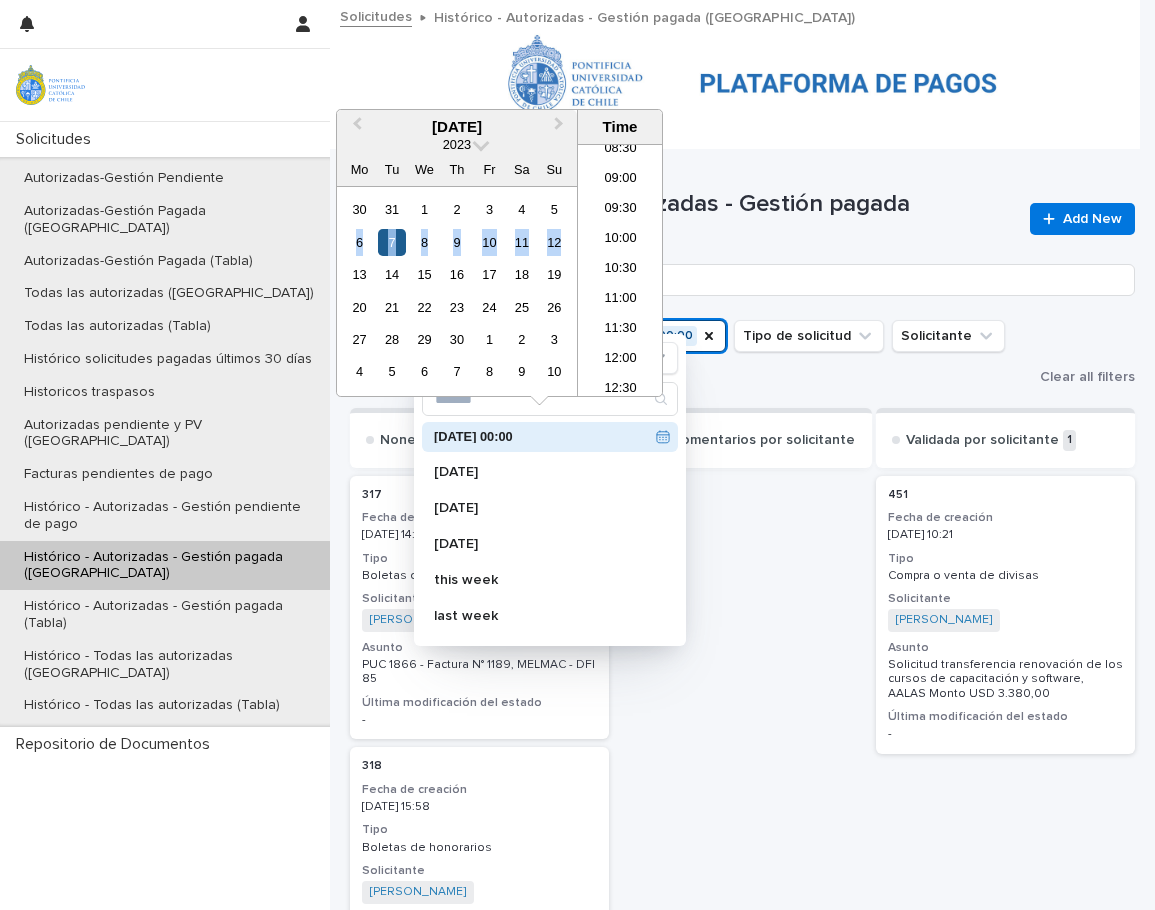 click on "7" at bounding box center (391, 242) 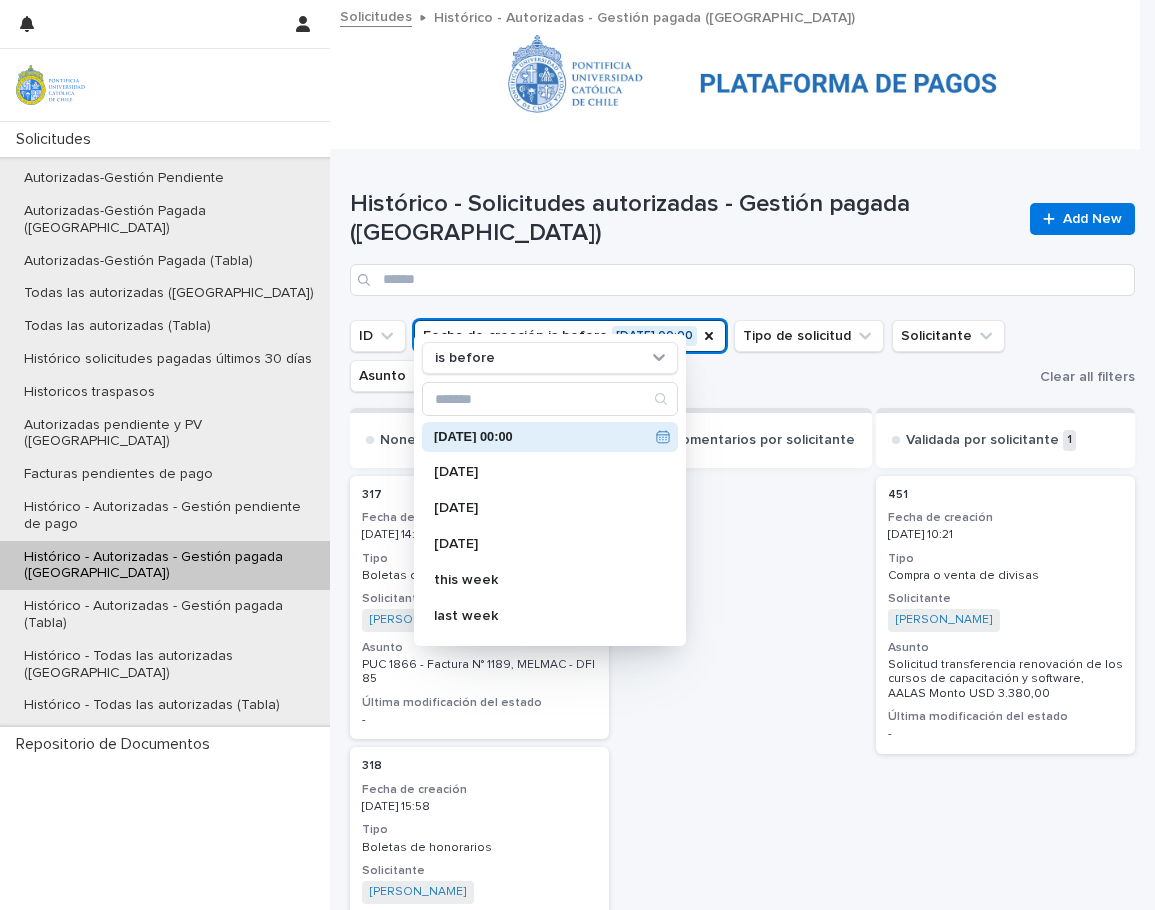 click on "ID Fecha de creación is before [DATE] 00:00 is before [DATE] 00:00 [DATE] [DATE] [DATE] this week last week next week this quarter last quarter next quarter this month next month last month this year next year last year Tipo de solicitud Solicitante Asunto Descripción Estado" at bounding box center [691, 356] 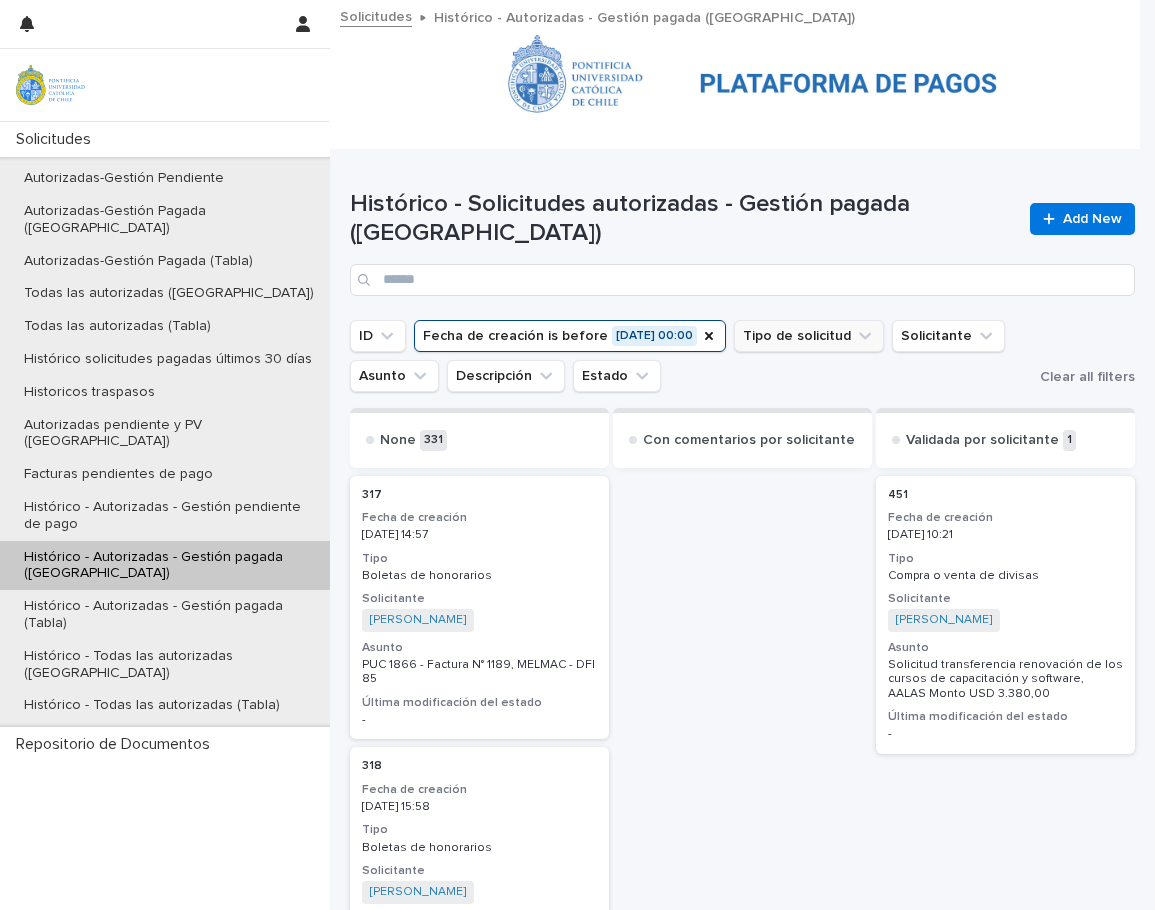 click on "Tipo de solicitud" at bounding box center [809, 336] 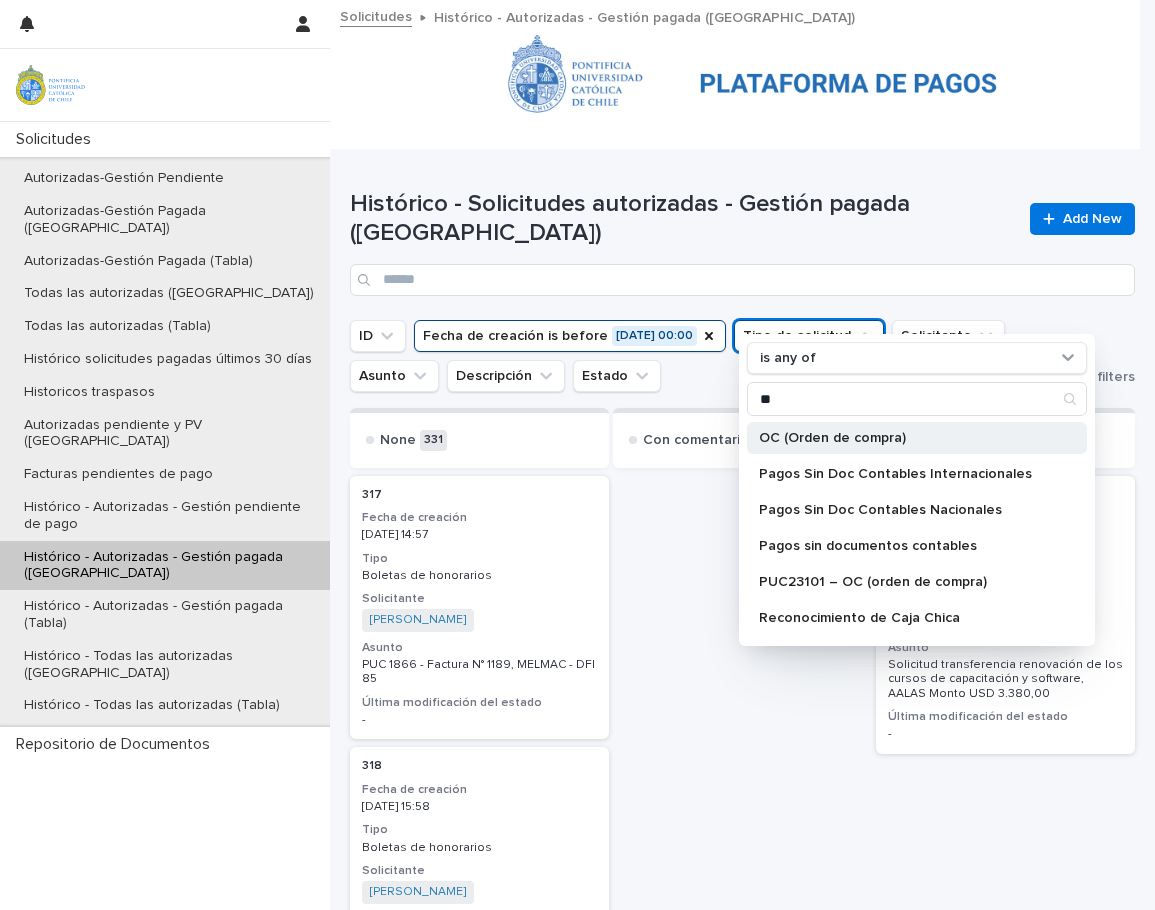 type on "**" 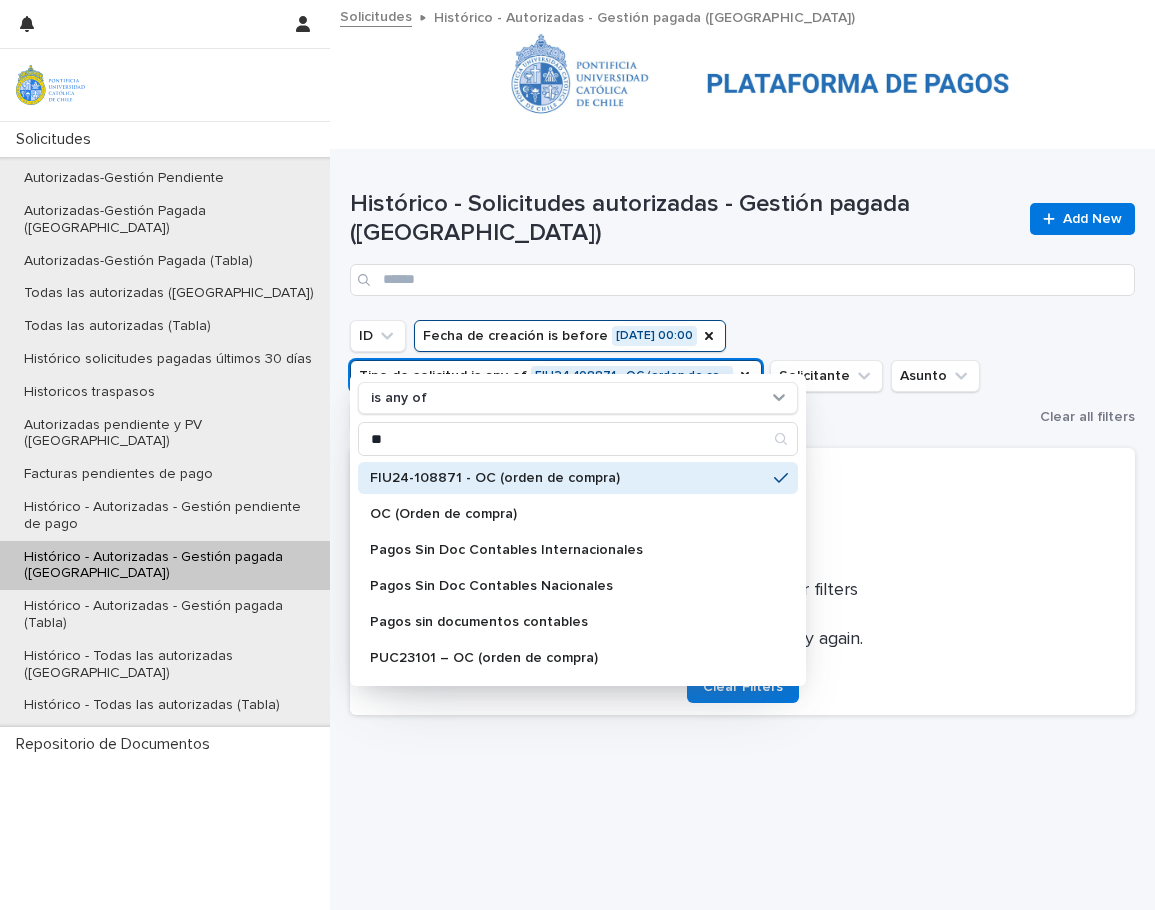 click on "FIU24-108871 - OC (orden de compra) OC (Orden de compra) Pagos Sin Doc Contables Internacionales Pagos Sin Doc Contables Nacionales Pagos sin documentos contables PUC23101 – OC (orden de compra) Reconocimiento de Adjudicaciones de Fondos de Proyectos Reconocimiento de Caja Chica Reconocimiento de Fondo Fijo no Renovable Reconocimiento de ingresos Reconocimiento de Ingresos Generales EG Reconocimiento de Pagos de Facturas Emitidas Por la VRI Reconocimiento de Reintegro de Viático Reconocimiento de Reintegro de Viático" at bounding box center [578, 570] 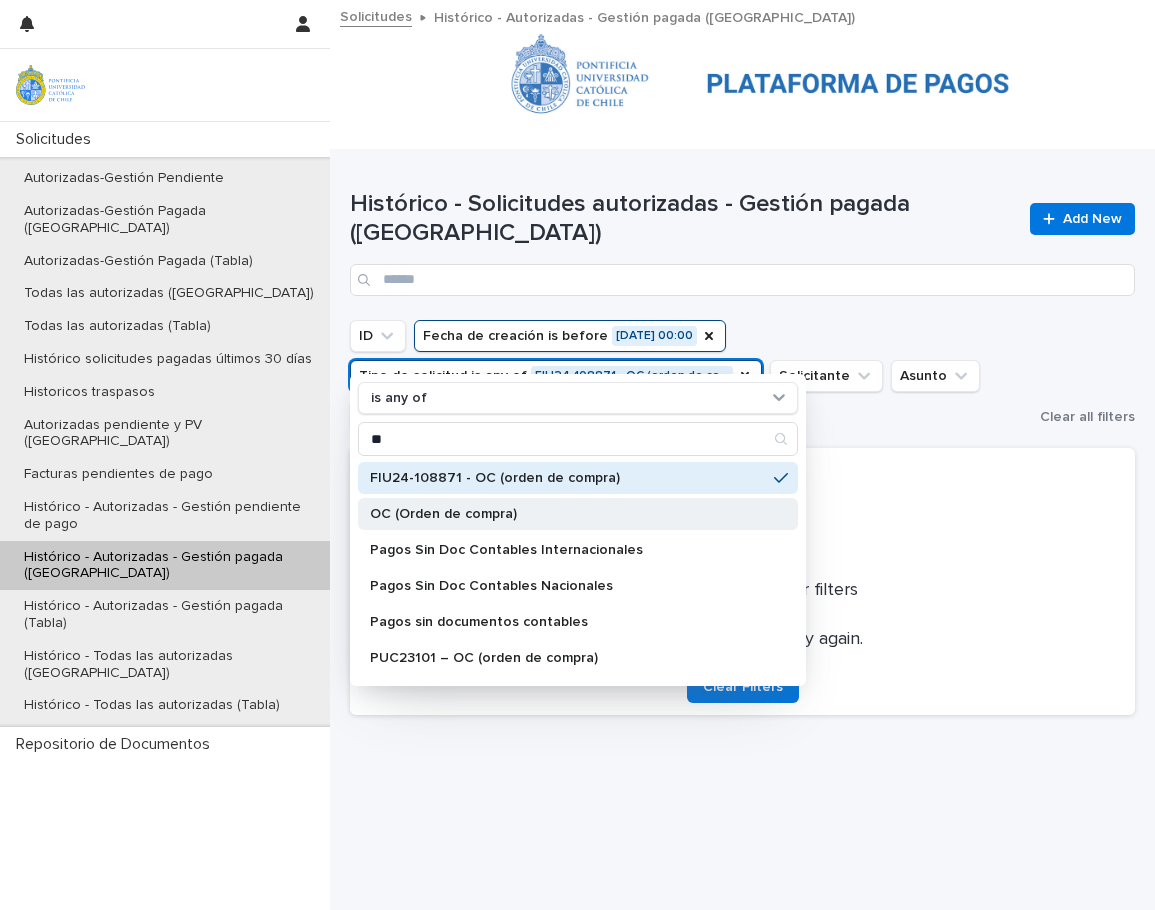 click on "OC (Orden de compra)" at bounding box center [568, 514] 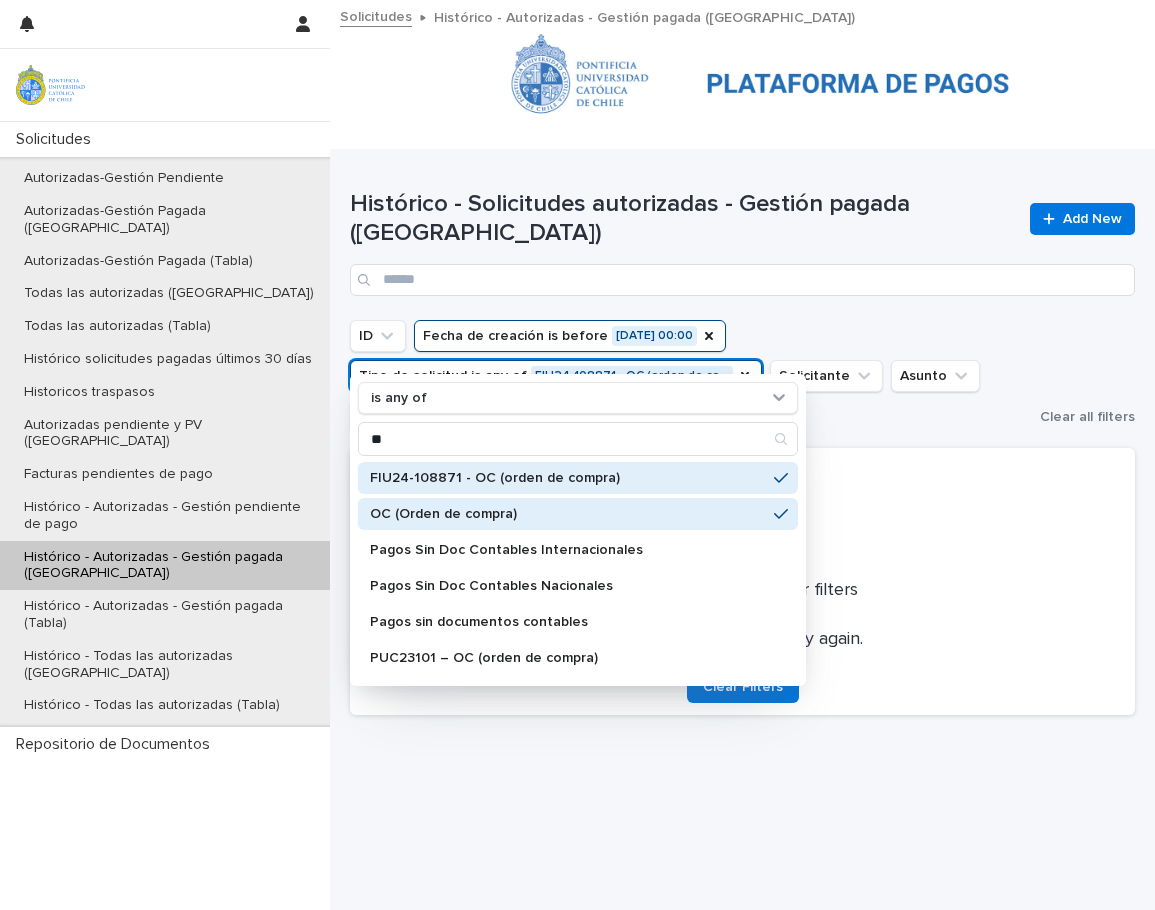 click on "FIU24-108871 - OC (orden de compra)" at bounding box center (568, 478) 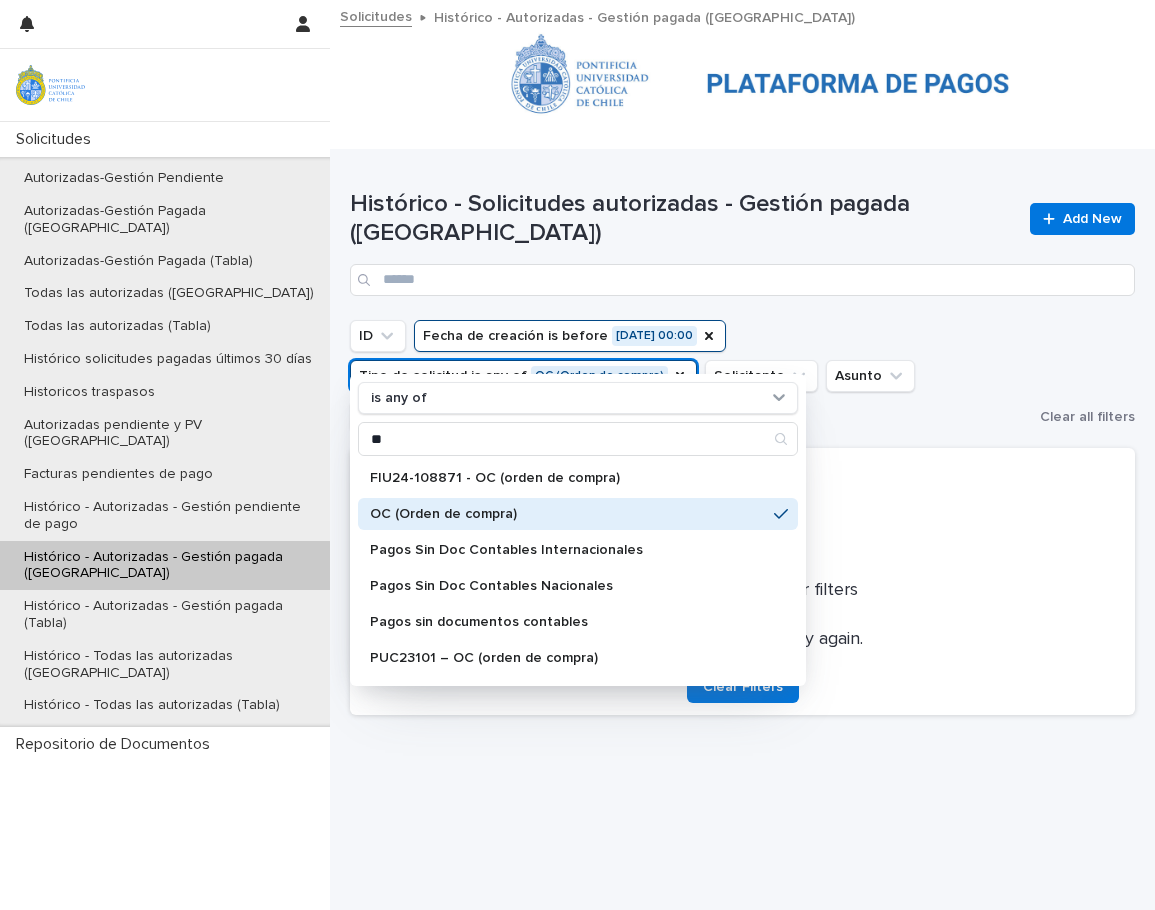click on "ID Fecha de creación is before [DATE] 00:00 Tipo de solicitud is any of OC (Orden de compra) is any of ** FIU24-108871 - OC (orden de compra) OC (Orden de compra) Pagos Sin Doc Contables Internacionales Pagos Sin Doc Contables Nacionales Pagos sin documentos contables PUC23101 – OC (orden de compra) Reconocimiento de Adjudicaciones de Fondos de Proyectos Reconocimiento de Caja Chica Reconocimiento de Fondo Fijo no Renovable Reconocimiento de ingresos Reconocimiento de Ingresos Generales EG Reconocimiento de Pagos de Facturas Emitidas Por la VRI Reconocimiento de Reintegro de Viático Reconocimiento de Reintegro de Viático  Solicitante Asunto Descripción Estado" at bounding box center [691, 376] 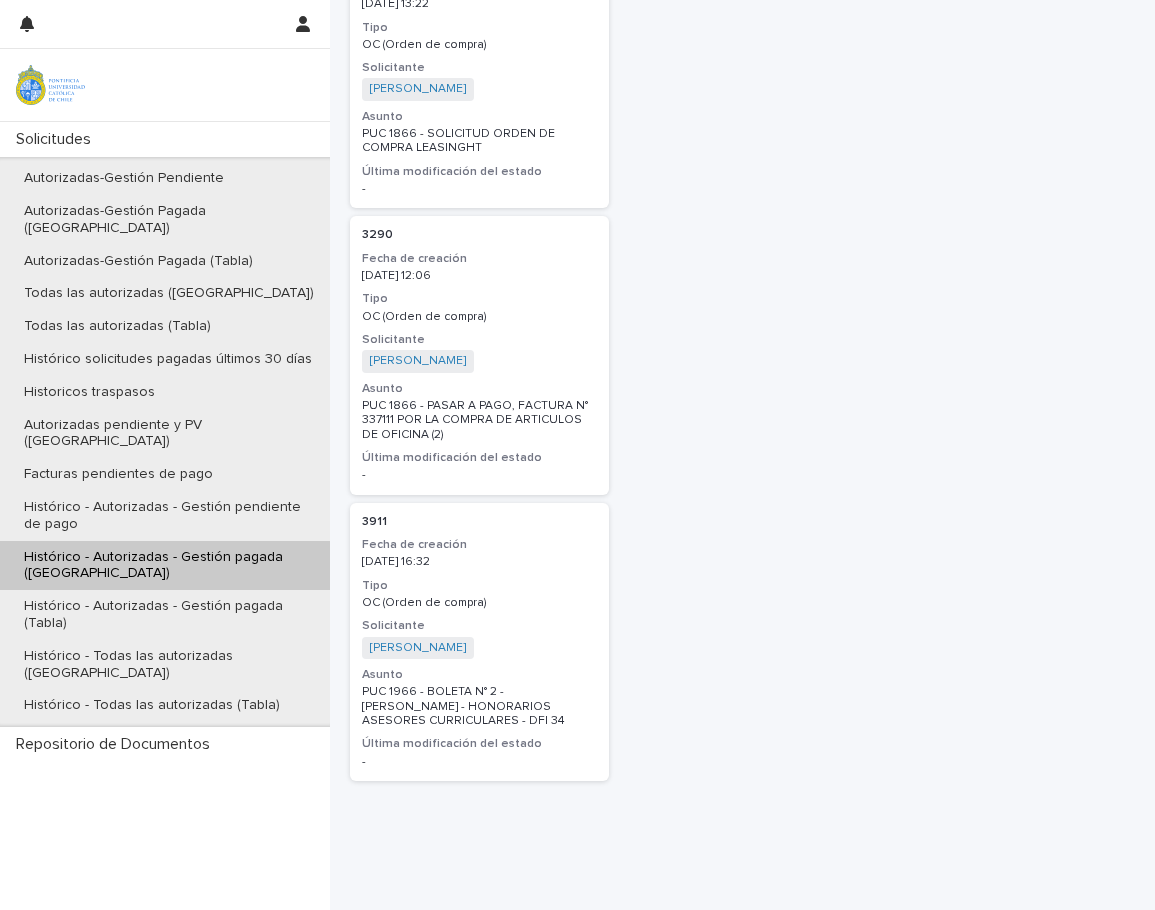 scroll, scrollTop: 574, scrollLeft: 0, axis: vertical 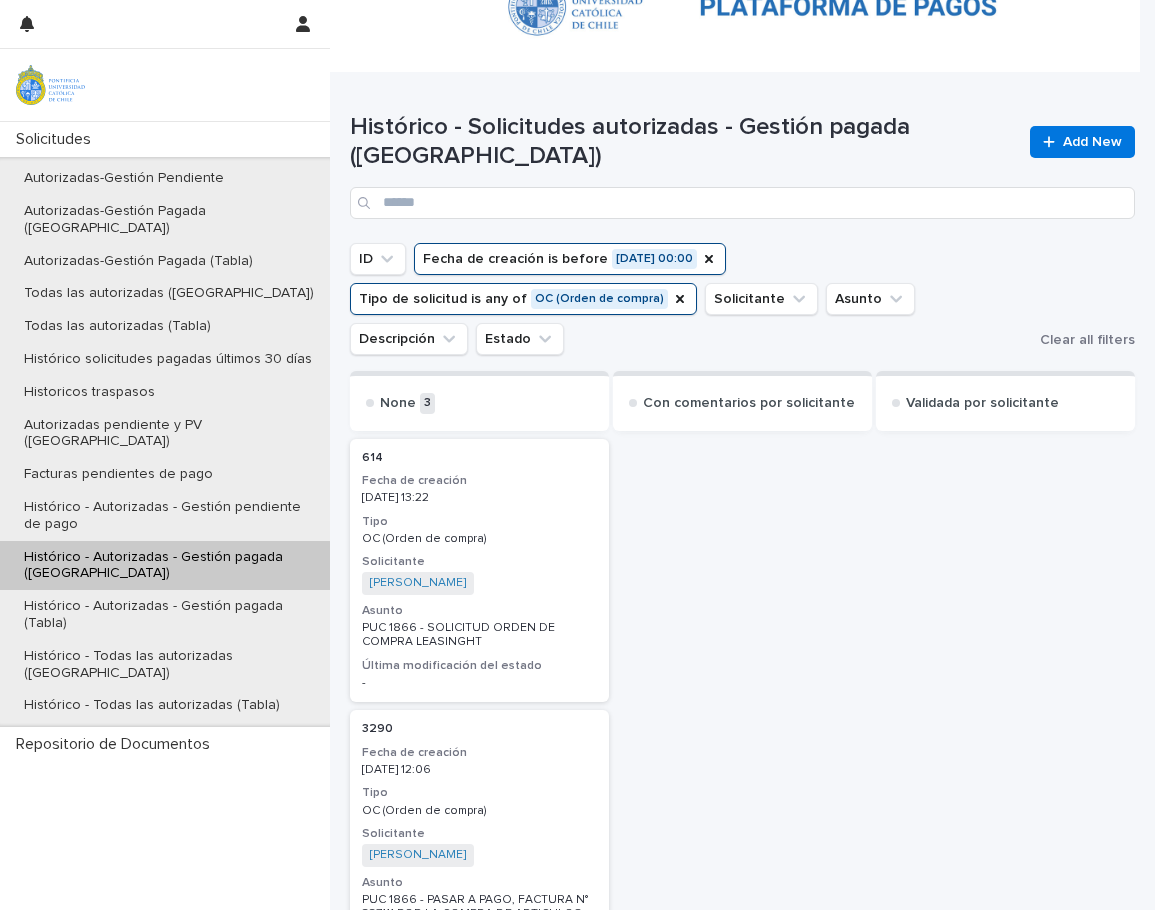 click on "Fecha de creación is before [DATE] 00:00" at bounding box center [570, 259] 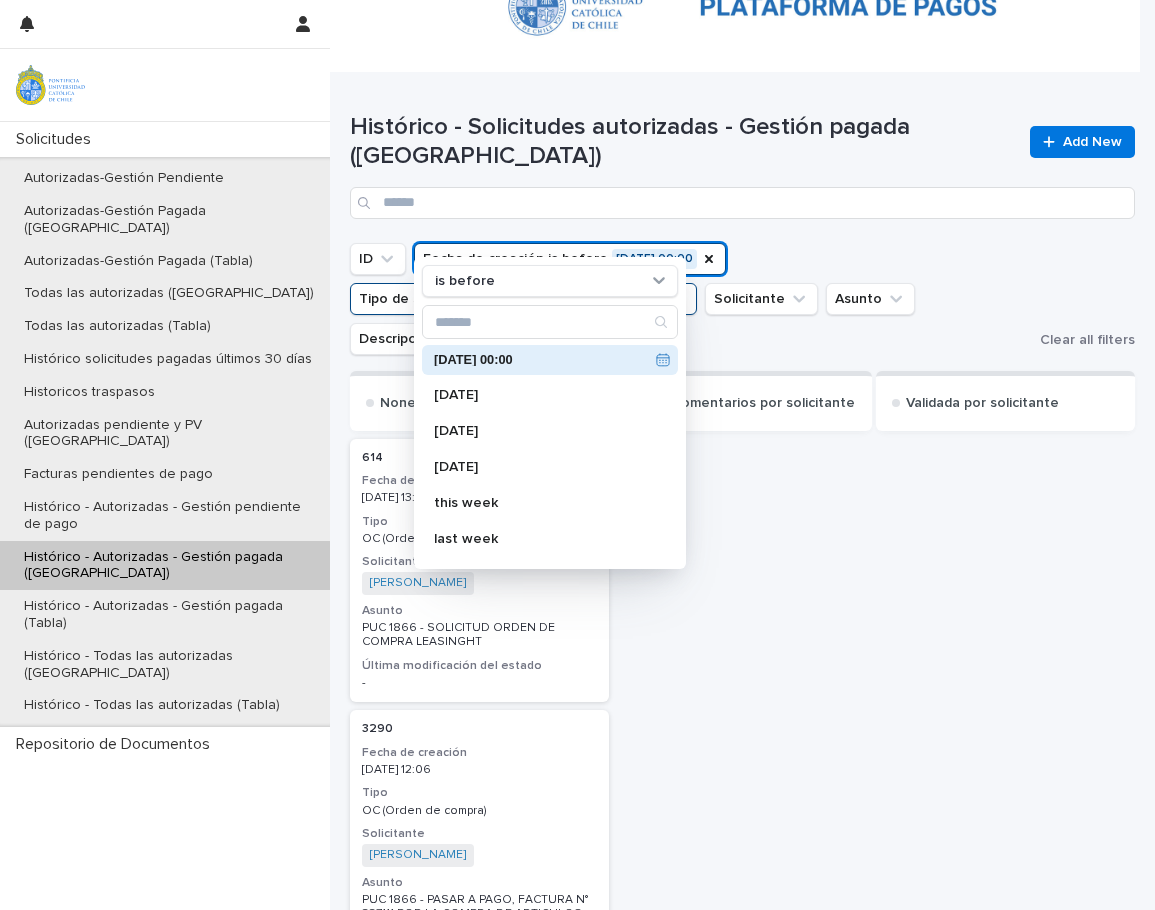 click on "[DATE] 00:00" at bounding box center (541, 360) 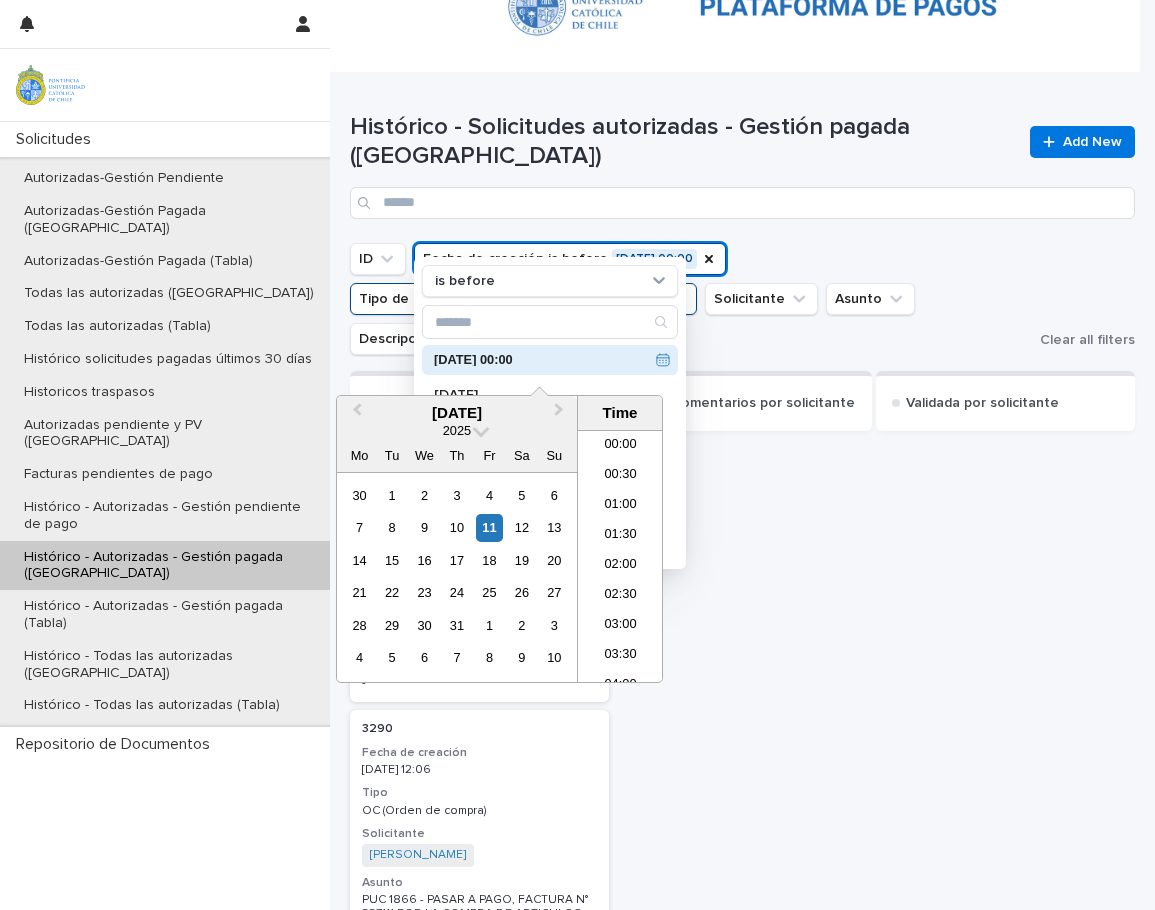 scroll, scrollTop: 520, scrollLeft: 0, axis: vertical 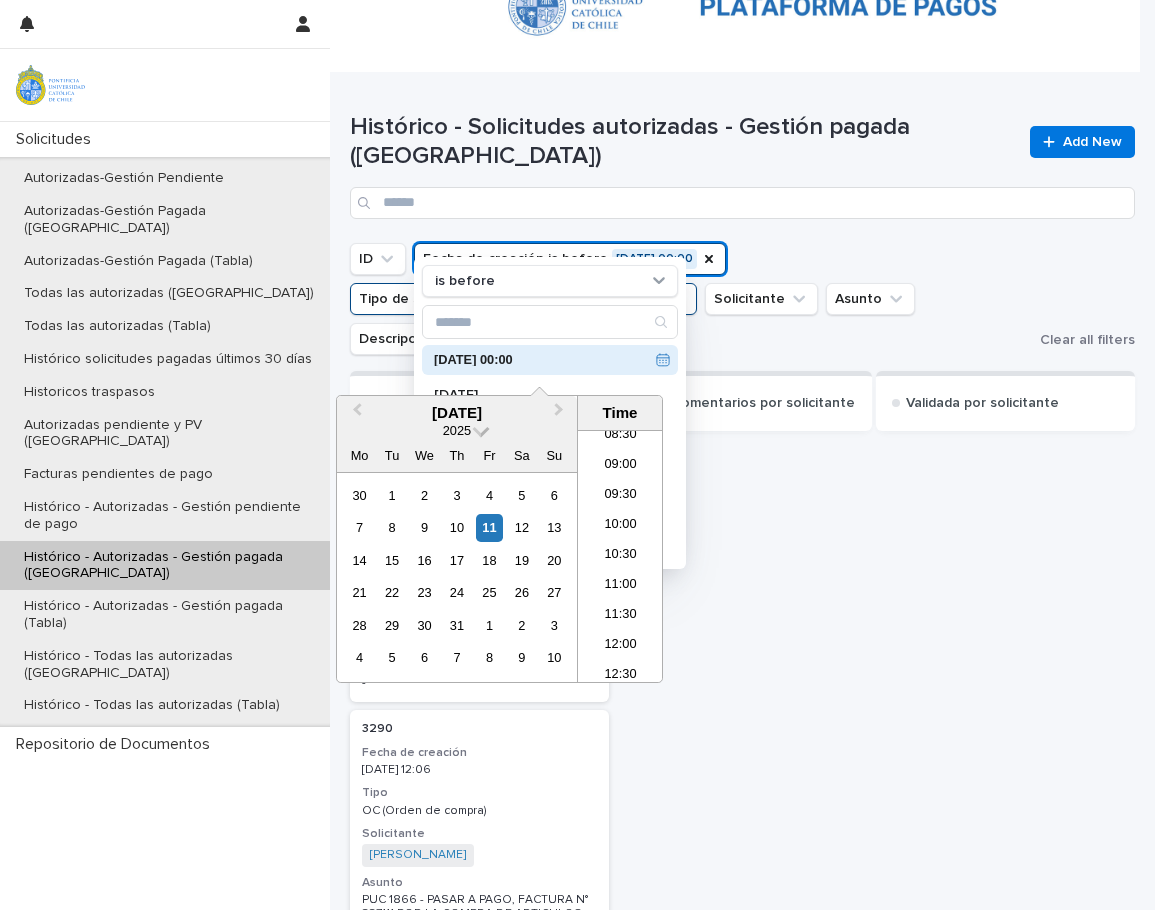 drag, startPoint x: 479, startPoint y: 417, endPoint x: 474, endPoint y: 428, distance: 12.083046 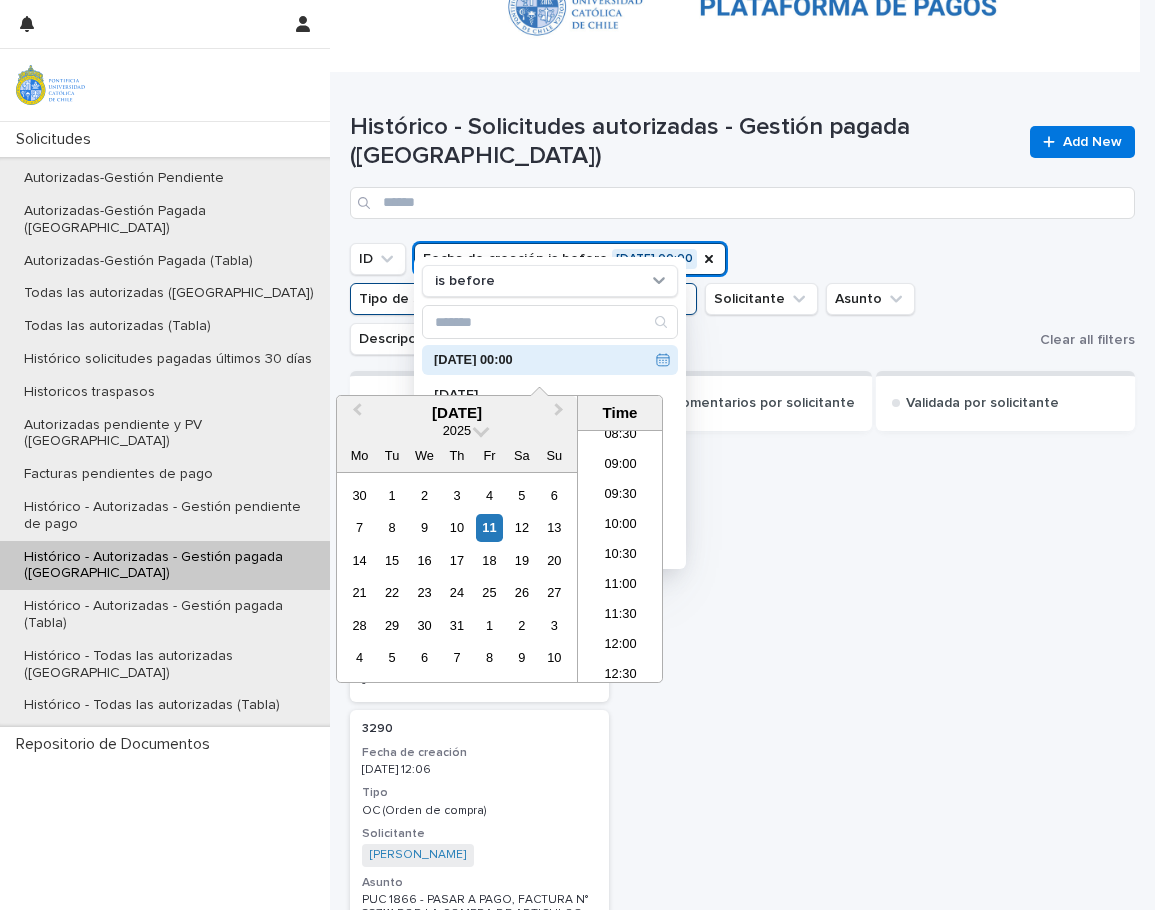 click on "2025" at bounding box center [457, 430] 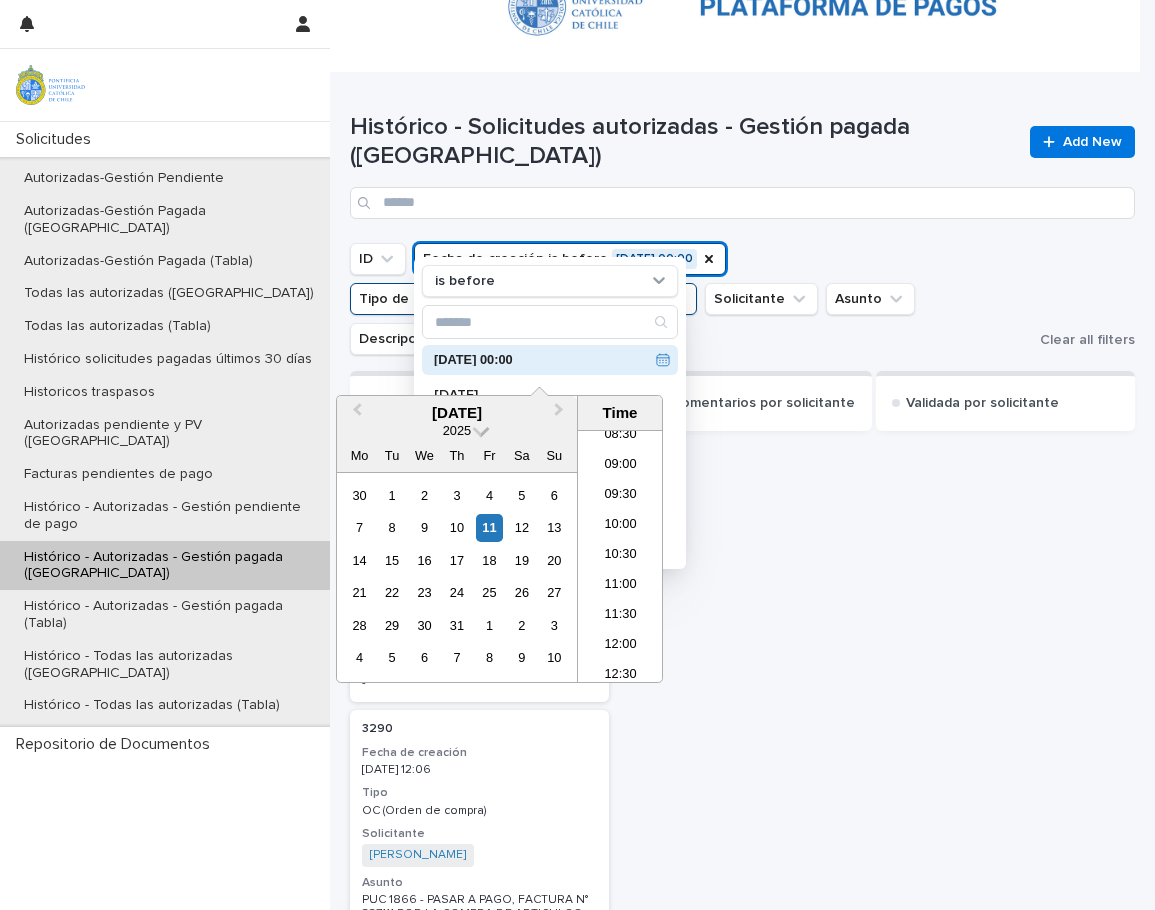 click at bounding box center (481, 429) 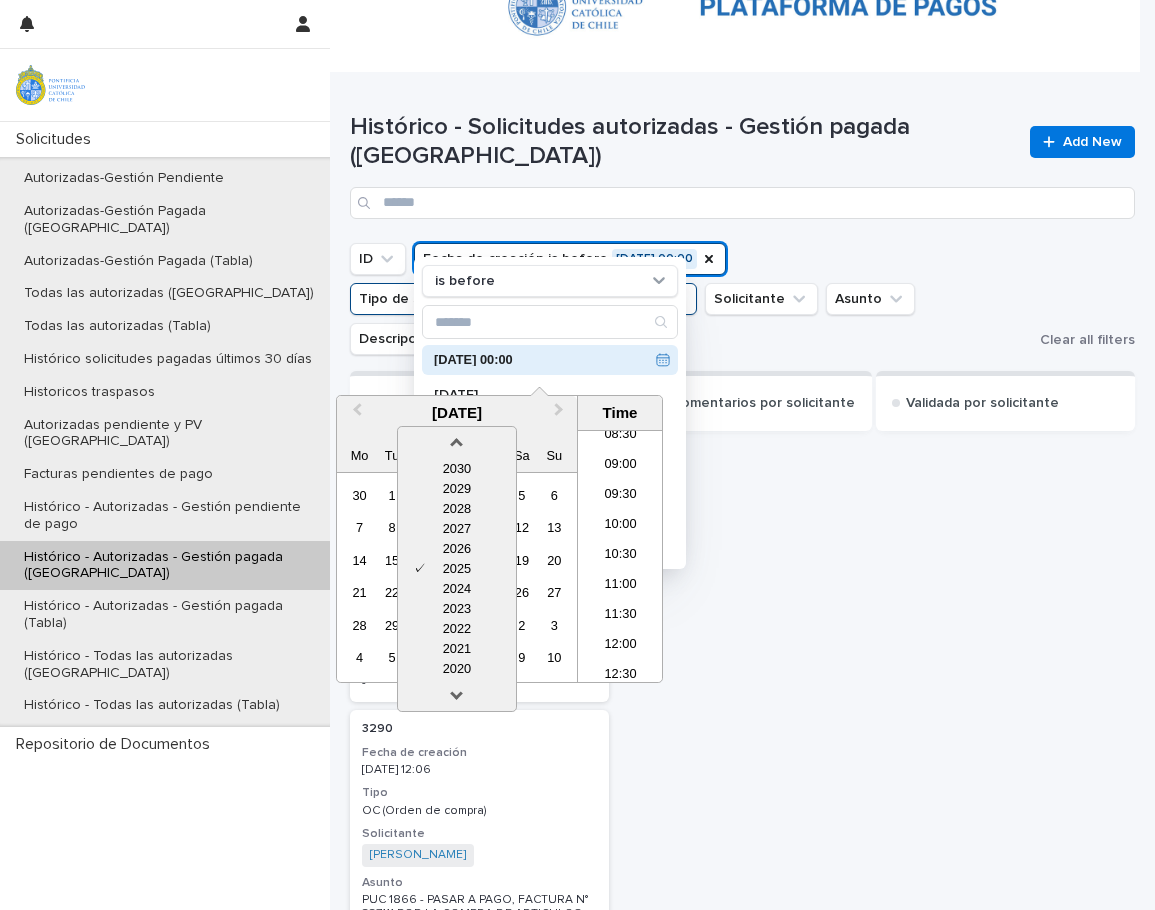 click on "2023" at bounding box center (457, 609) 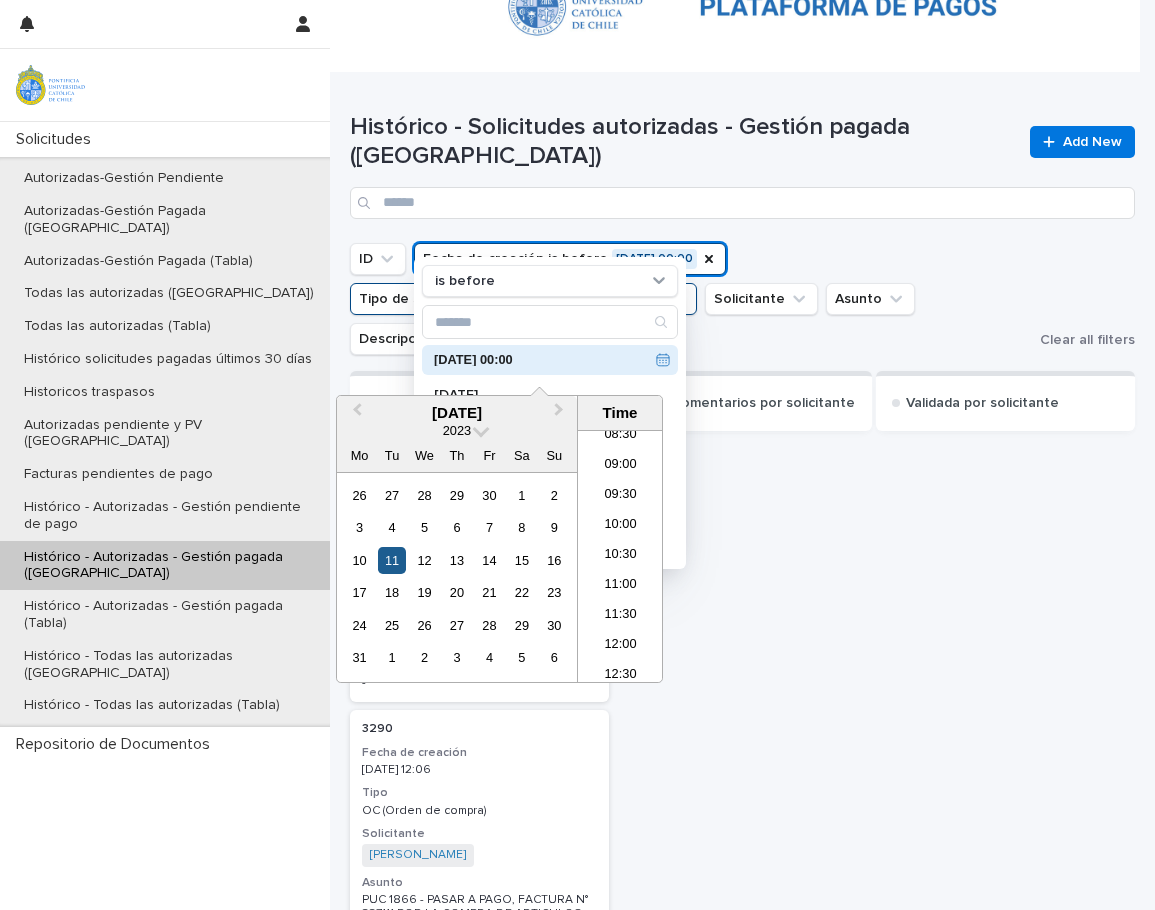 click on "11" at bounding box center (391, 560) 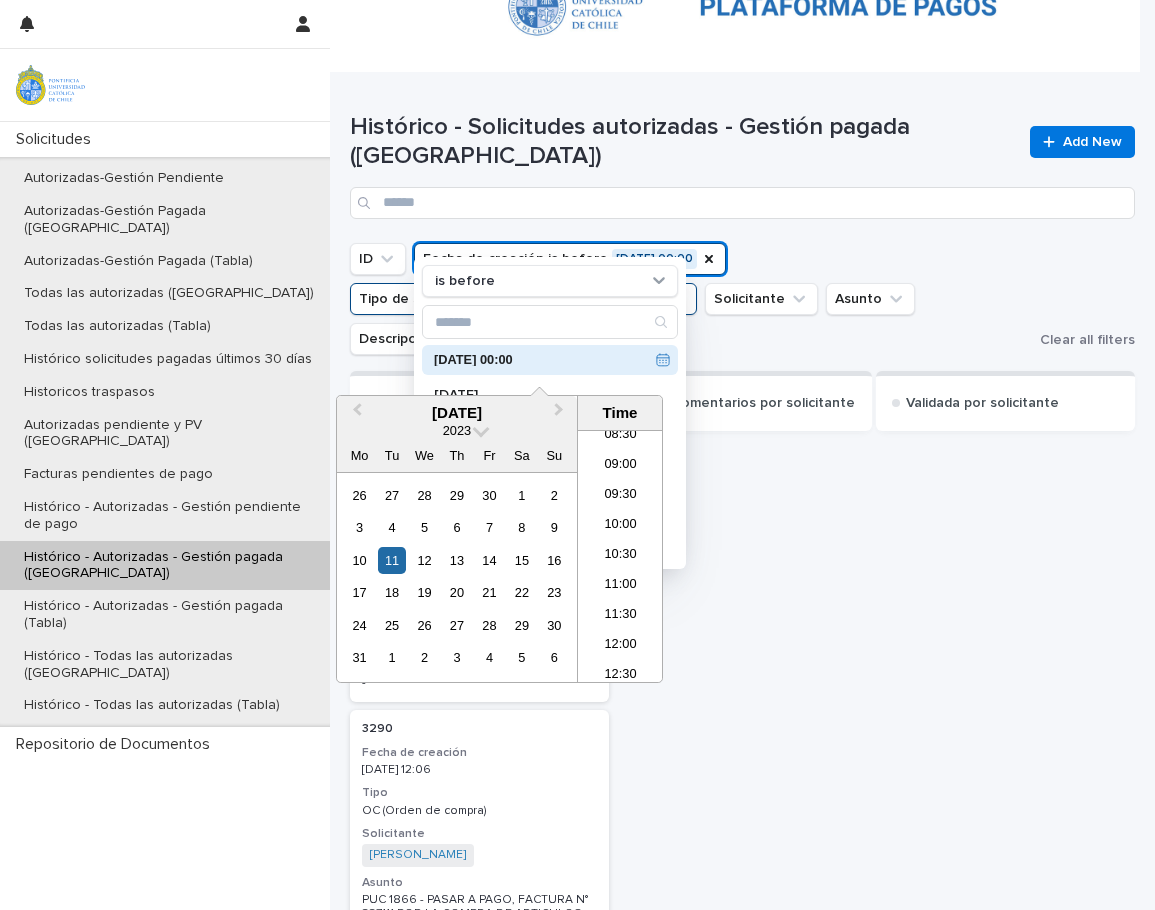 click on "[DATE] 00:00" at bounding box center [541, 360] 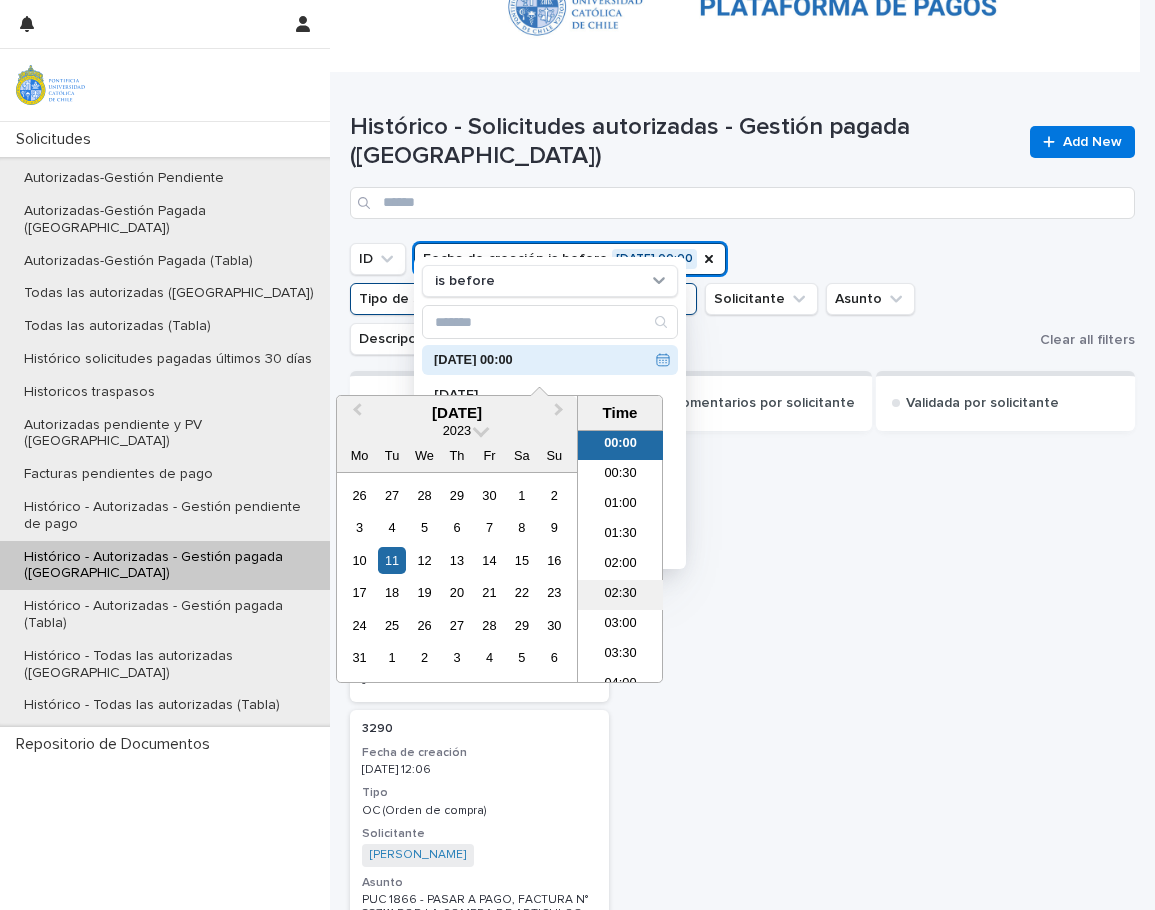 scroll, scrollTop: 0, scrollLeft: 0, axis: both 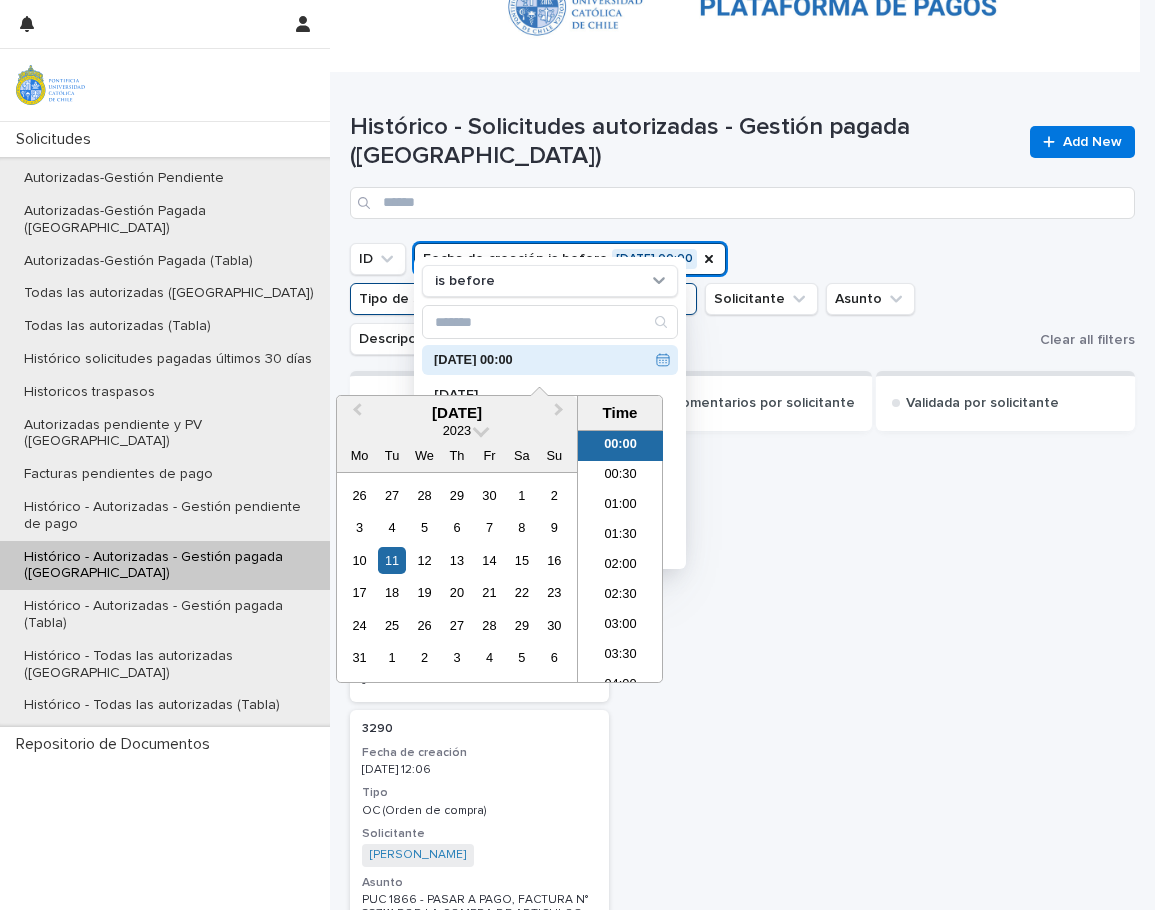 drag, startPoint x: 619, startPoint y: 445, endPoint x: 665, endPoint y: 412, distance: 56.61272 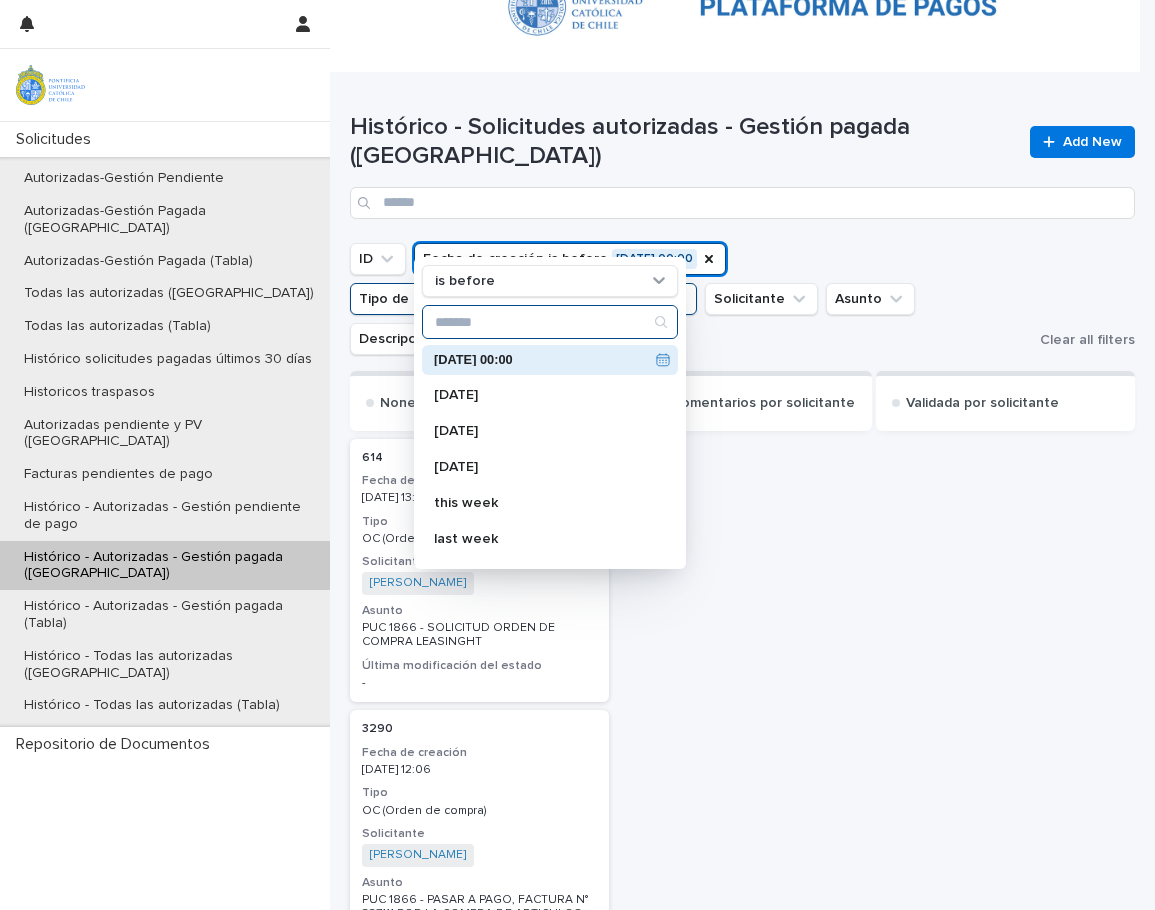 click 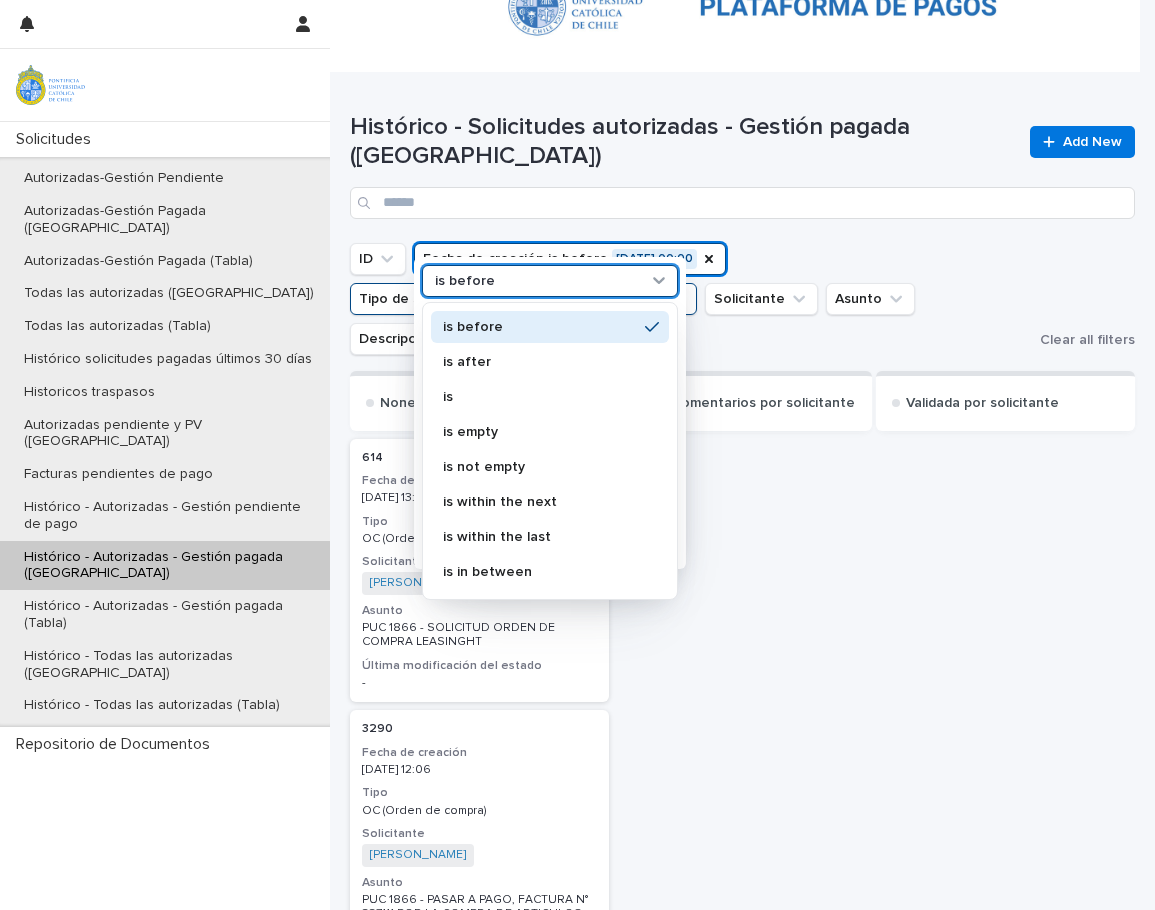 click 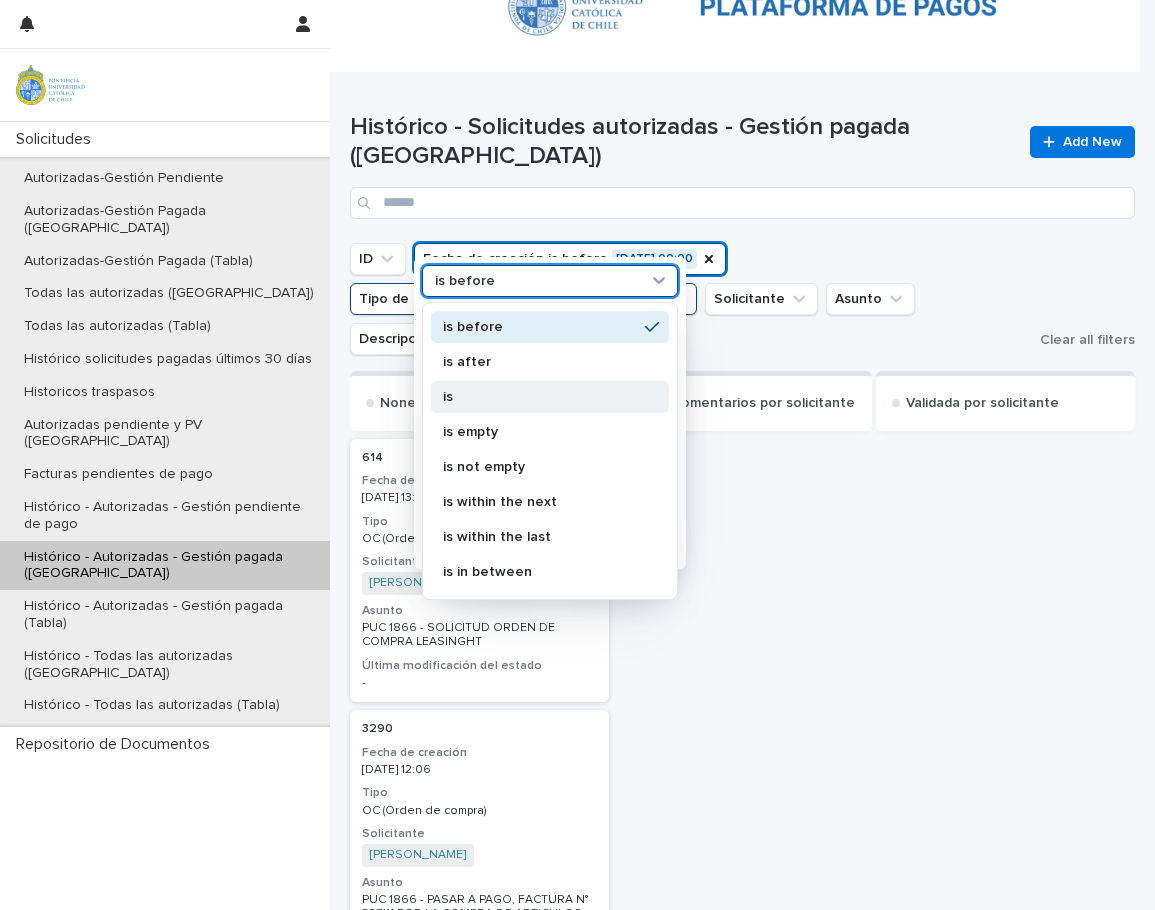 click on "is" at bounding box center [550, 397] 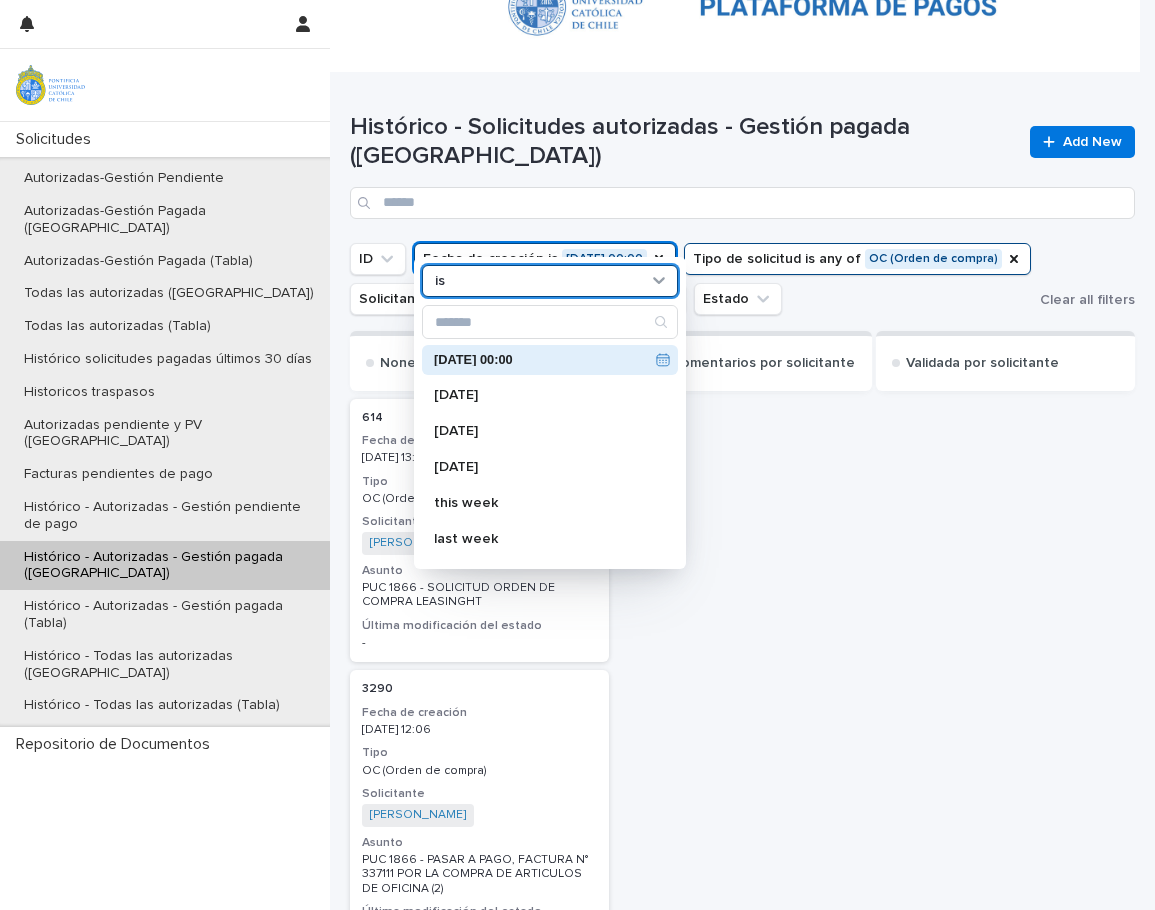 scroll, scrollTop: 0, scrollLeft: 0, axis: both 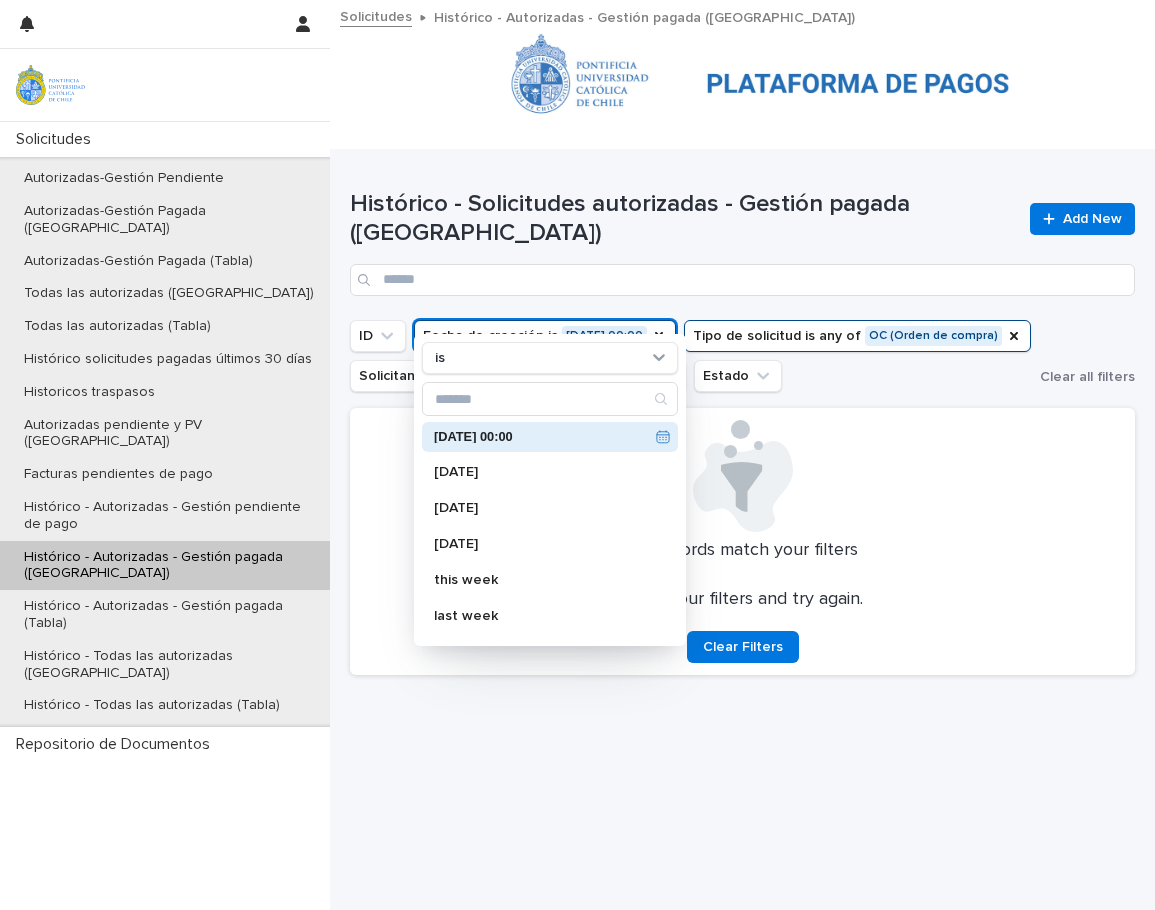 click 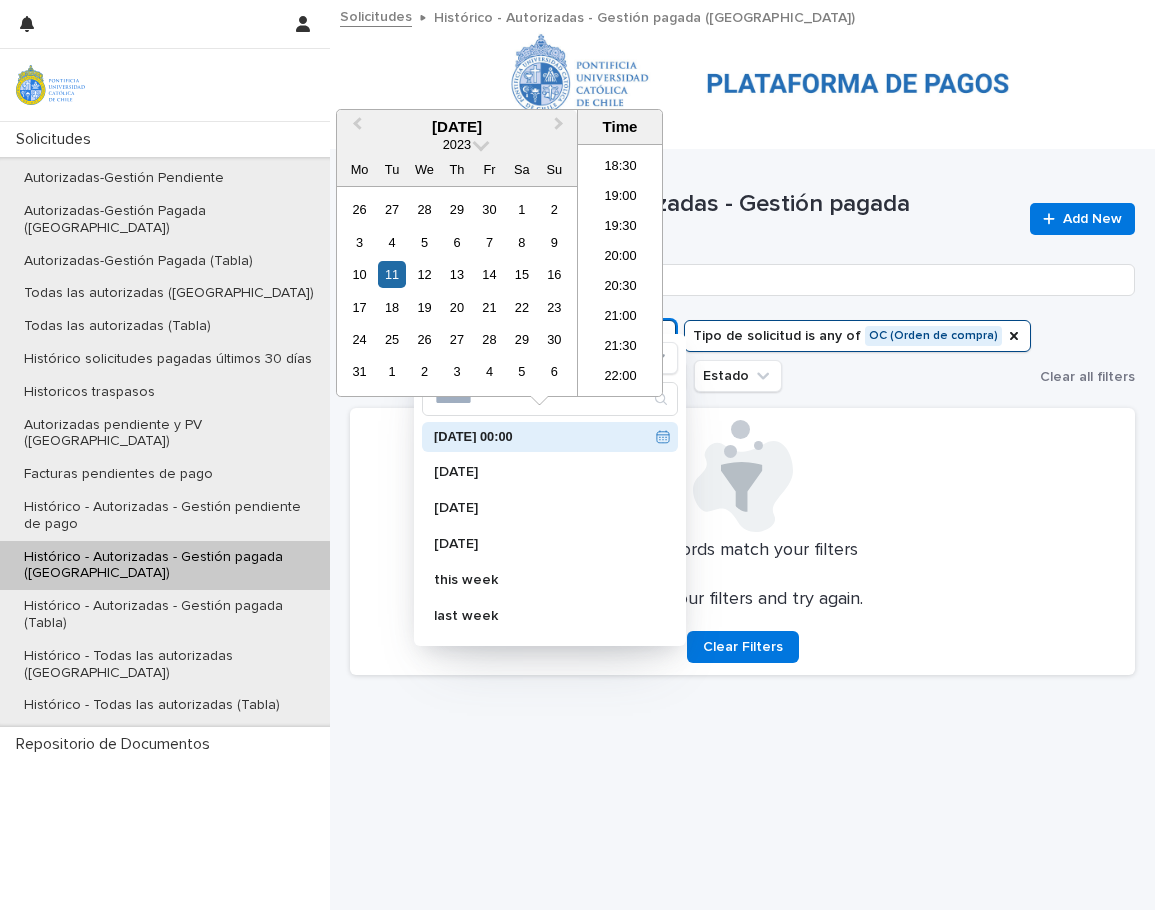 scroll, scrollTop: 1189, scrollLeft: 0, axis: vertical 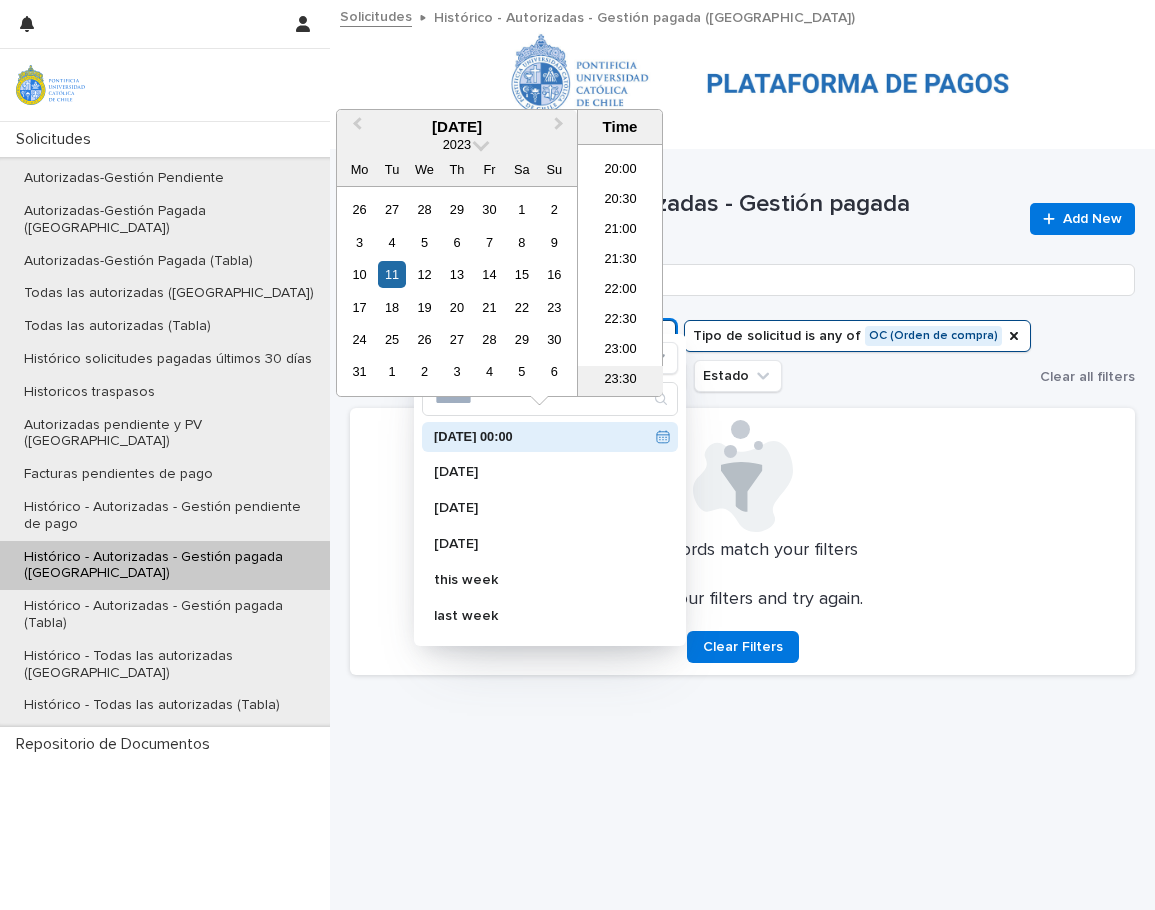 click on "23:30" at bounding box center (620, 381) 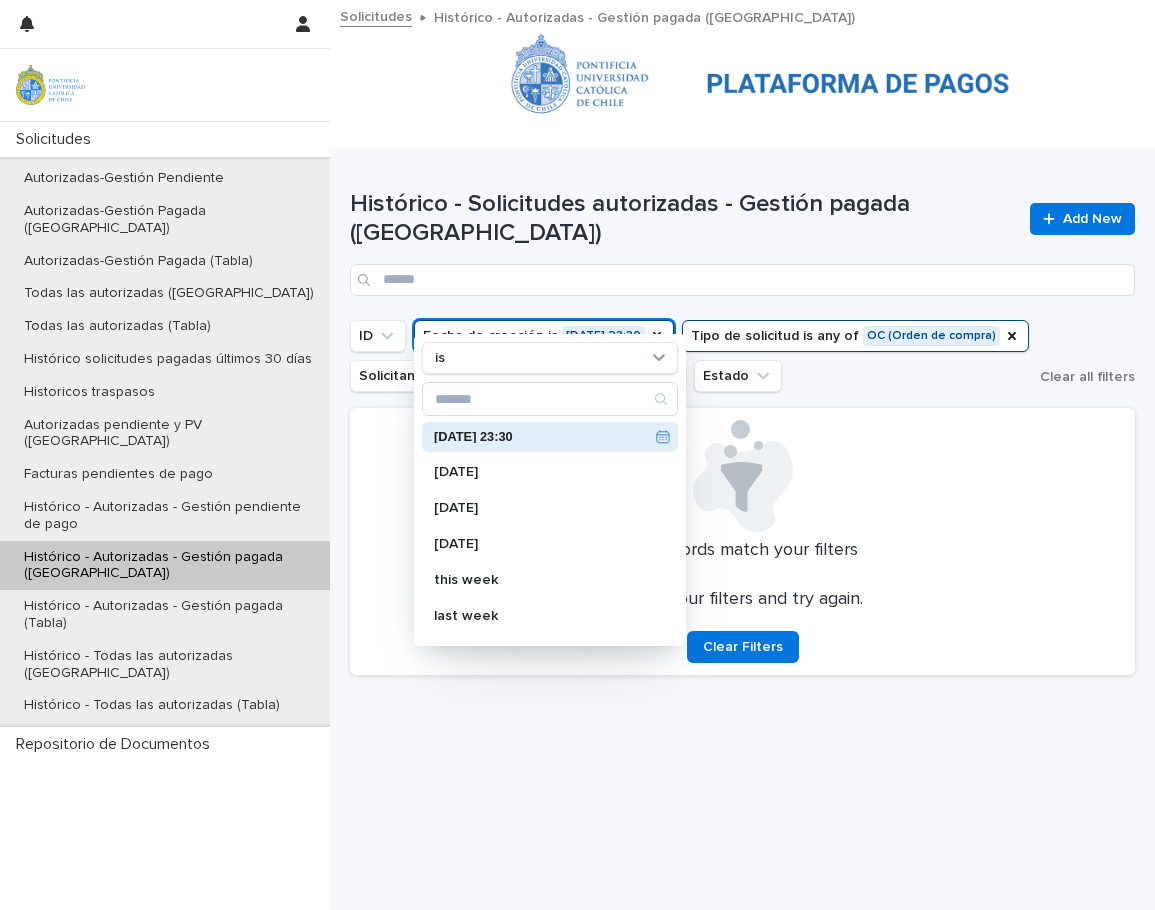 click 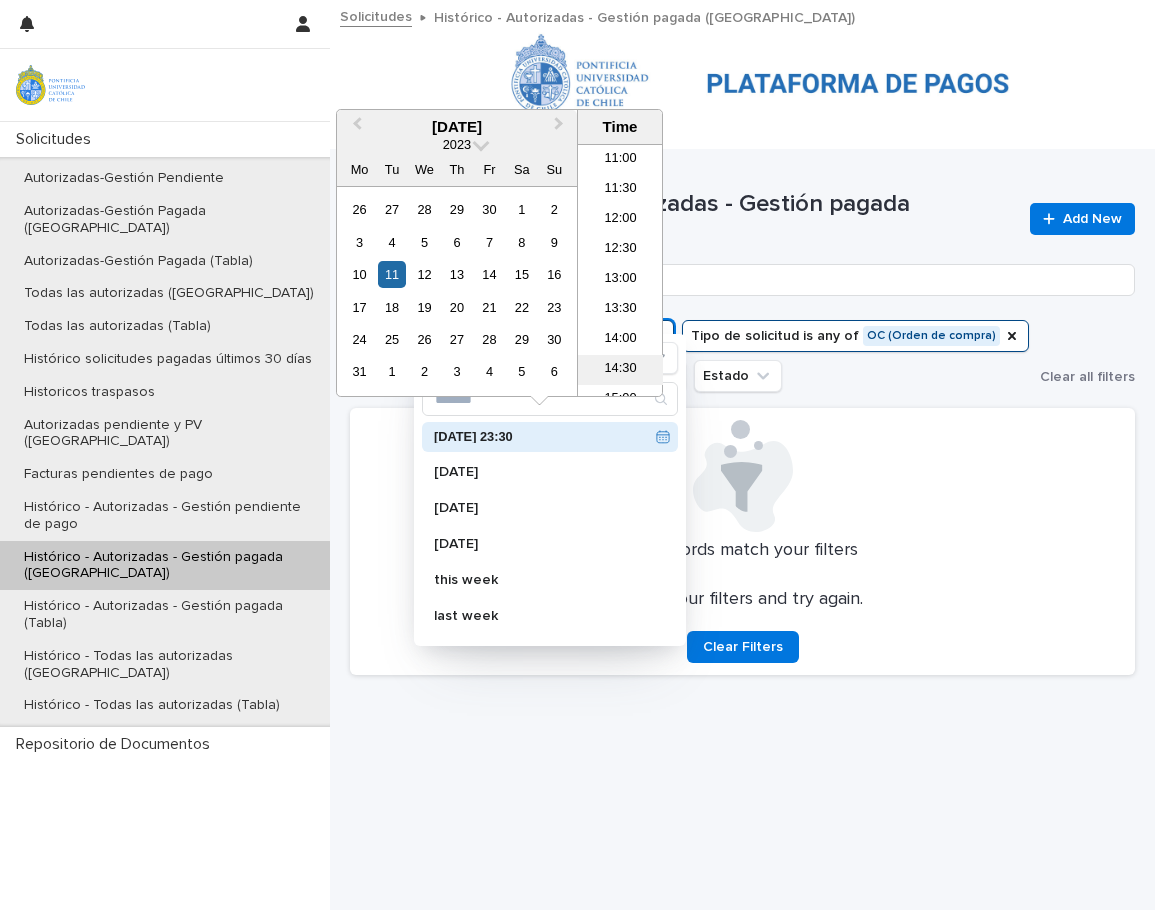 scroll, scrollTop: 721, scrollLeft: 0, axis: vertical 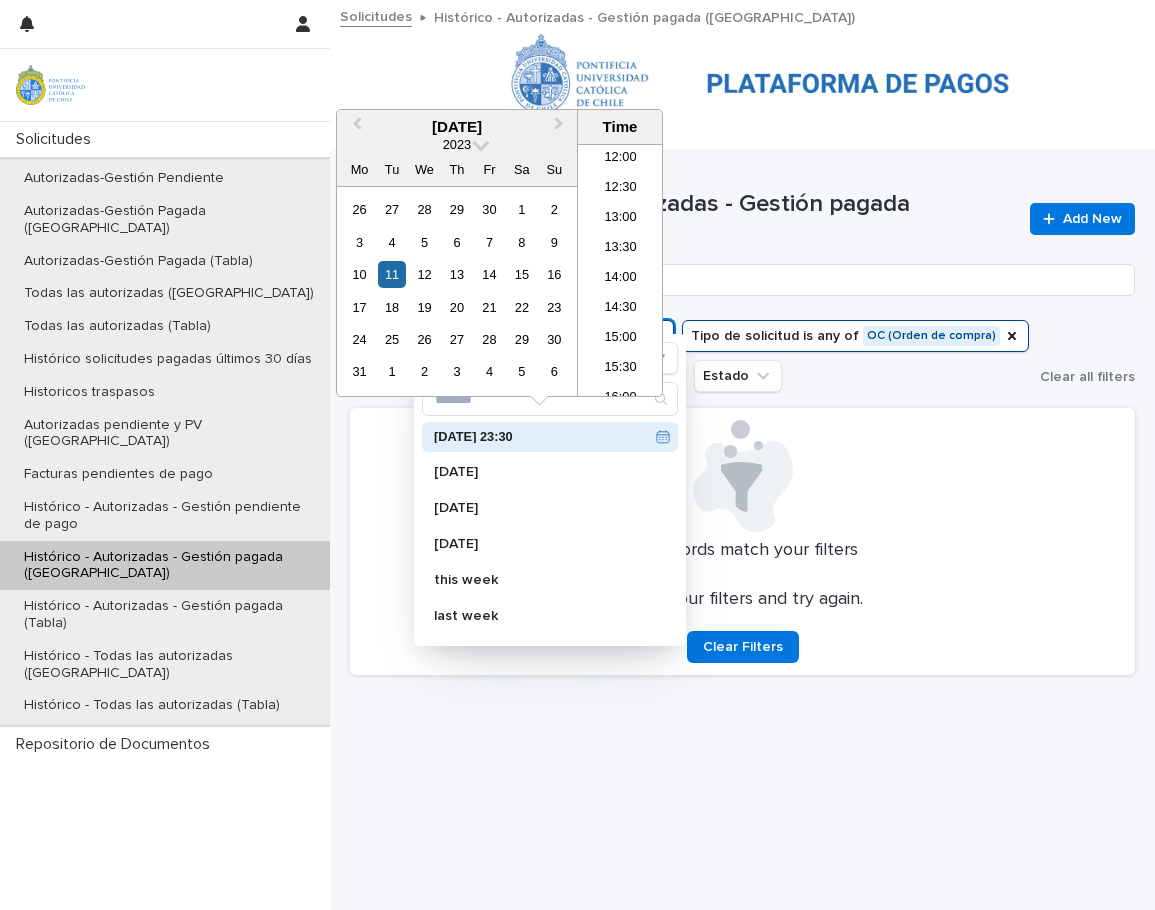 click on "14:30" at bounding box center [620, 309] 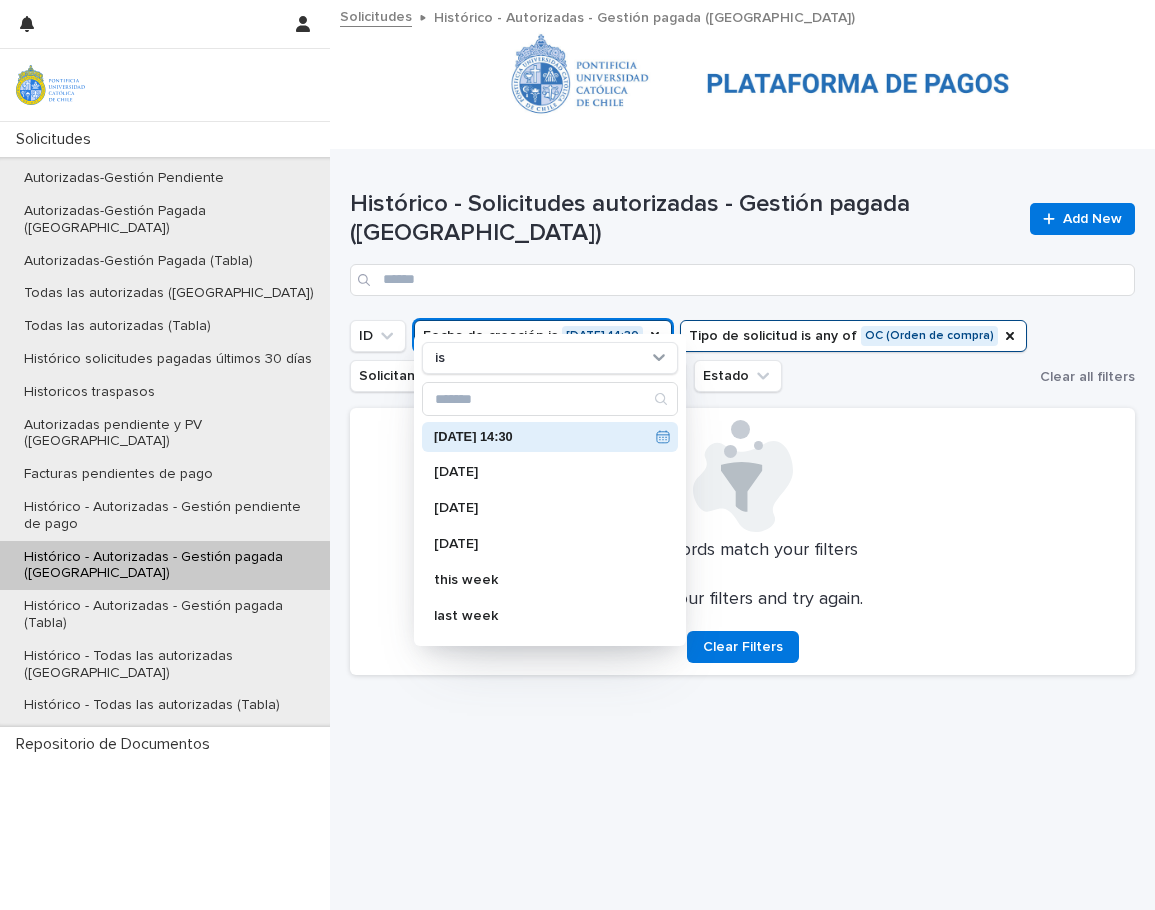 click at bounding box center (742, 476) 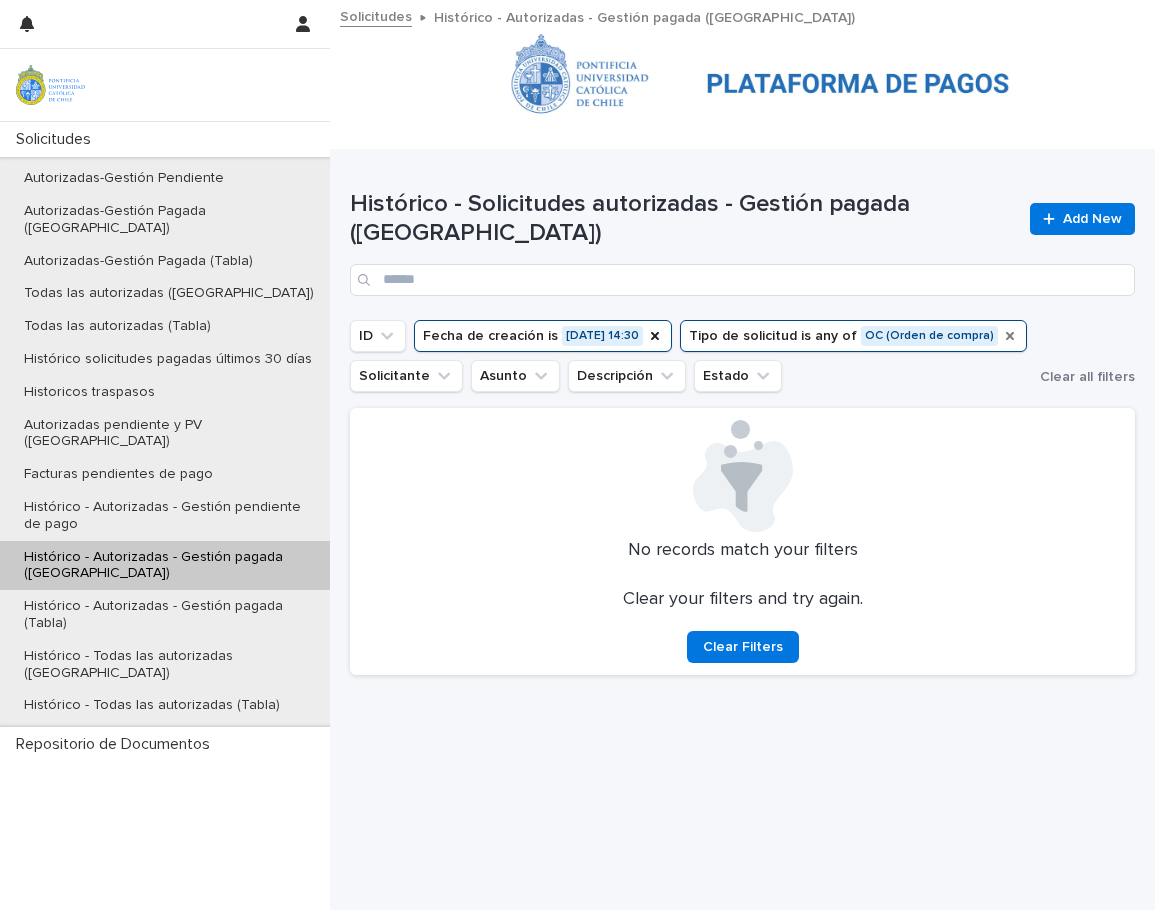click 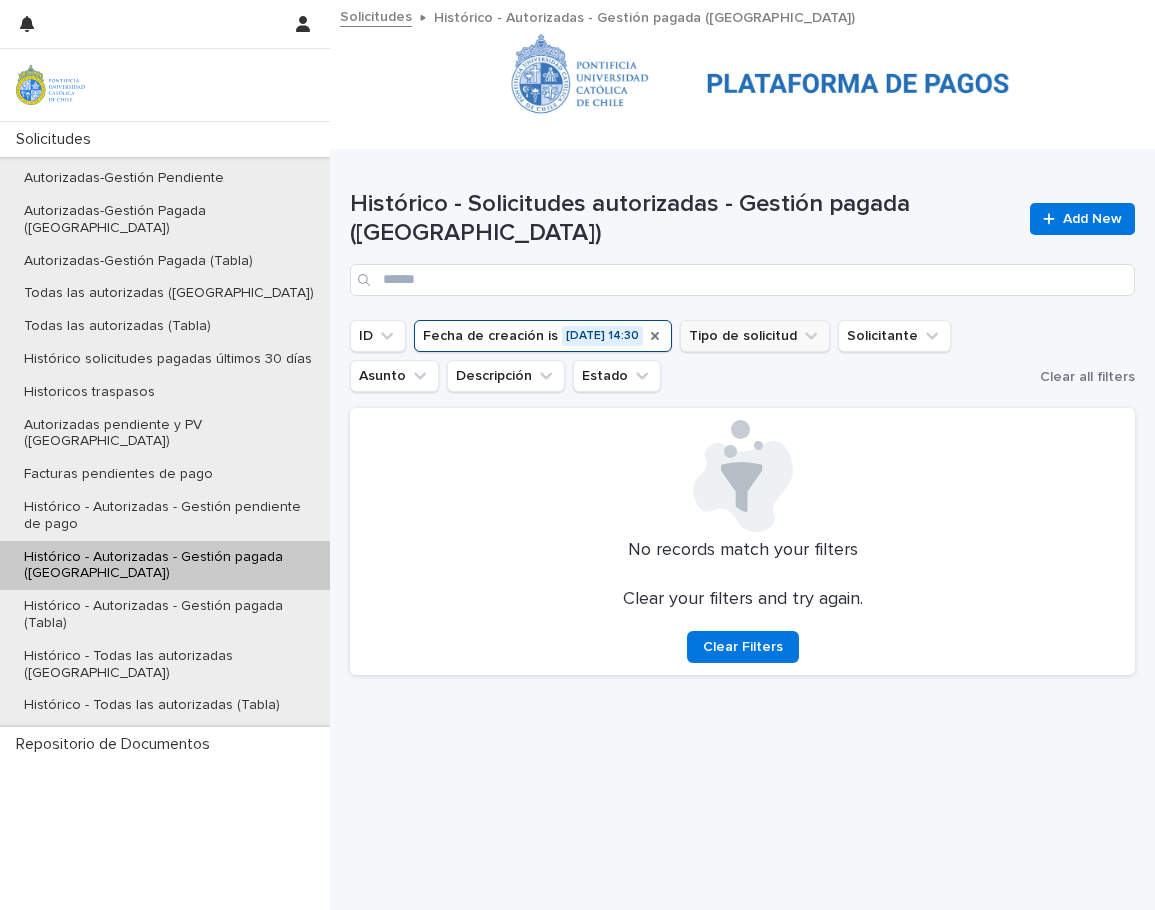 click 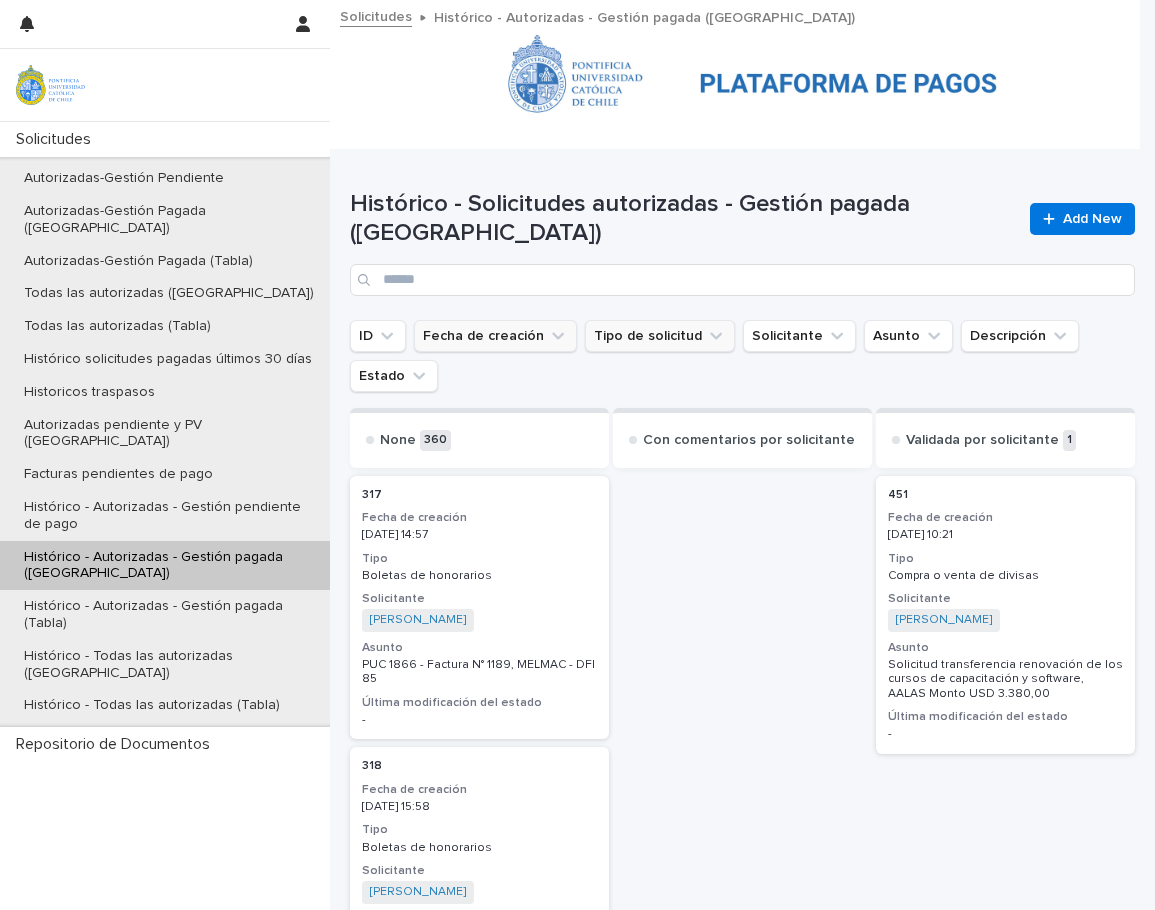 click on "Histórico - Autorizadas - Gestión pagada ([GEOGRAPHIC_DATA])" at bounding box center (169, 566) 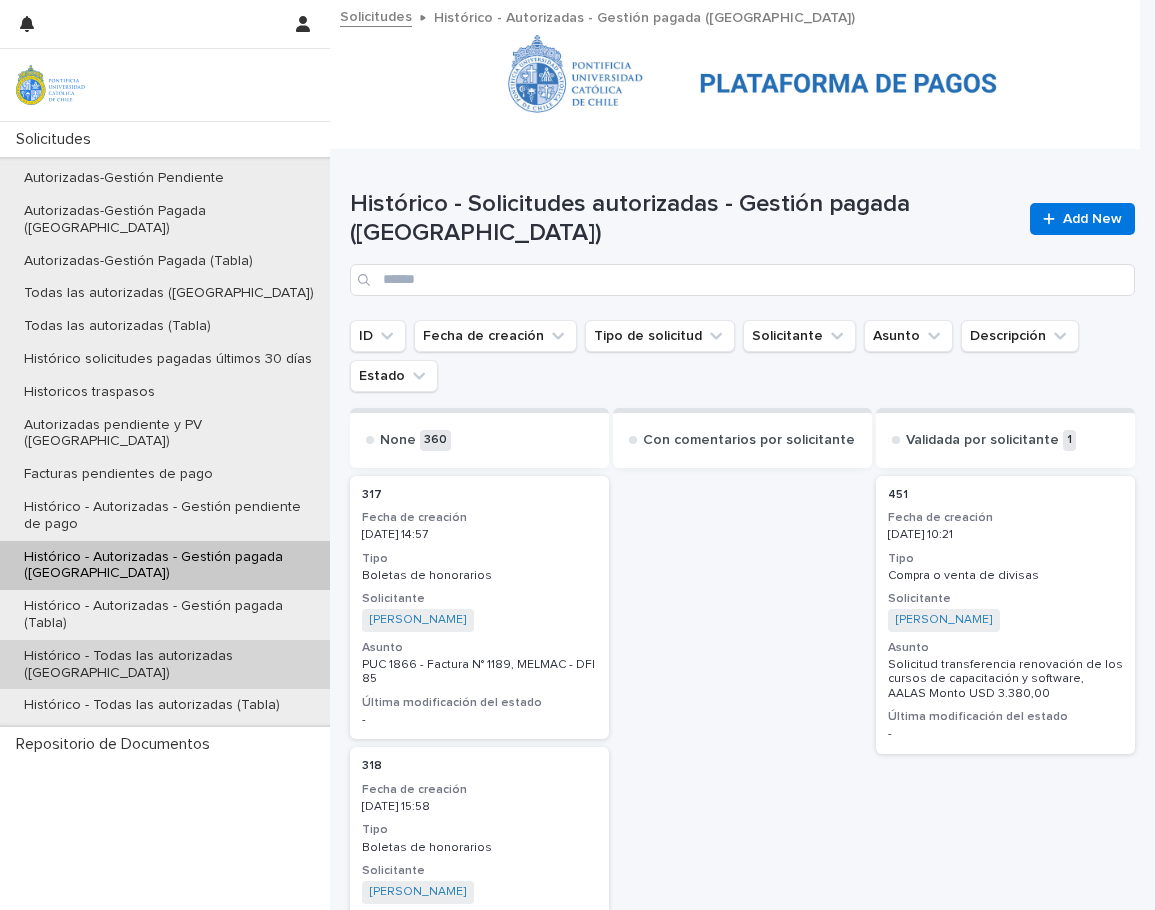 click on "Histórico - Todas las autorizadas ([GEOGRAPHIC_DATA])" at bounding box center (169, 665) 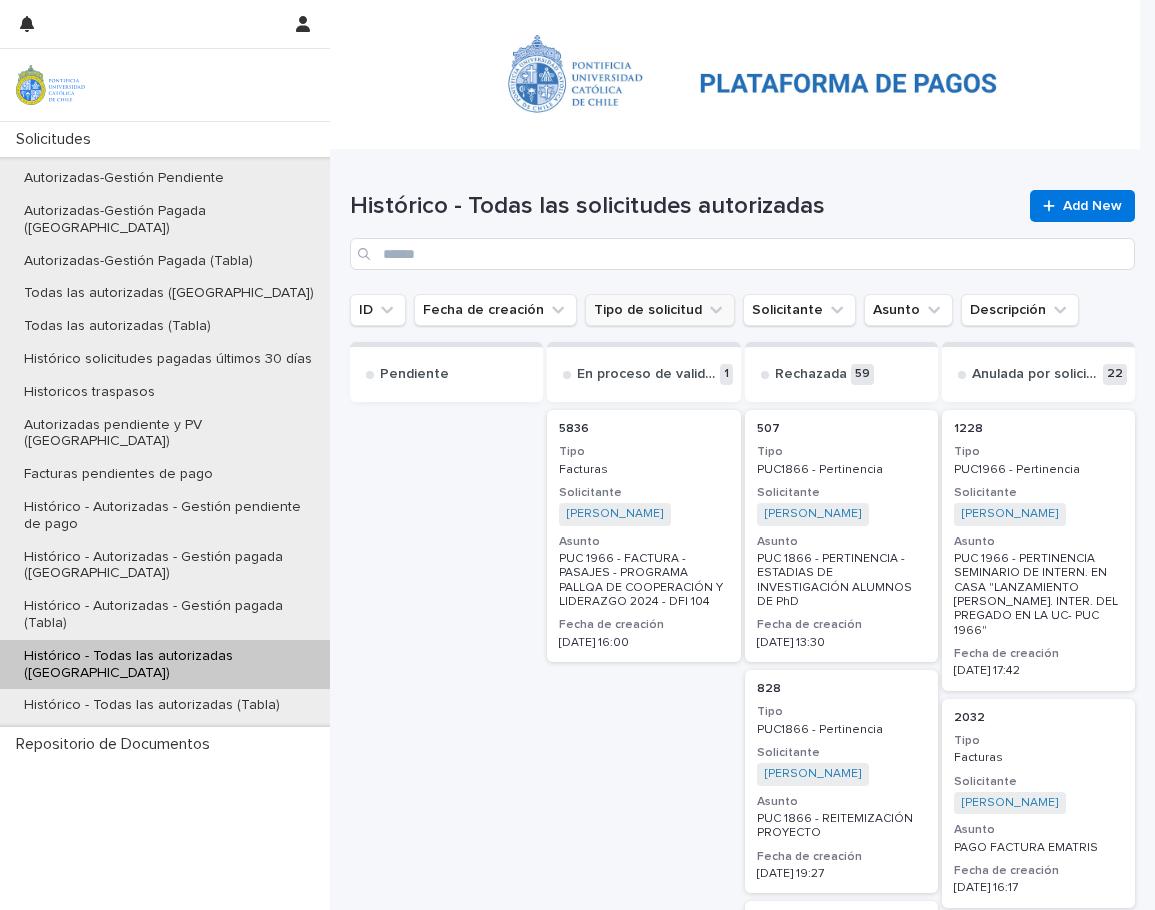 click on "Tipo de solicitud" at bounding box center (660, 310) 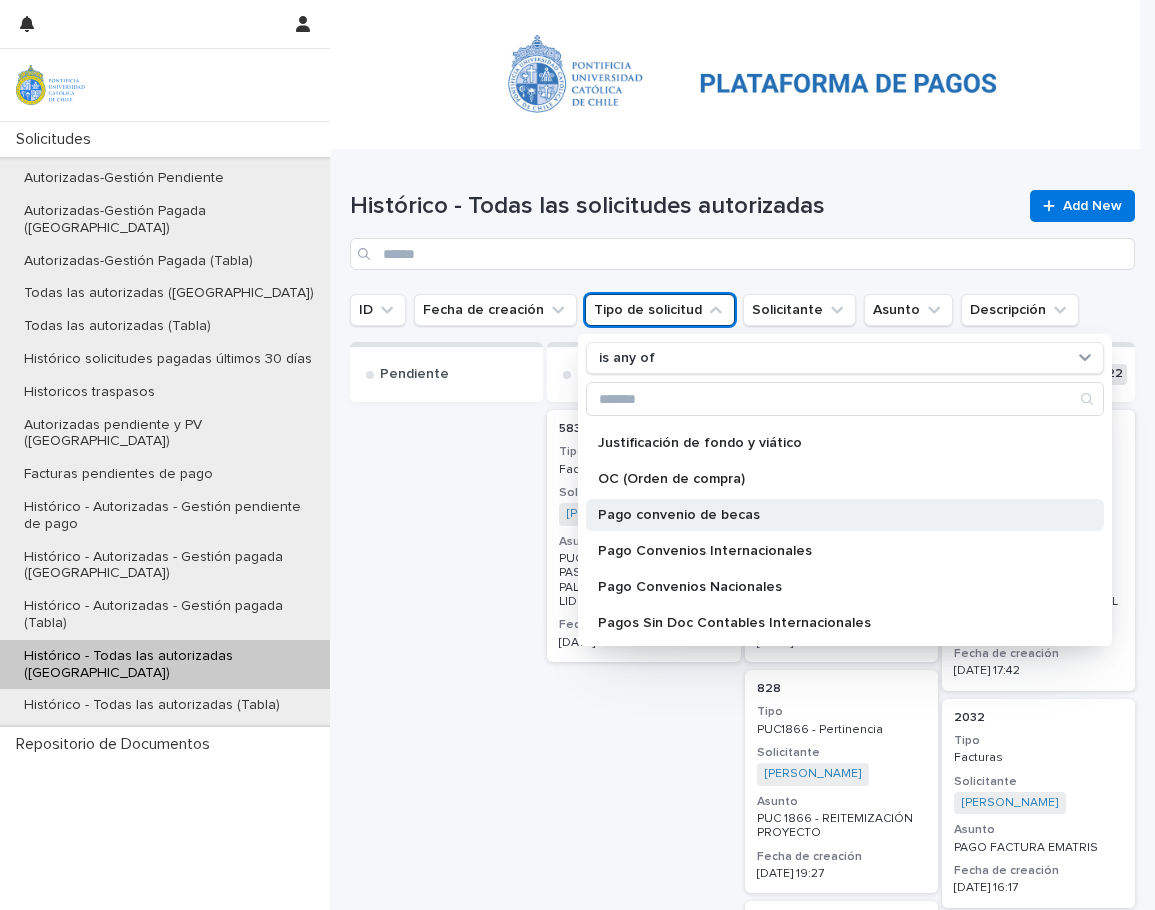 scroll, scrollTop: 500, scrollLeft: 0, axis: vertical 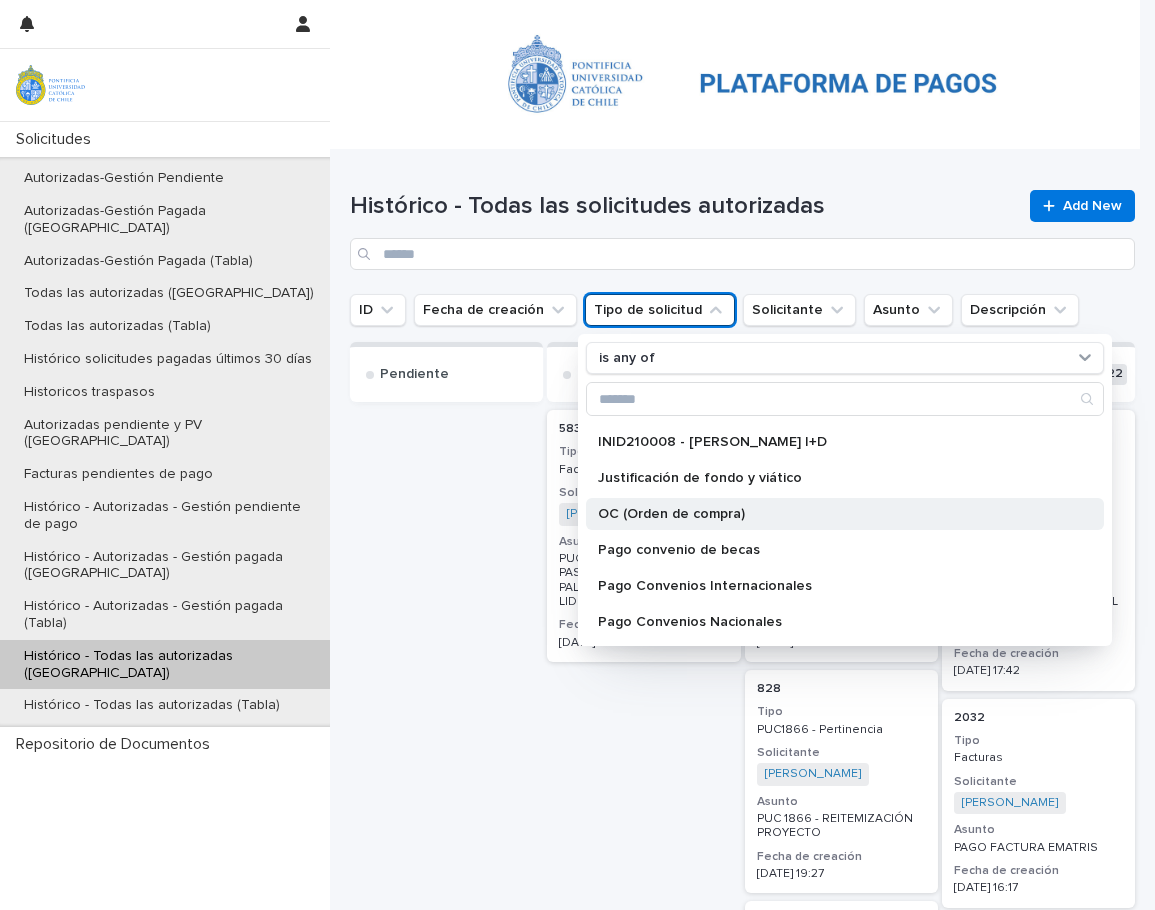 drag, startPoint x: 682, startPoint y: 511, endPoint x: 692, endPoint y: 515, distance: 10.770329 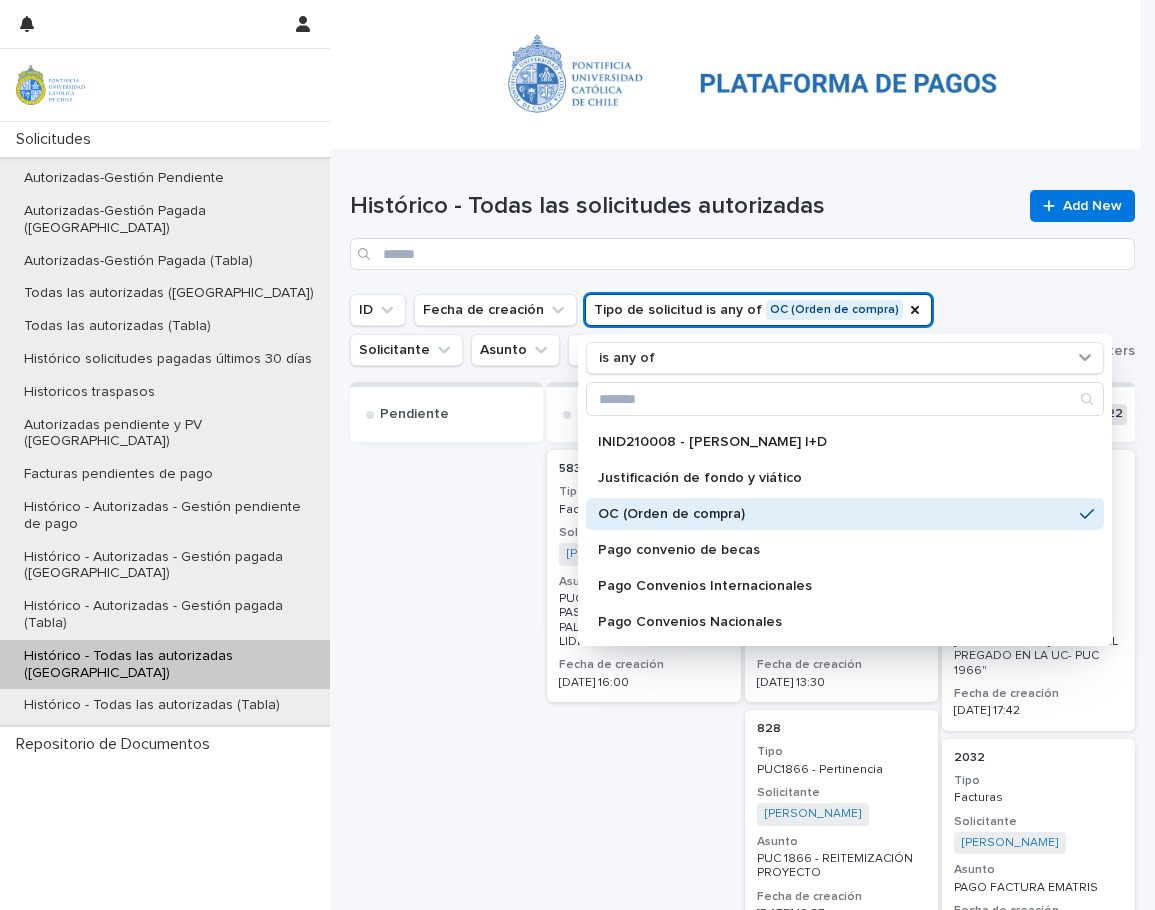 click at bounding box center (446, 3128) 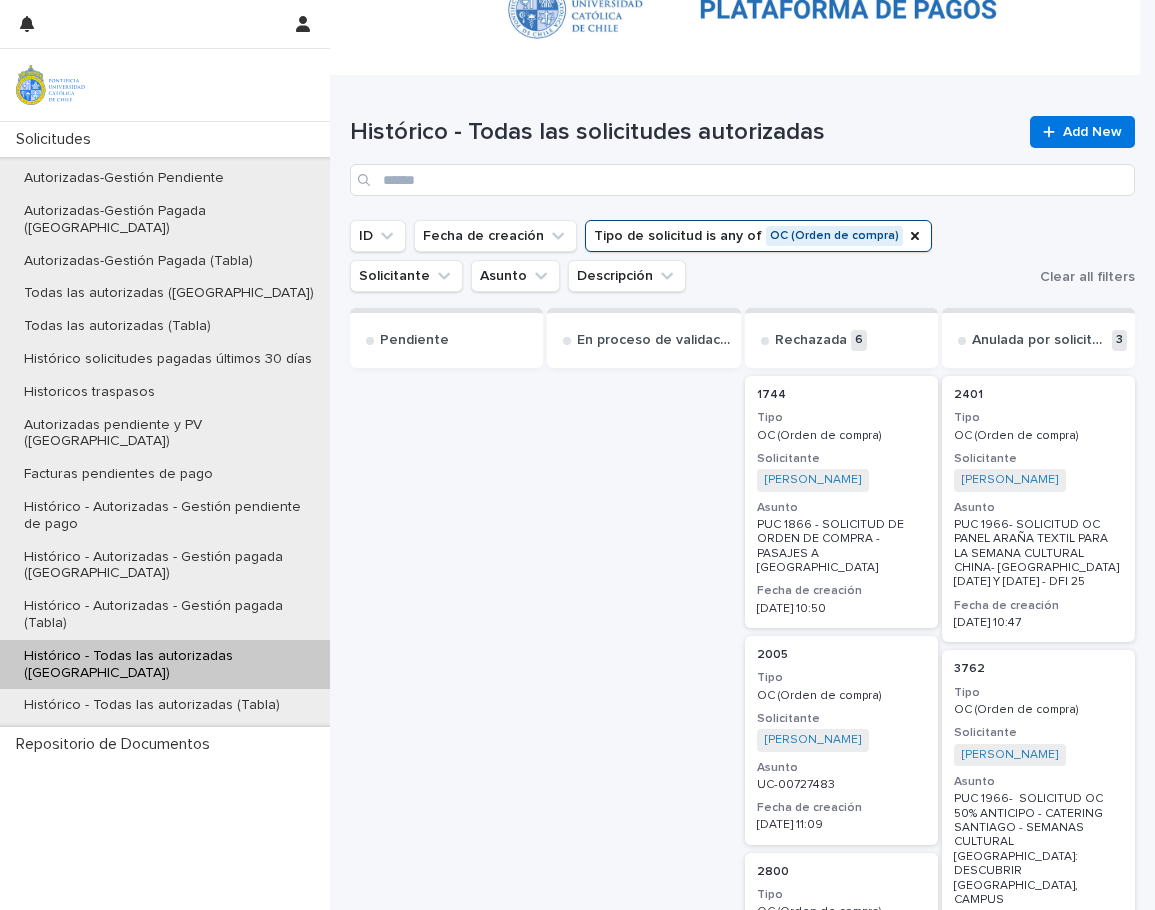 scroll, scrollTop: 0, scrollLeft: 0, axis: both 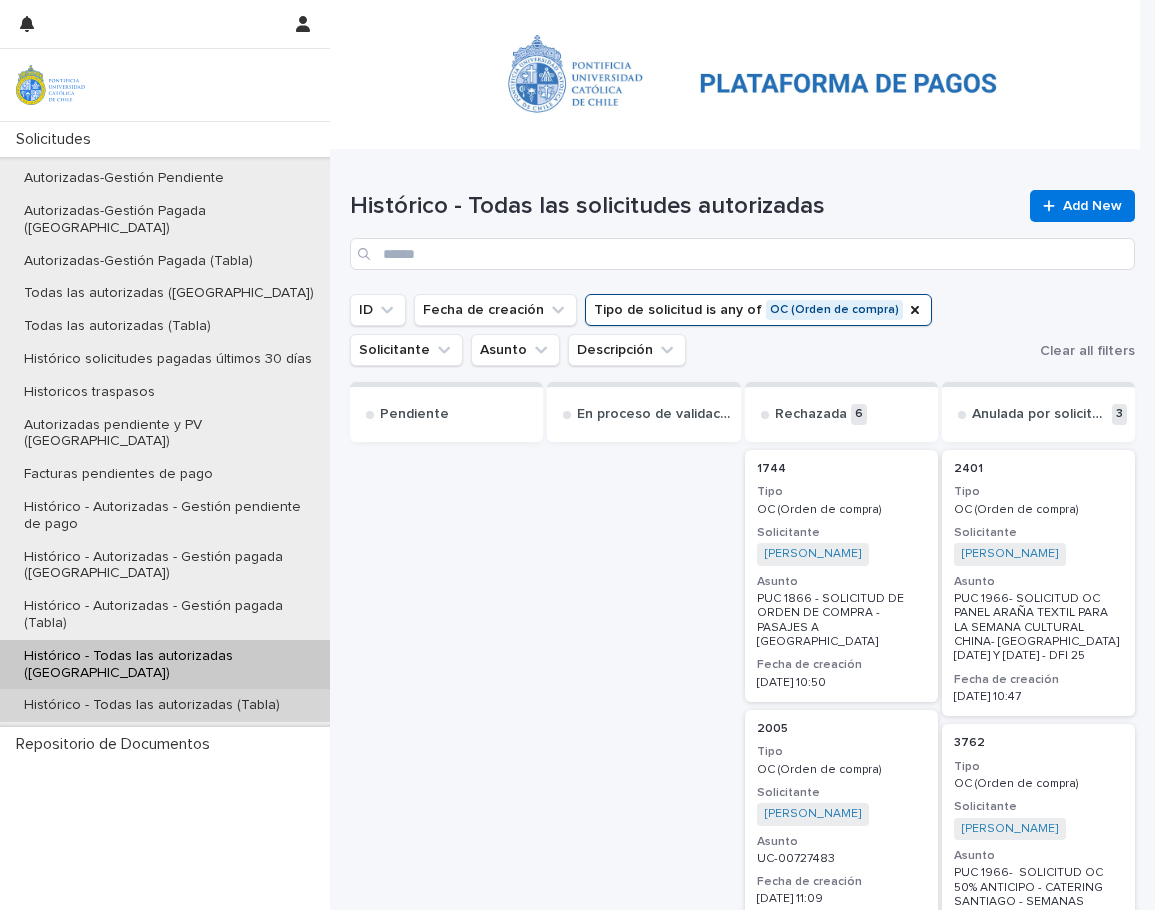 click on "Histórico - Todas las autorizadas (Tabla)" at bounding box center (152, 705) 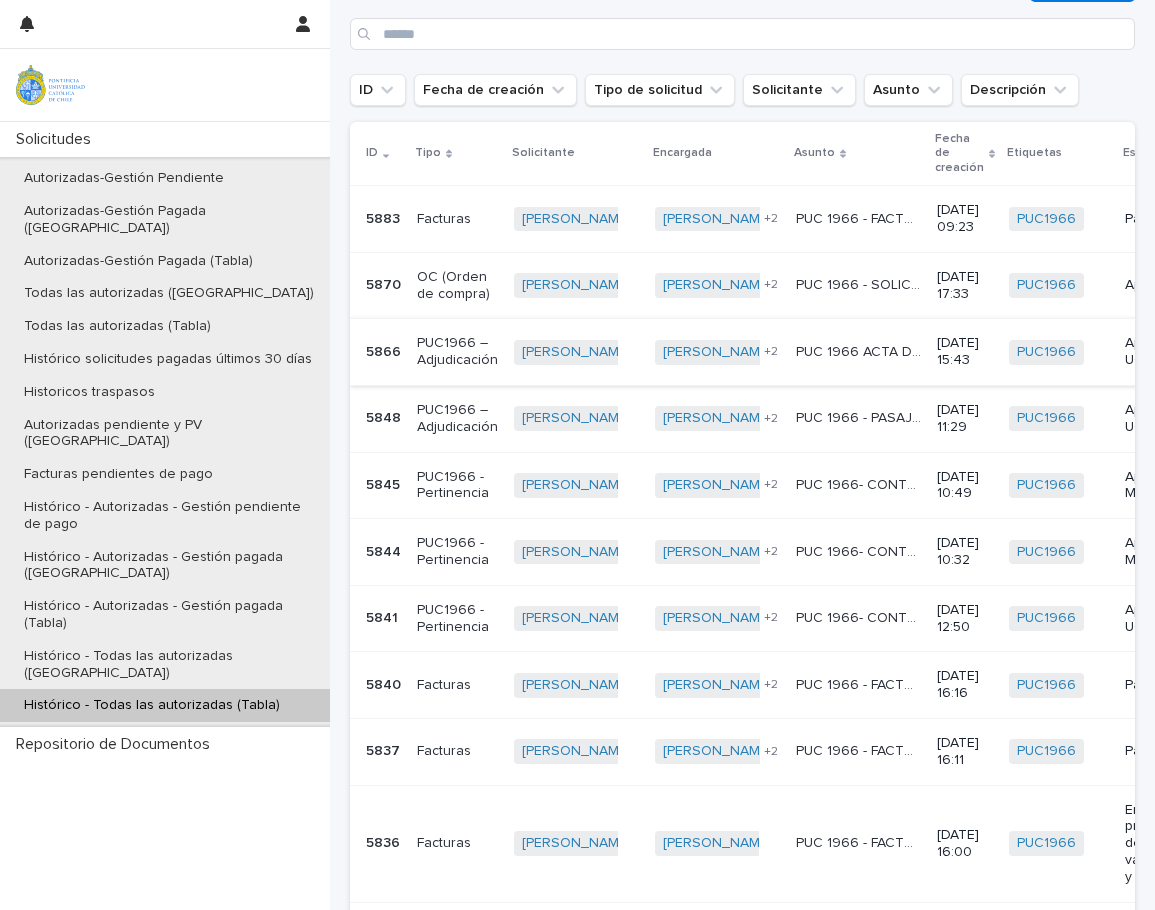 scroll, scrollTop: 1664, scrollLeft: 0, axis: vertical 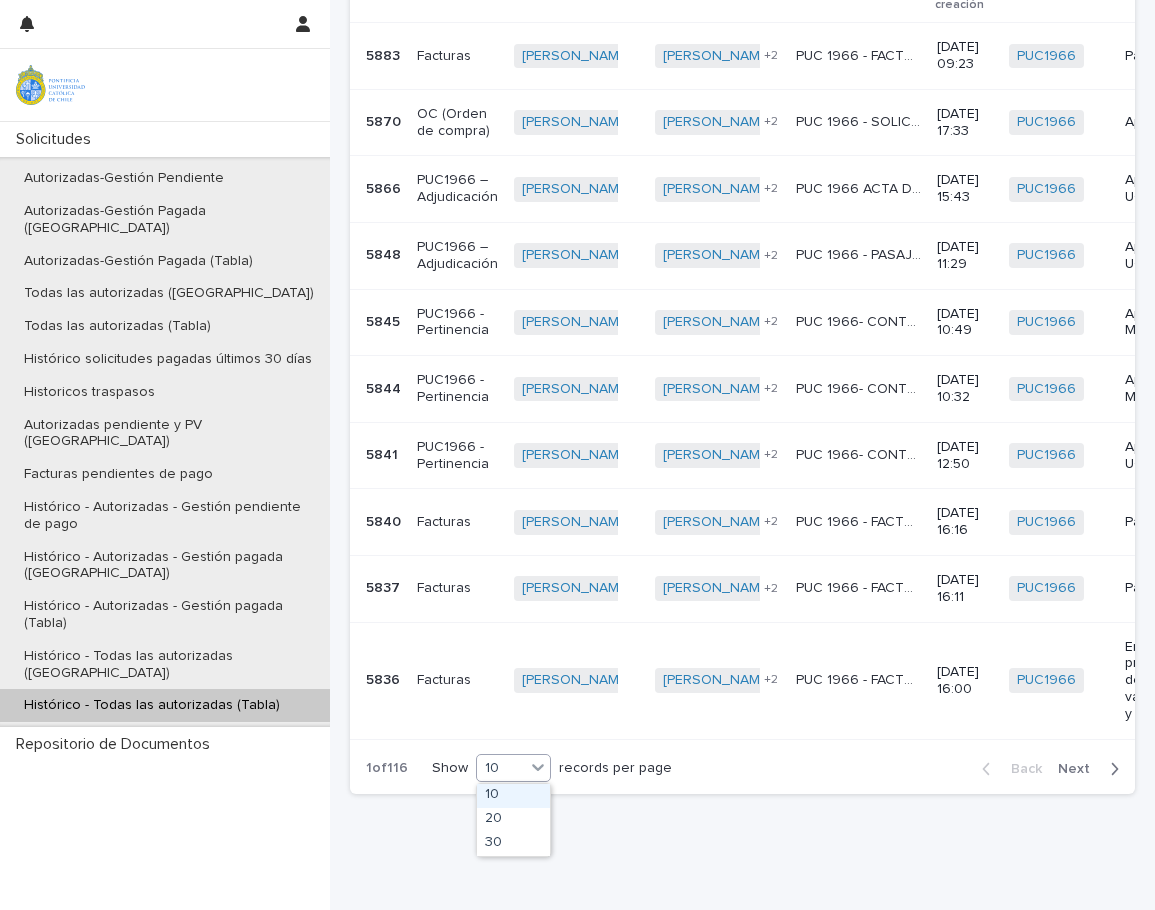 click on "10" at bounding box center [501, 768] 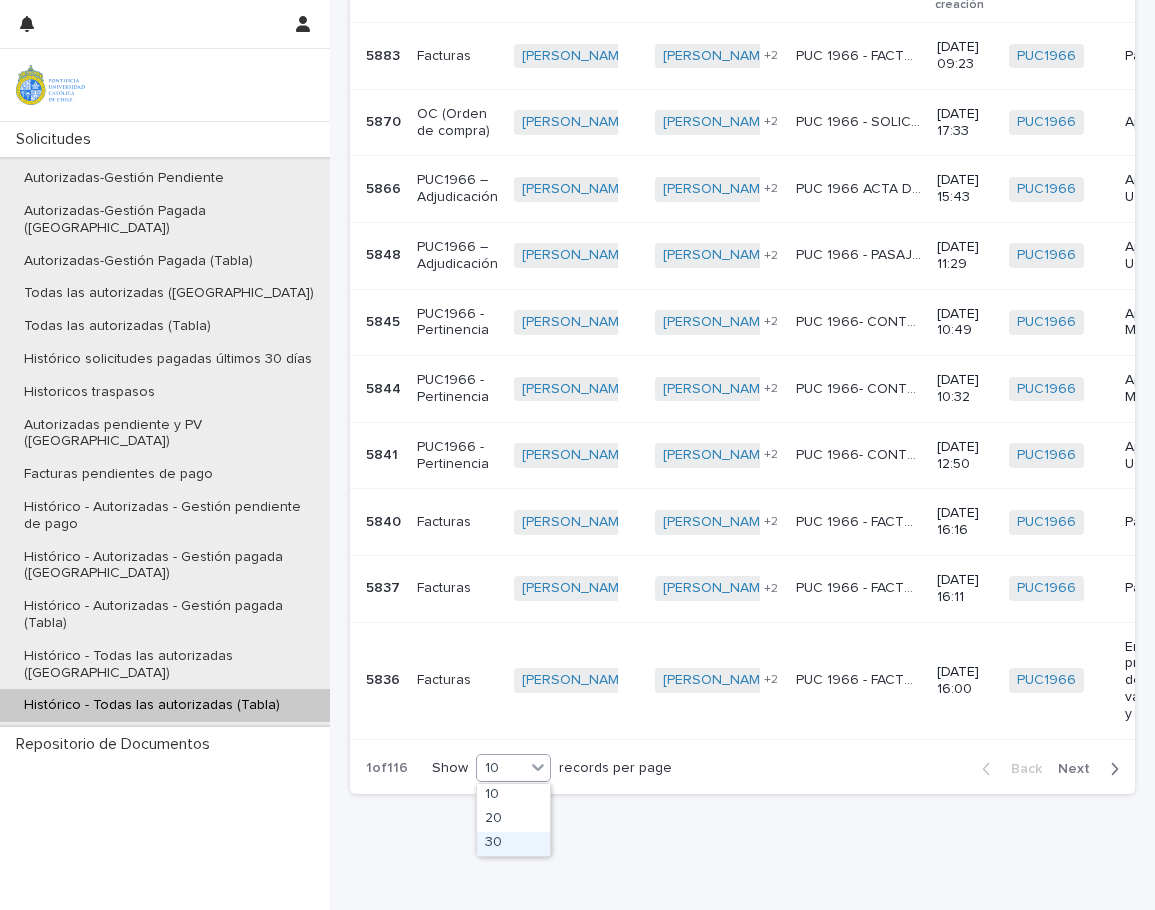 click on "30" at bounding box center (513, 844) 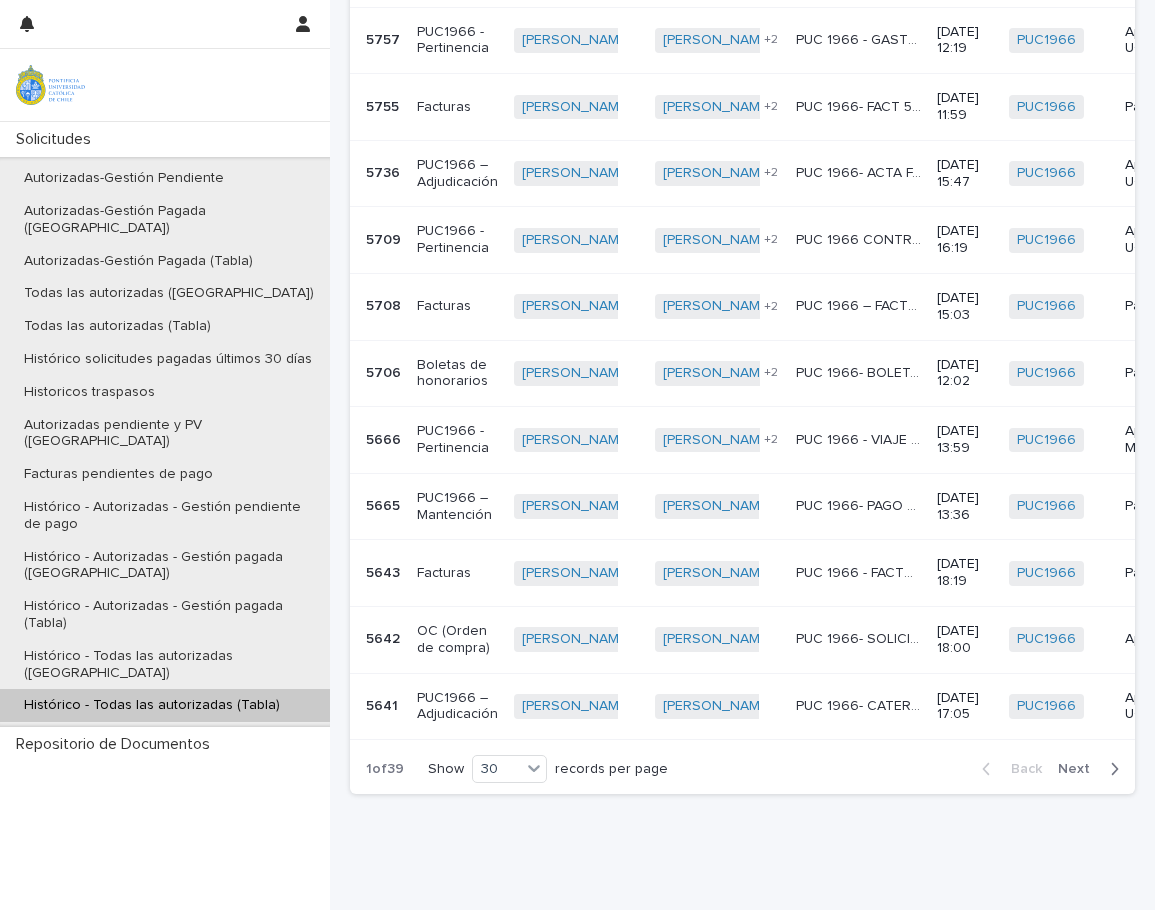 scroll, scrollTop: 3298, scrollLeft: 0, axis: vertical 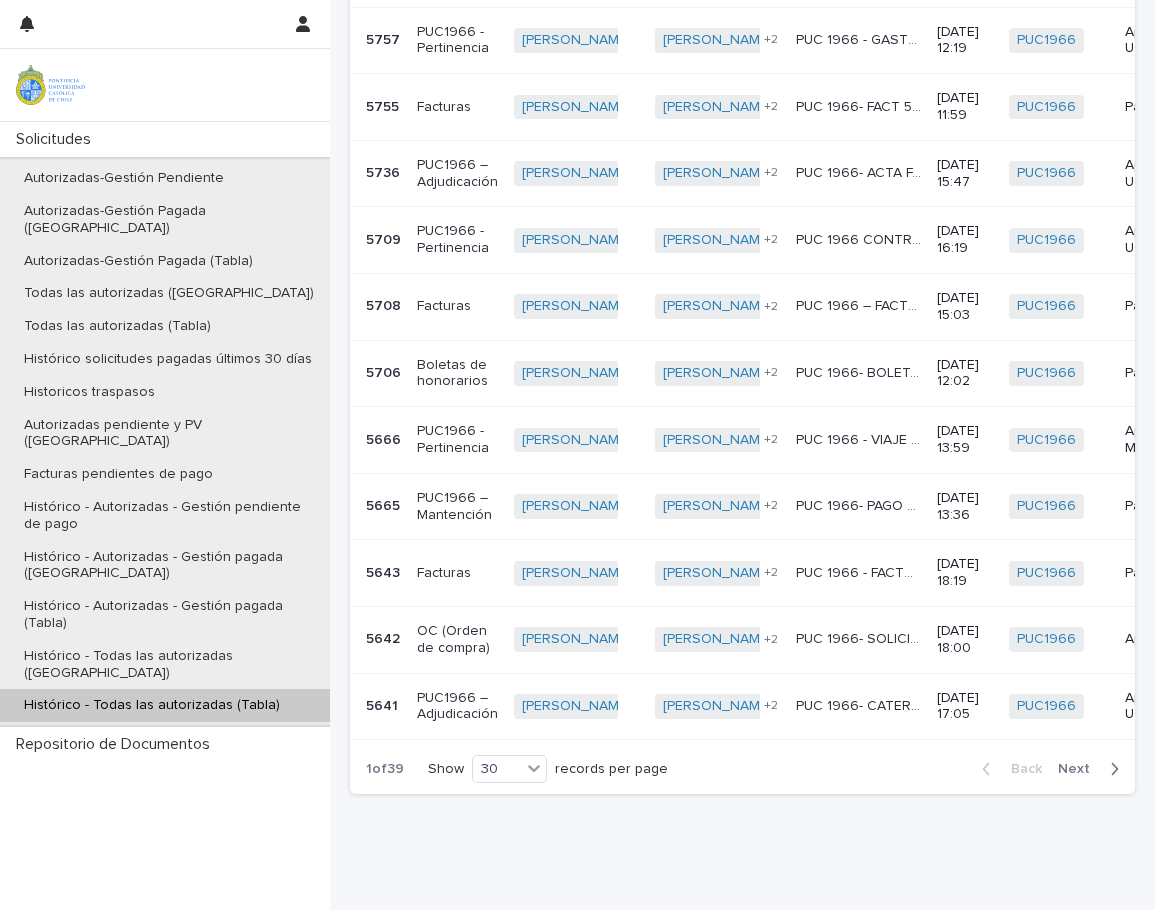 click on "Back Next" at bounding box center (1050, 769) 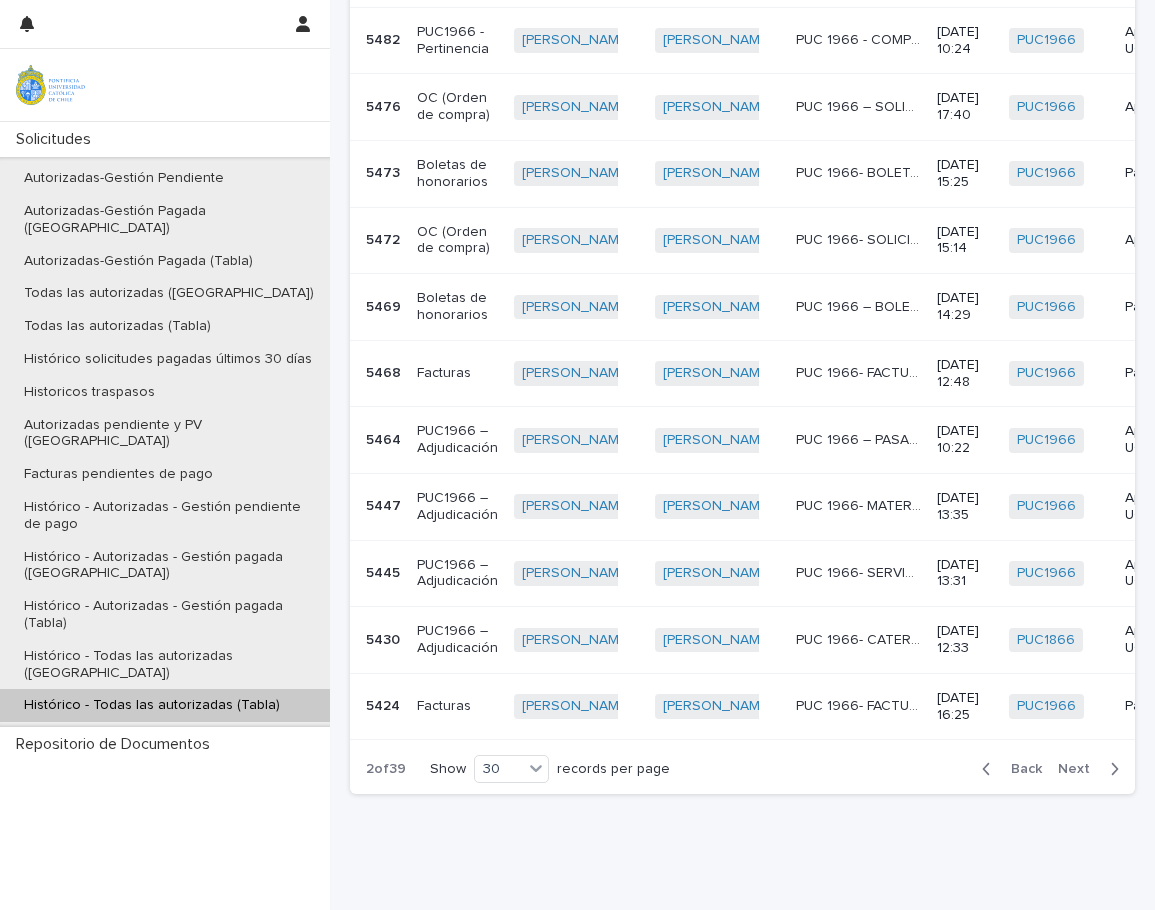 scroll, scrollTop: 2861, scrollLeft: 0, axis: vertical 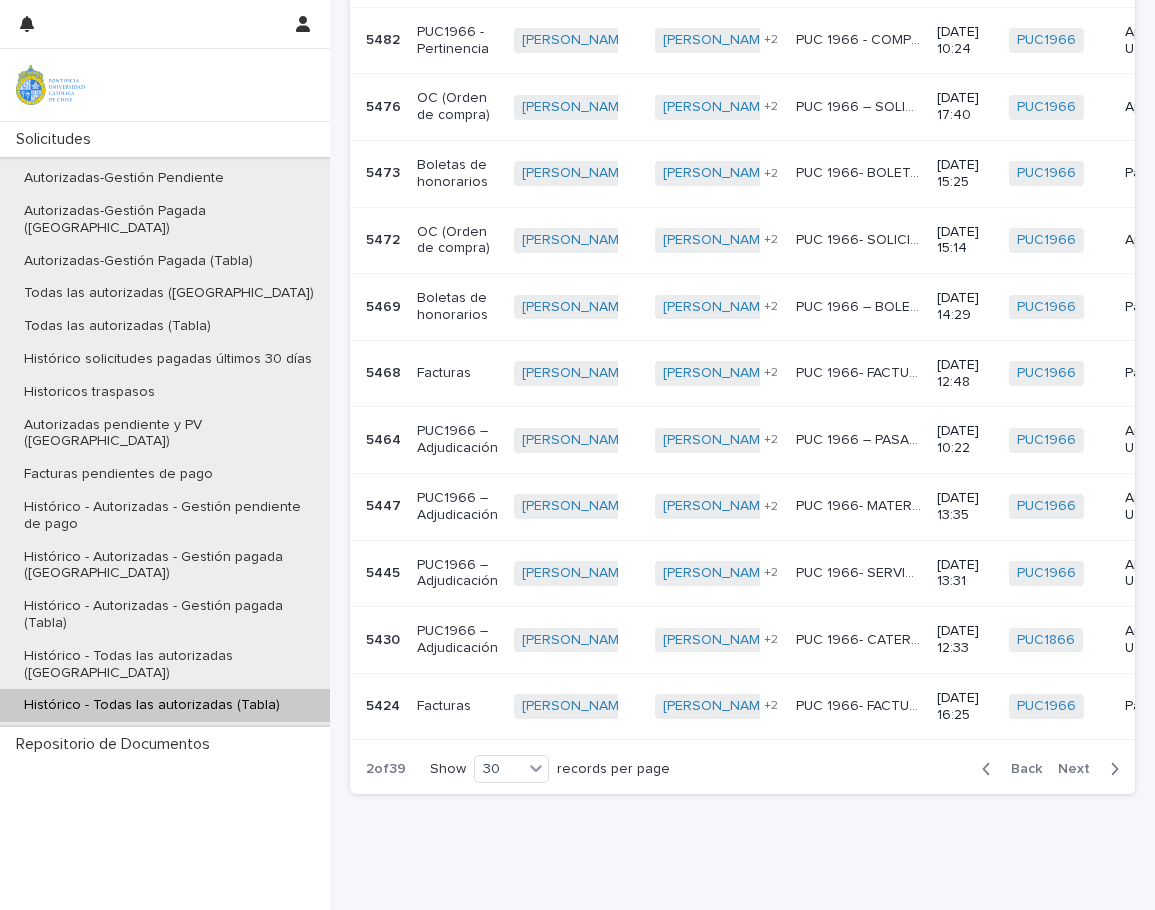 click on "Next" at bounding box center [1080, 769] 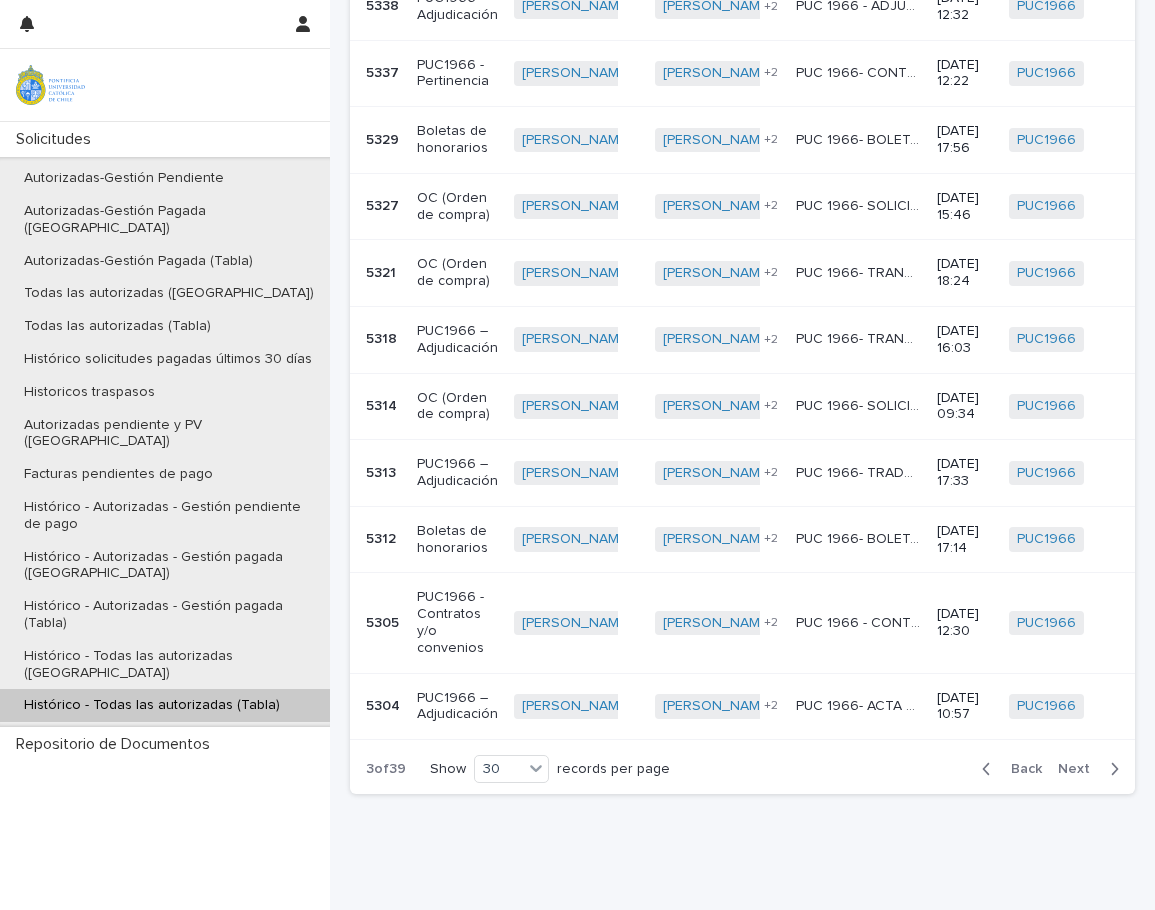 click on "PUC1966   + 0" at bounding box center [1071, 623] 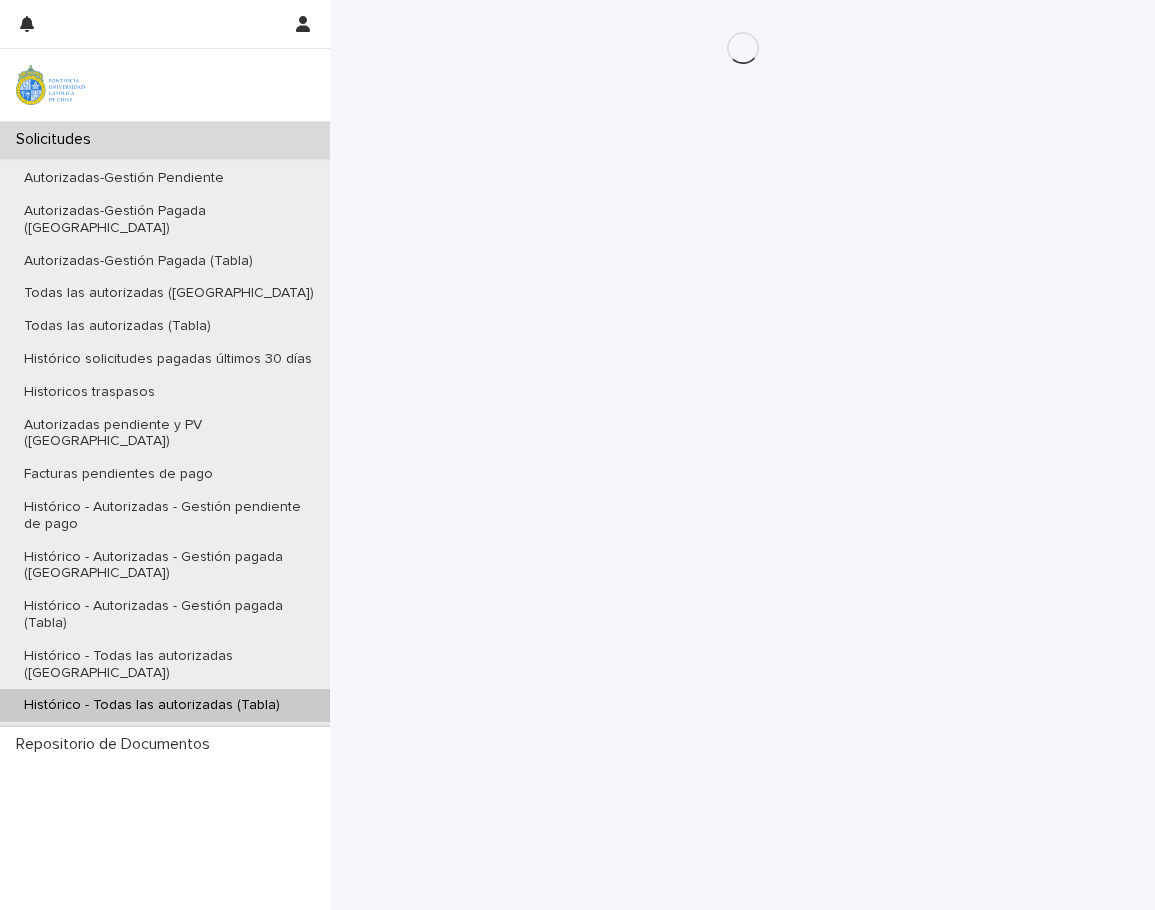 scroll, scrollTop: 0, scrollLeft: 0, axis: both 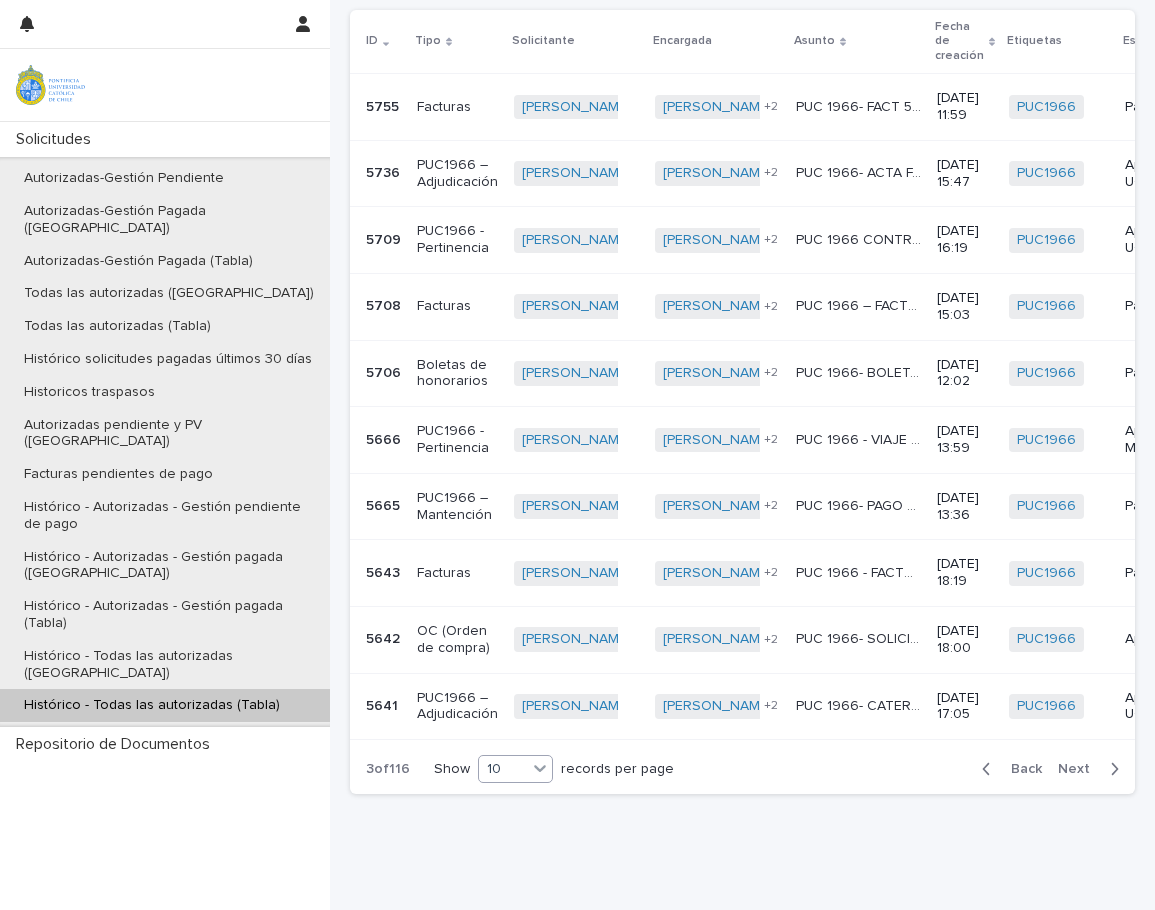 click at bounding box center (540, 768) 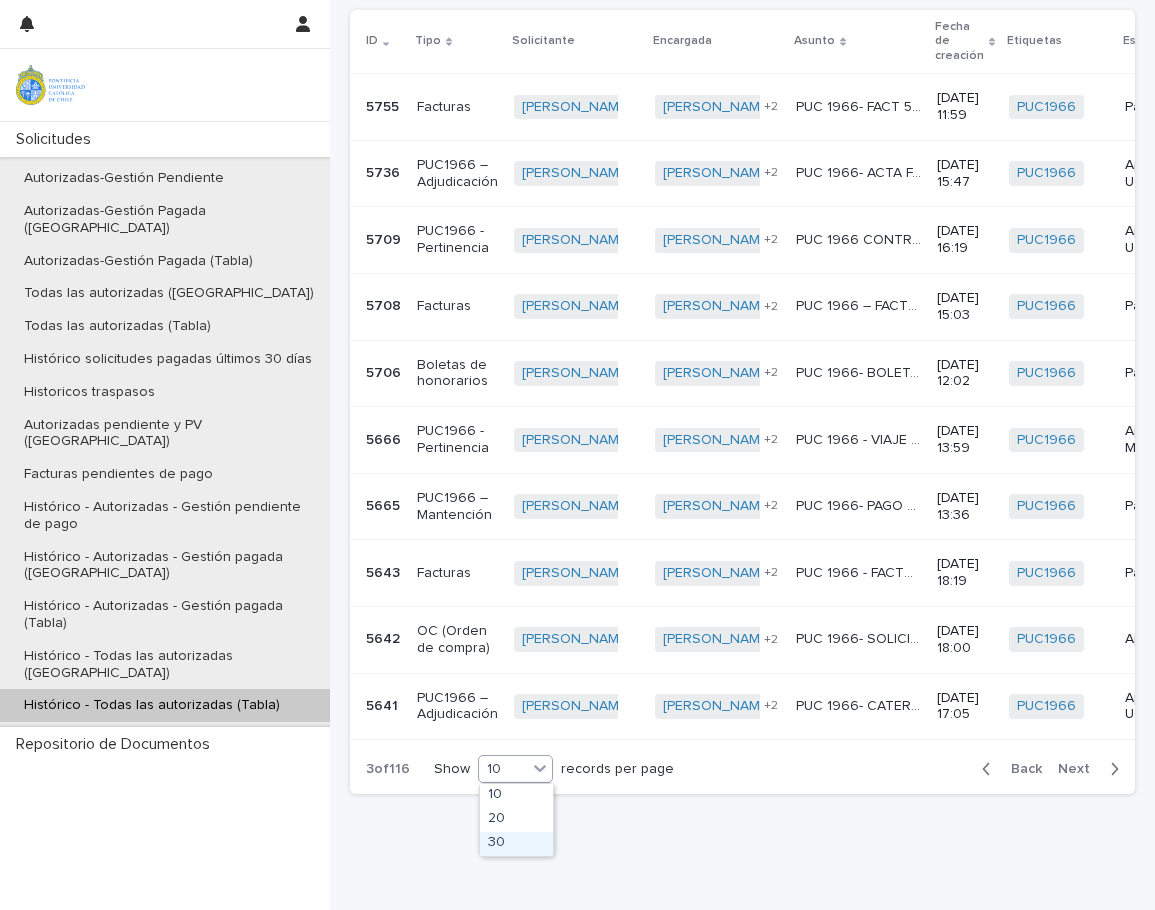 click on "30" at bounding box center [516, 844] 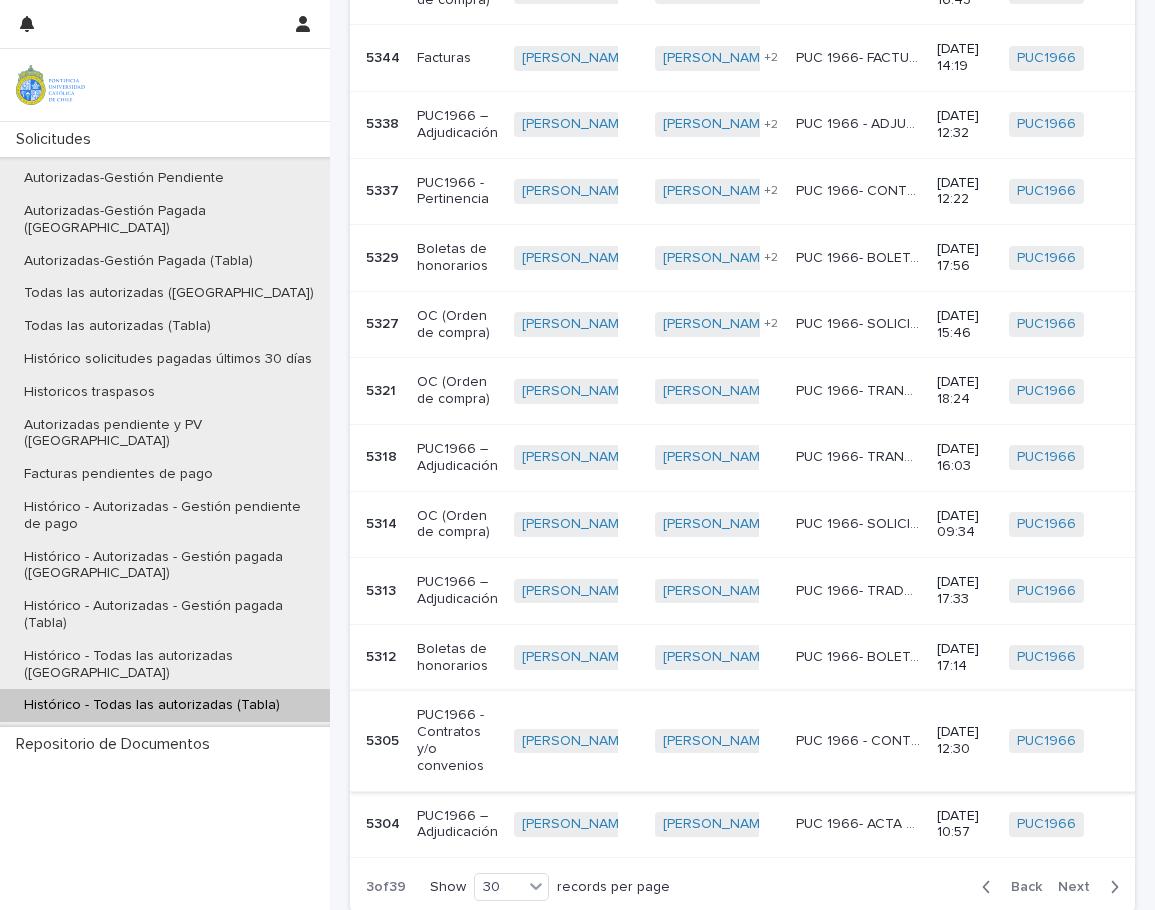 scroll, scrollTop: 2996, scrollLeft: 0, axis: vertical 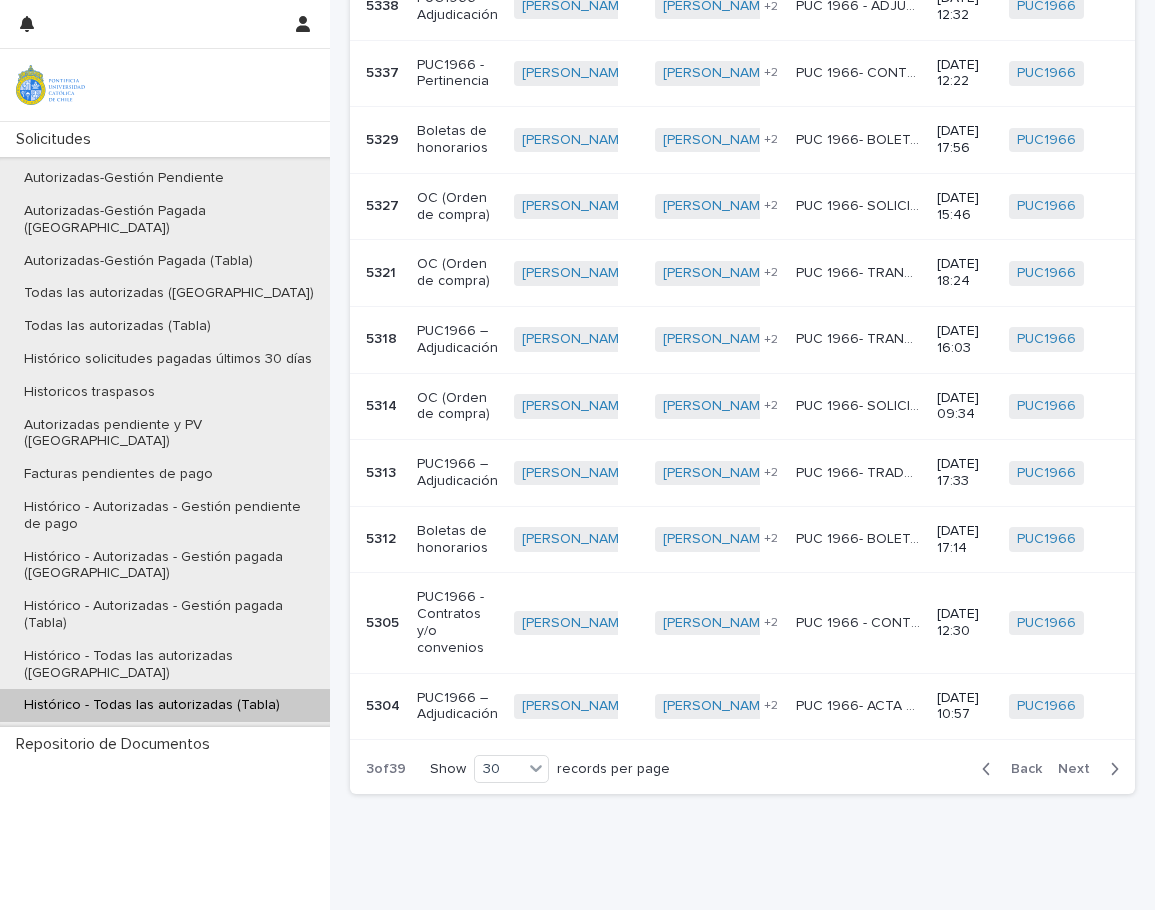click on "Next" at bounding box center (1080, 769) 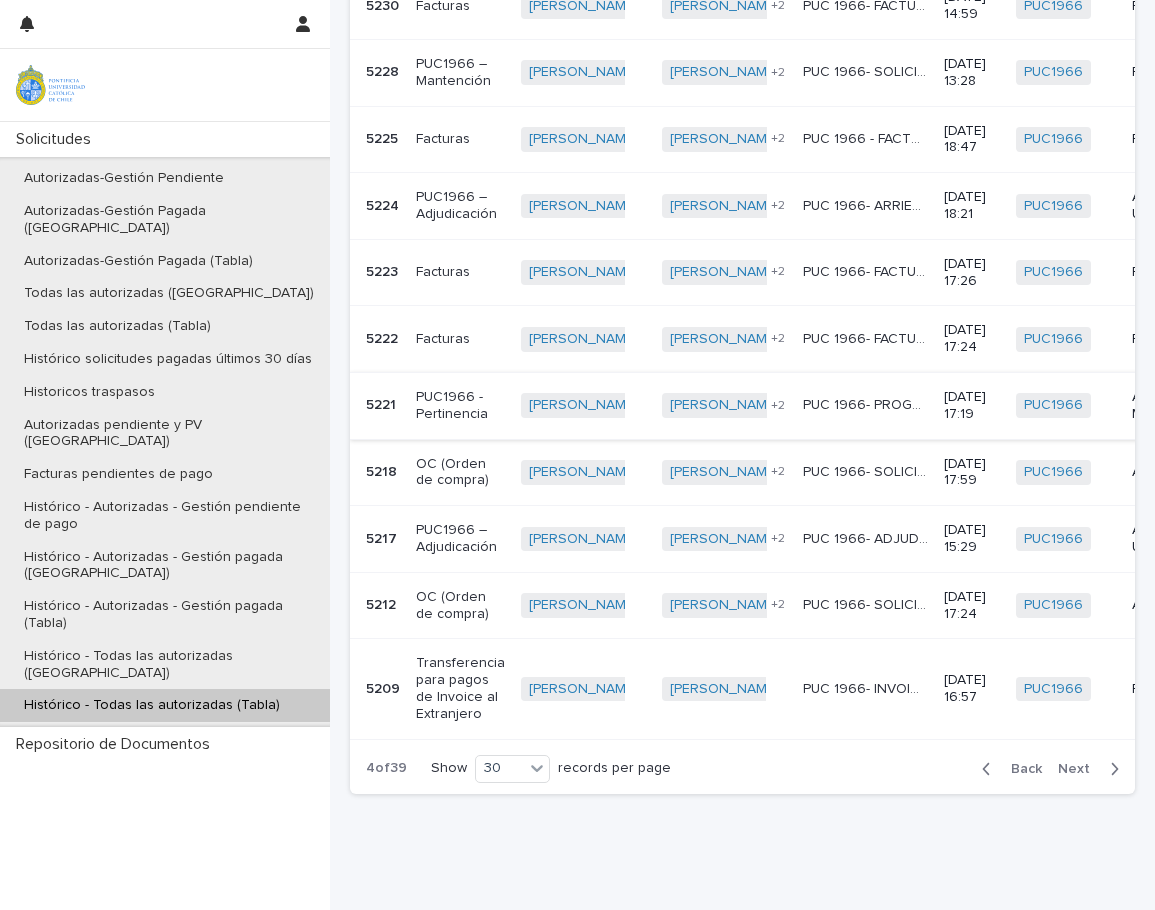 scroll, scrollTop: 3315, scrollLeft: 0, axis: vertical 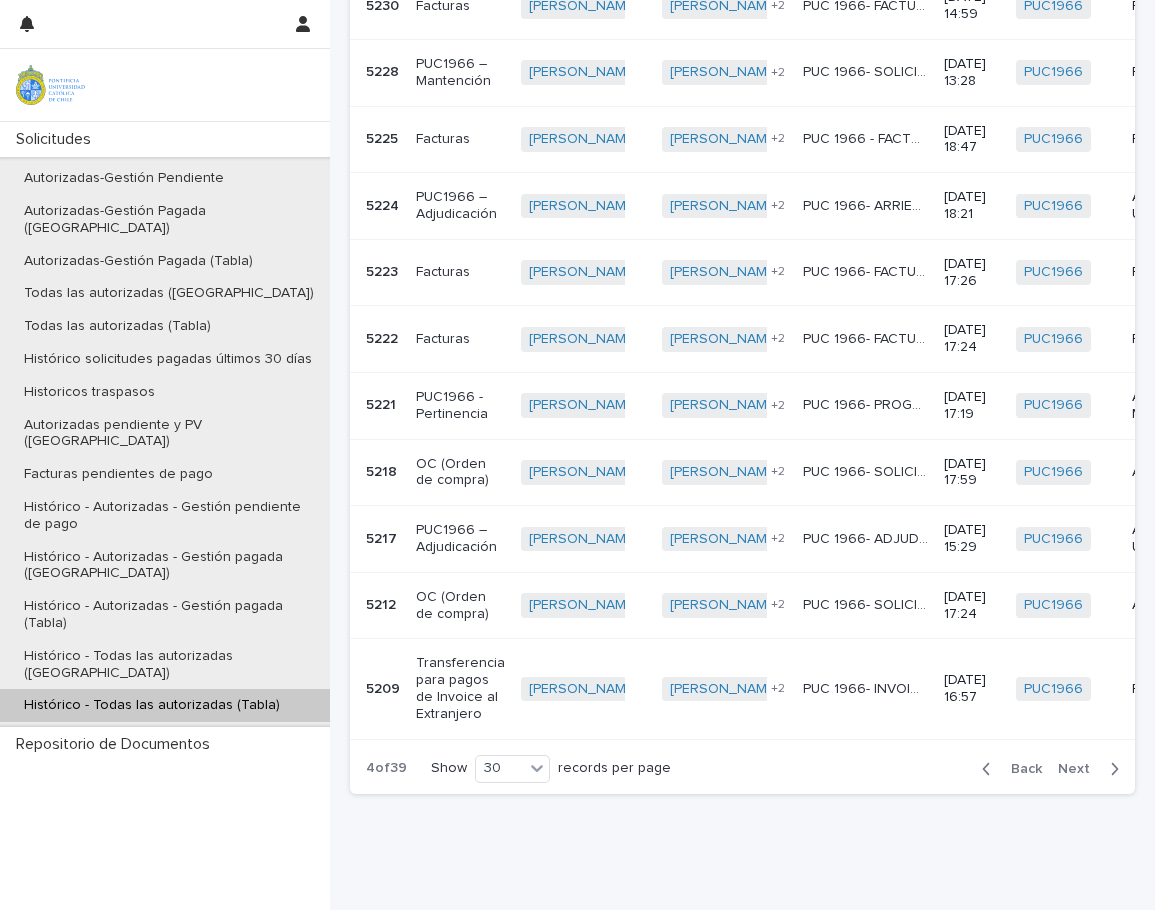 click on "Next" at bounding box center [1080, 769] 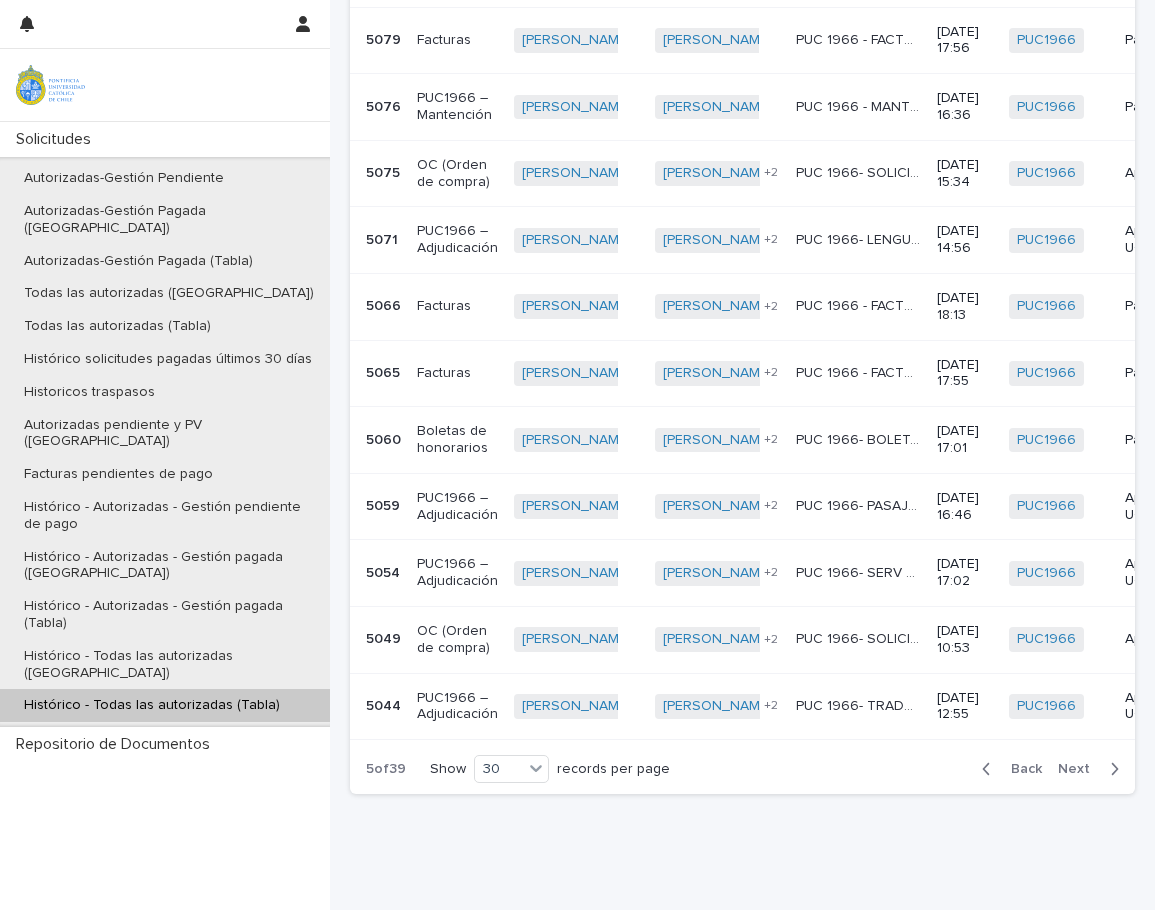 click on "Next" at bounding box center (1080, 769) 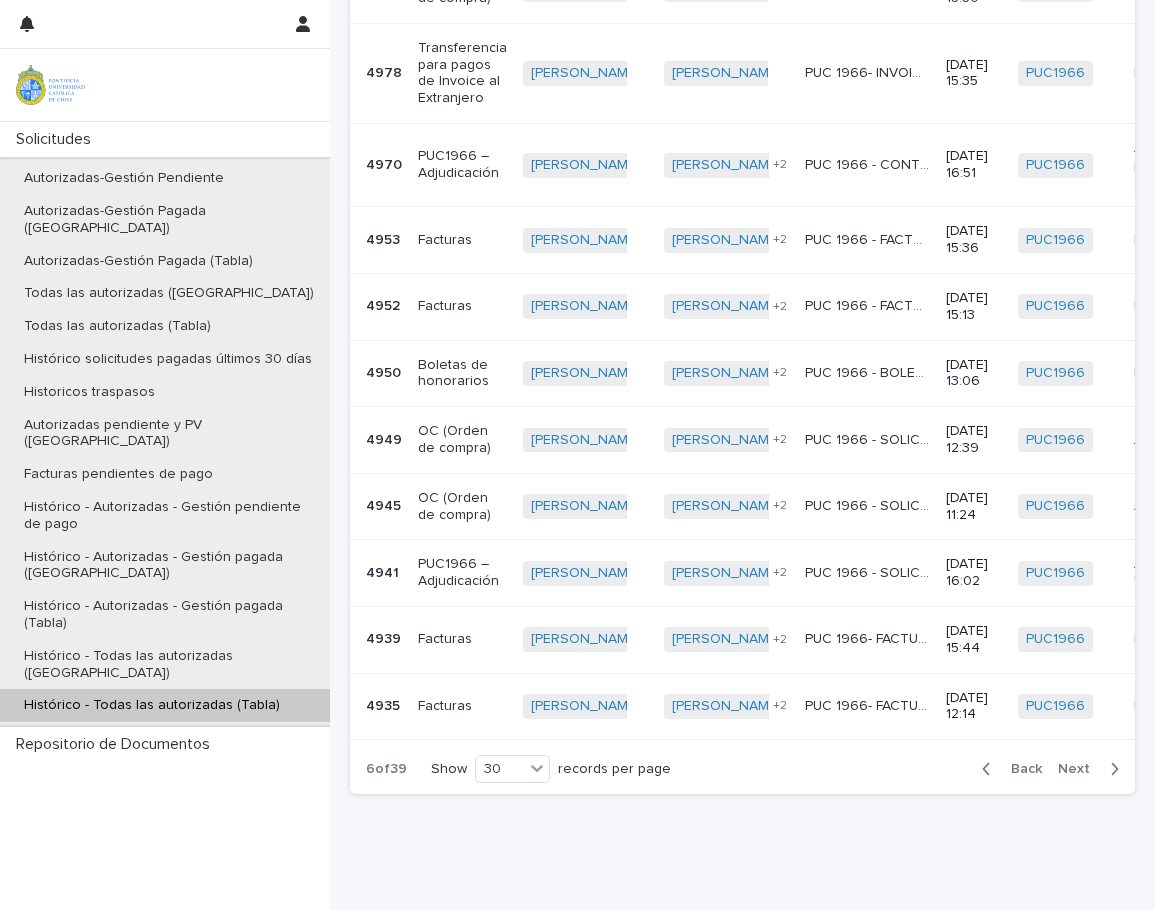 click on "Next" at bounding box center [1092, 769] 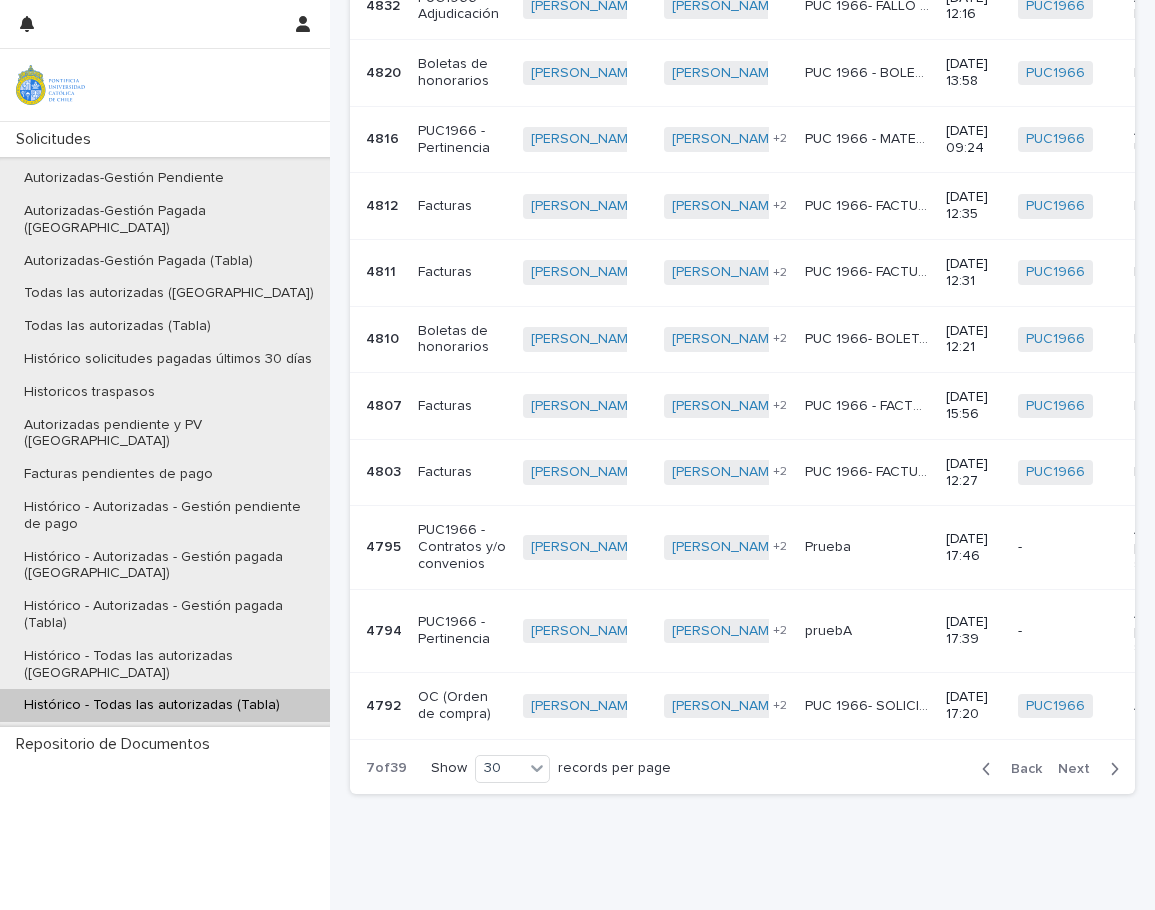 click on "Next" at bounding box center [1080, 769] 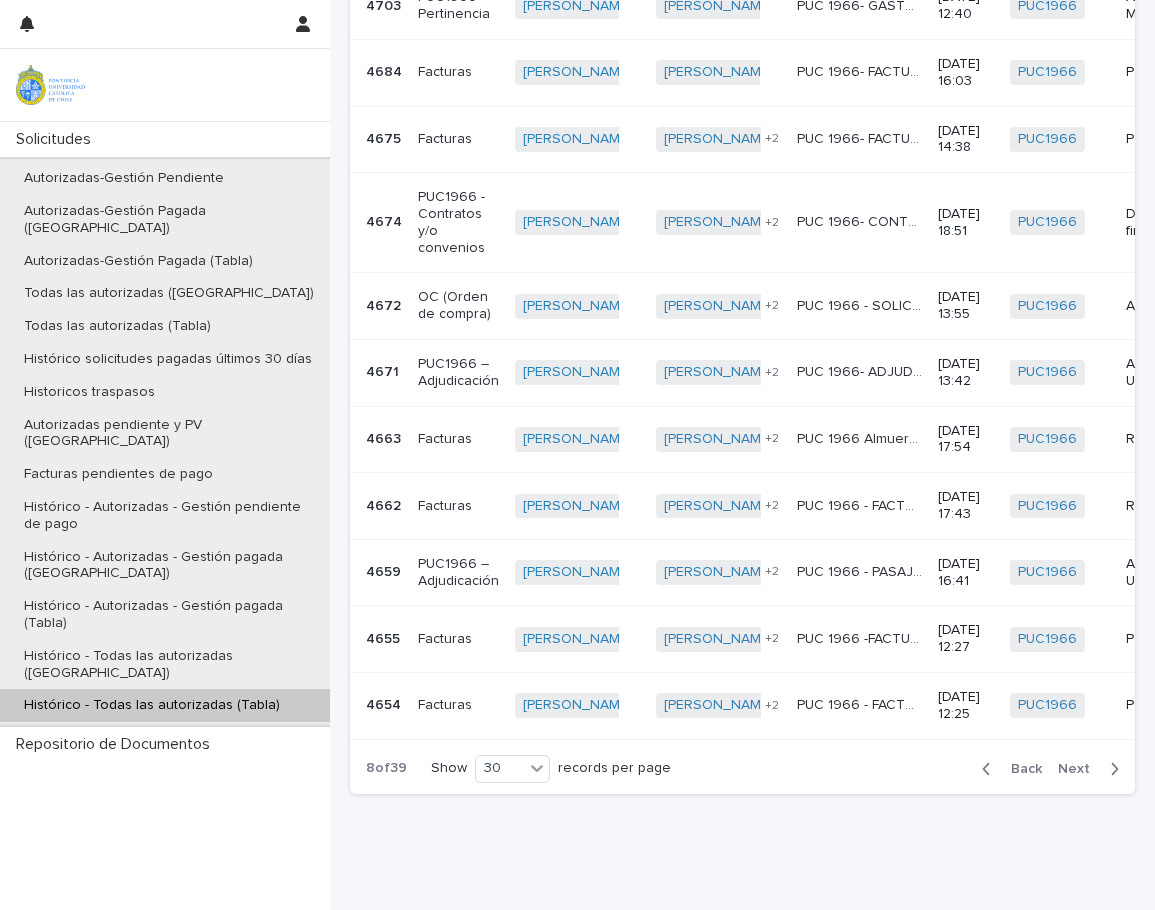 click on "Next" at bounding box center [1080, 769] 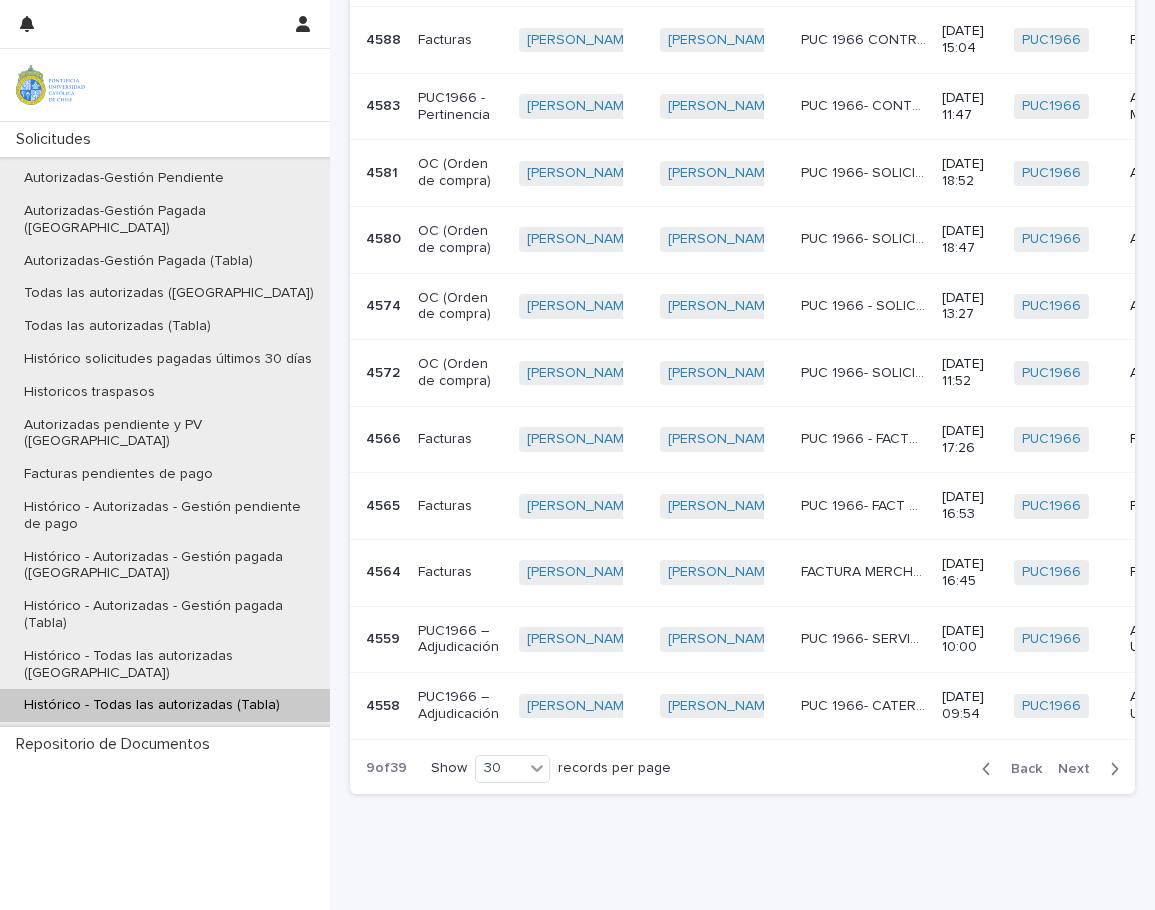 scroll, scrollTop: 3298, scrollLeft: 0, axis: vertical 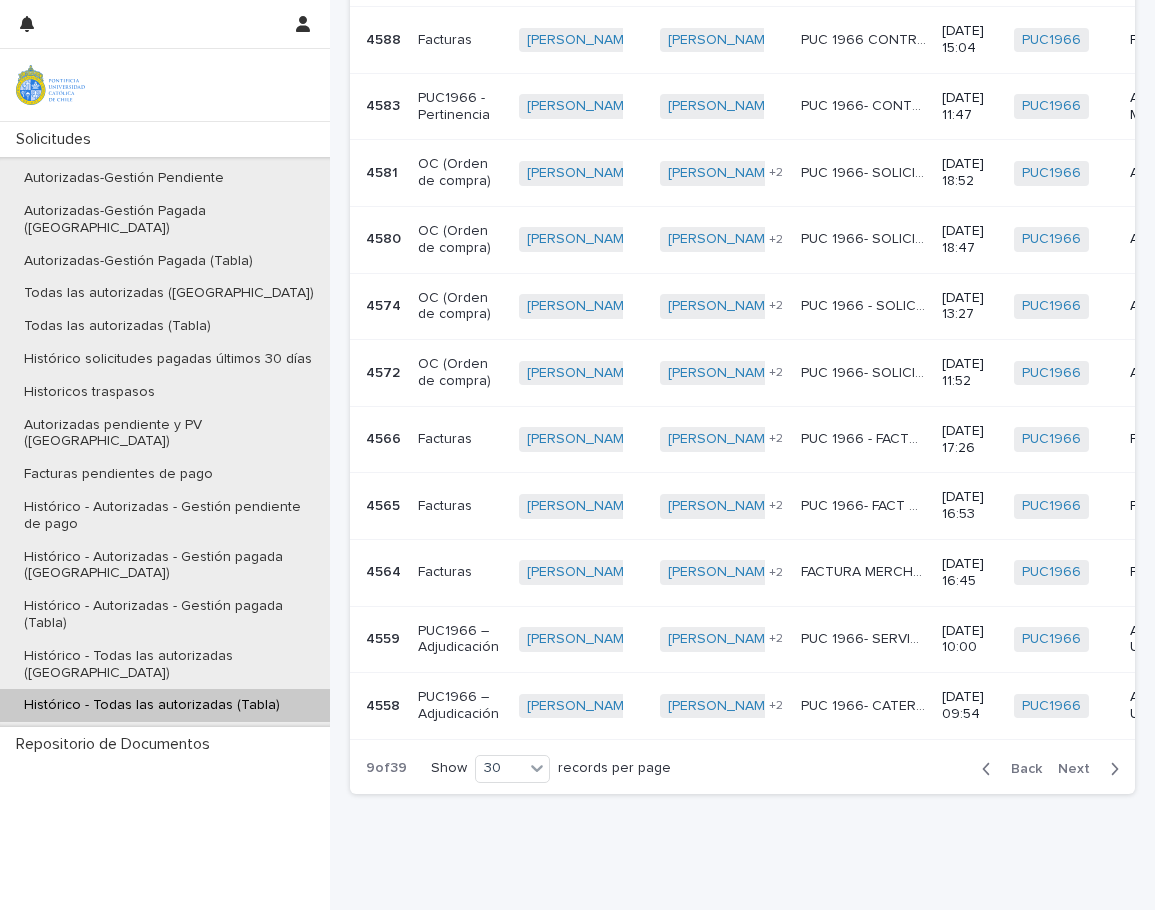 click on "Next" at bounding box center (1080, 769) 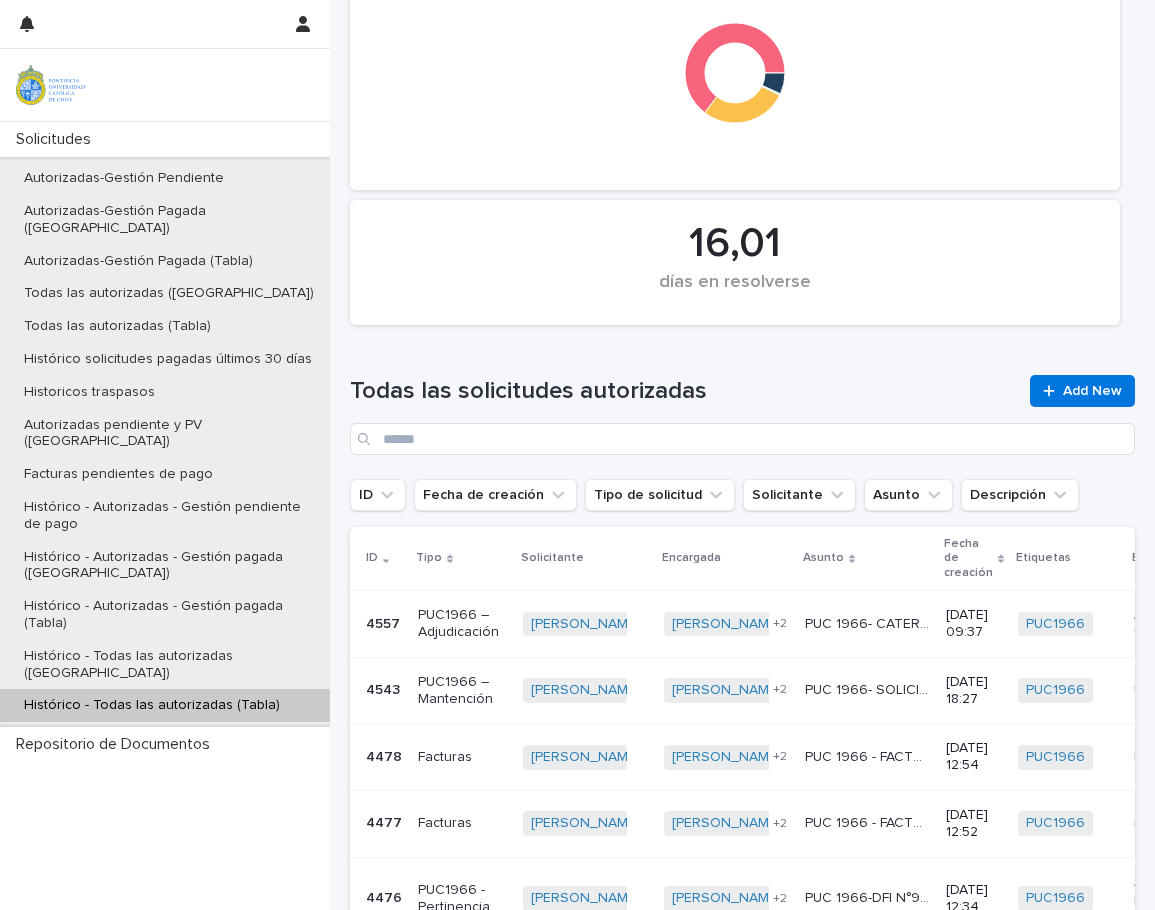 scroll, scrollTop: 938, scrollLeft: 0, axis: vertical 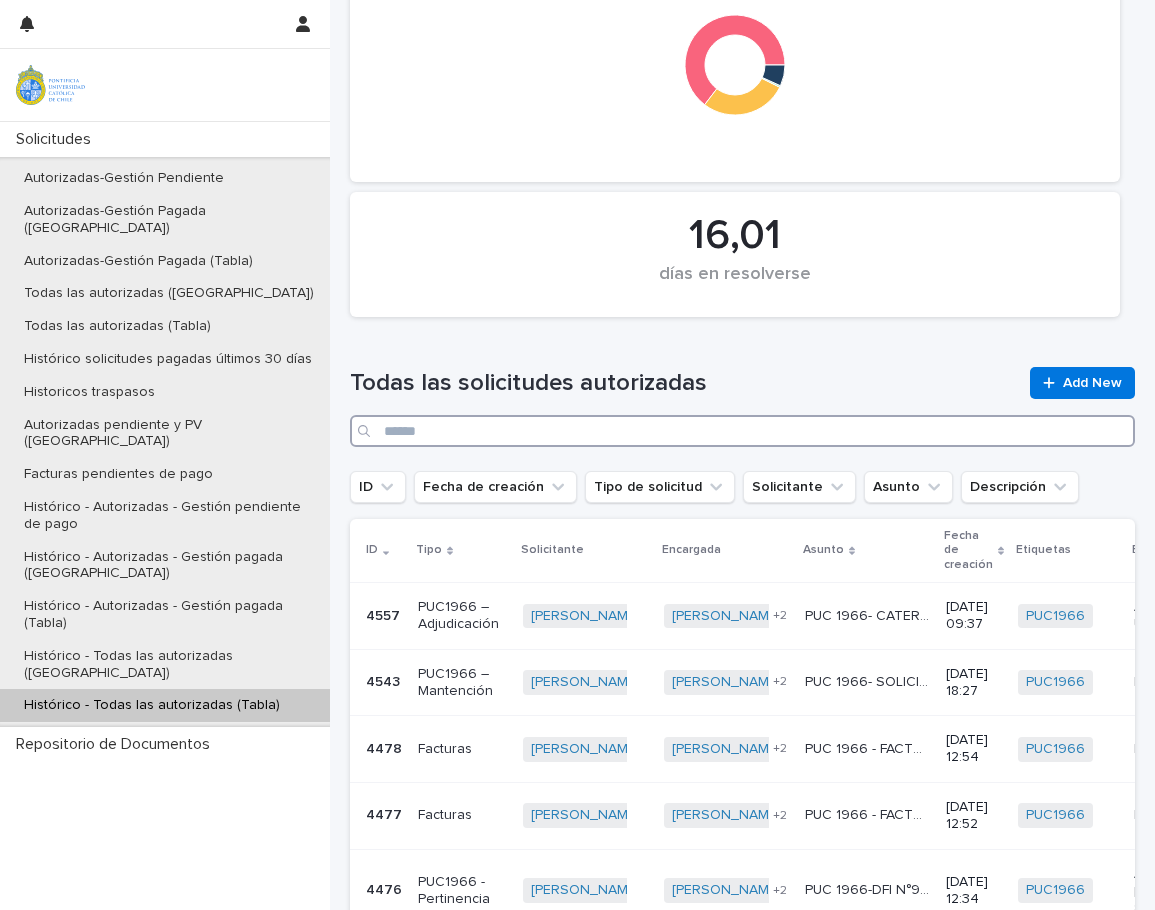 click at bounding box center [742, 431] 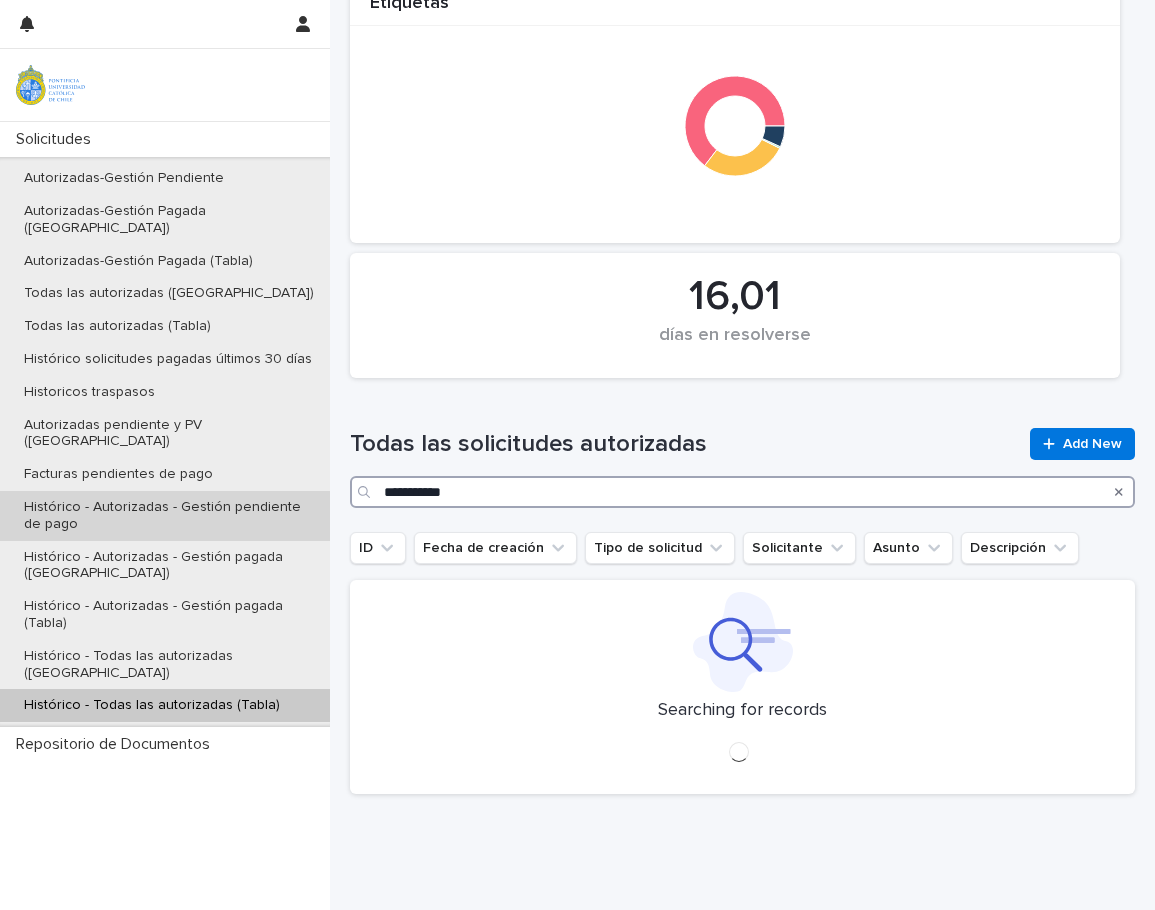 scroll, scrollTop: 918, scrollLeft: 0, axis: vertical 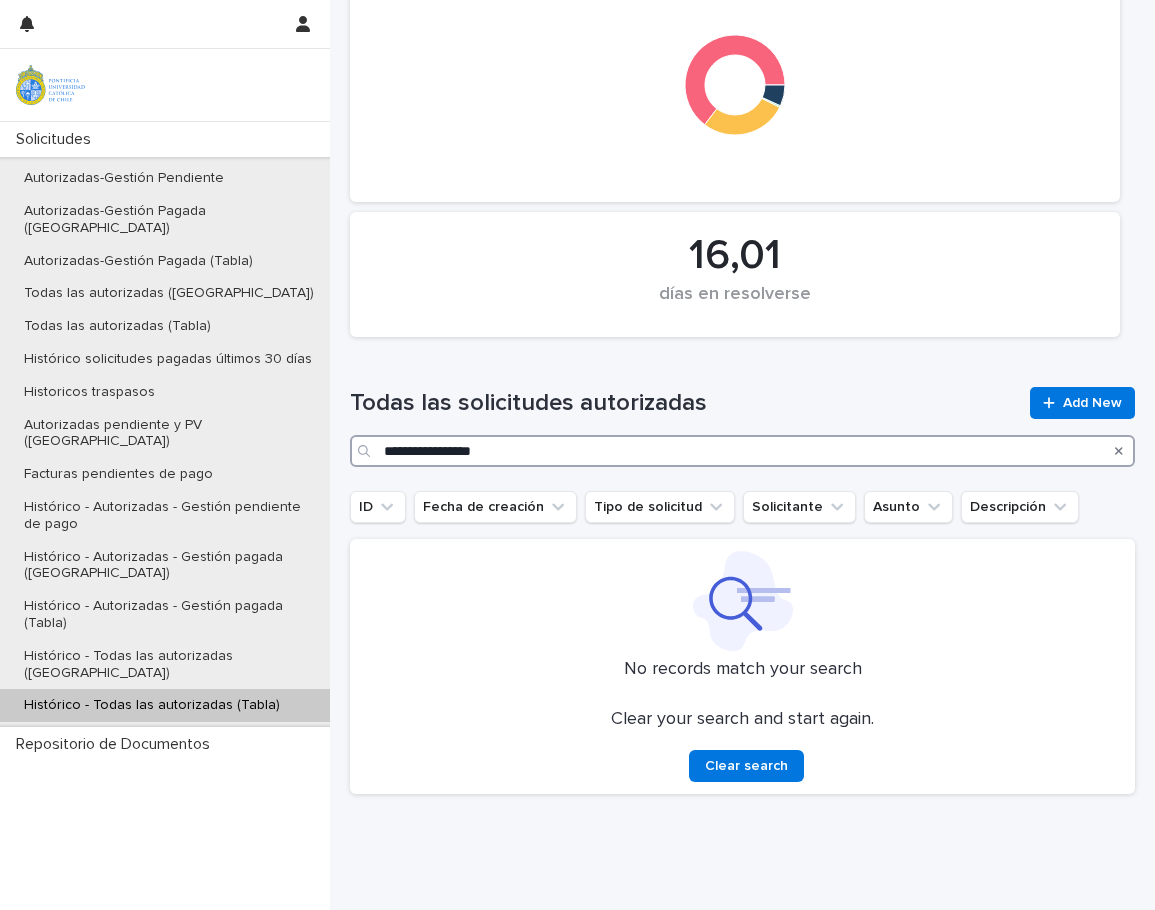 drag, startPoint x: 523, startPoint y: 448, endPoint x: 357, endPoint y: 448, distance: 166 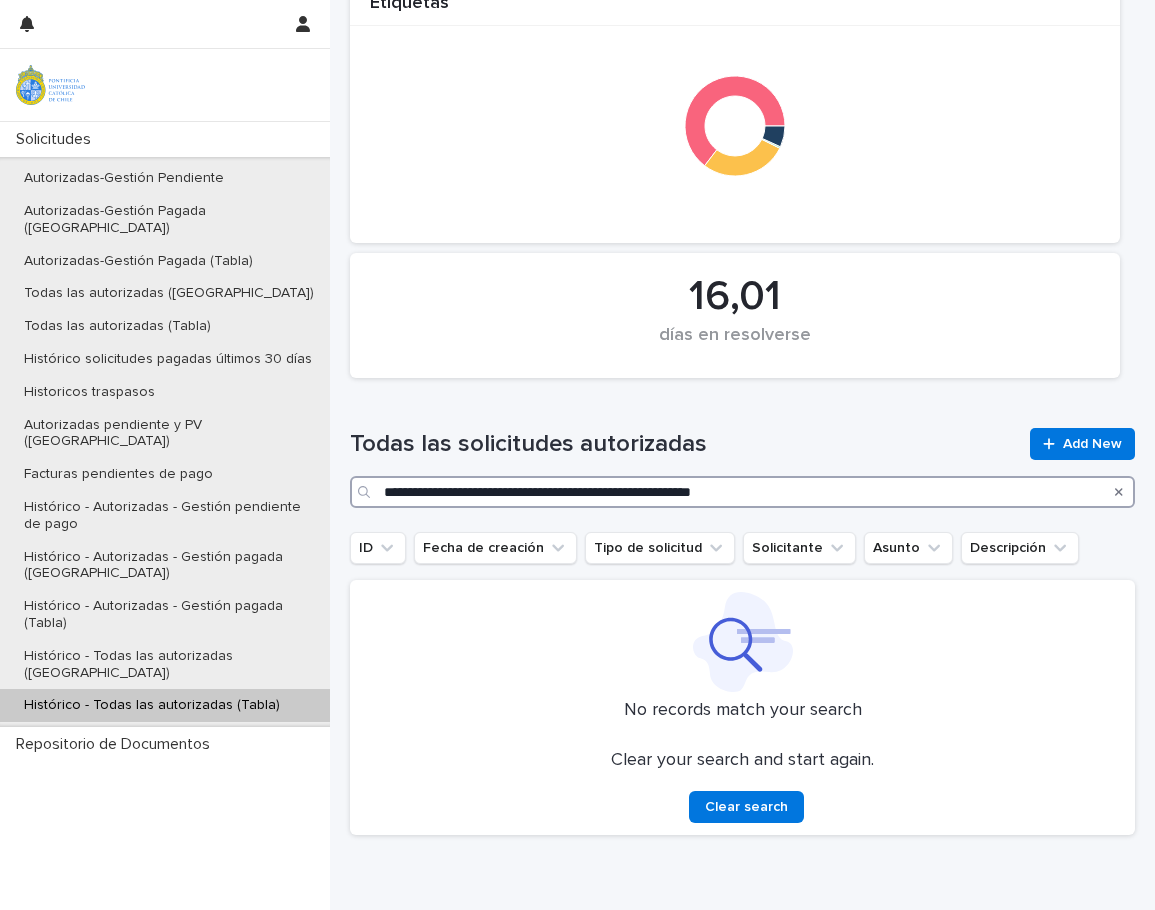 scroll, scrollTop: 918, scrollLeft: 0, axis: vertical 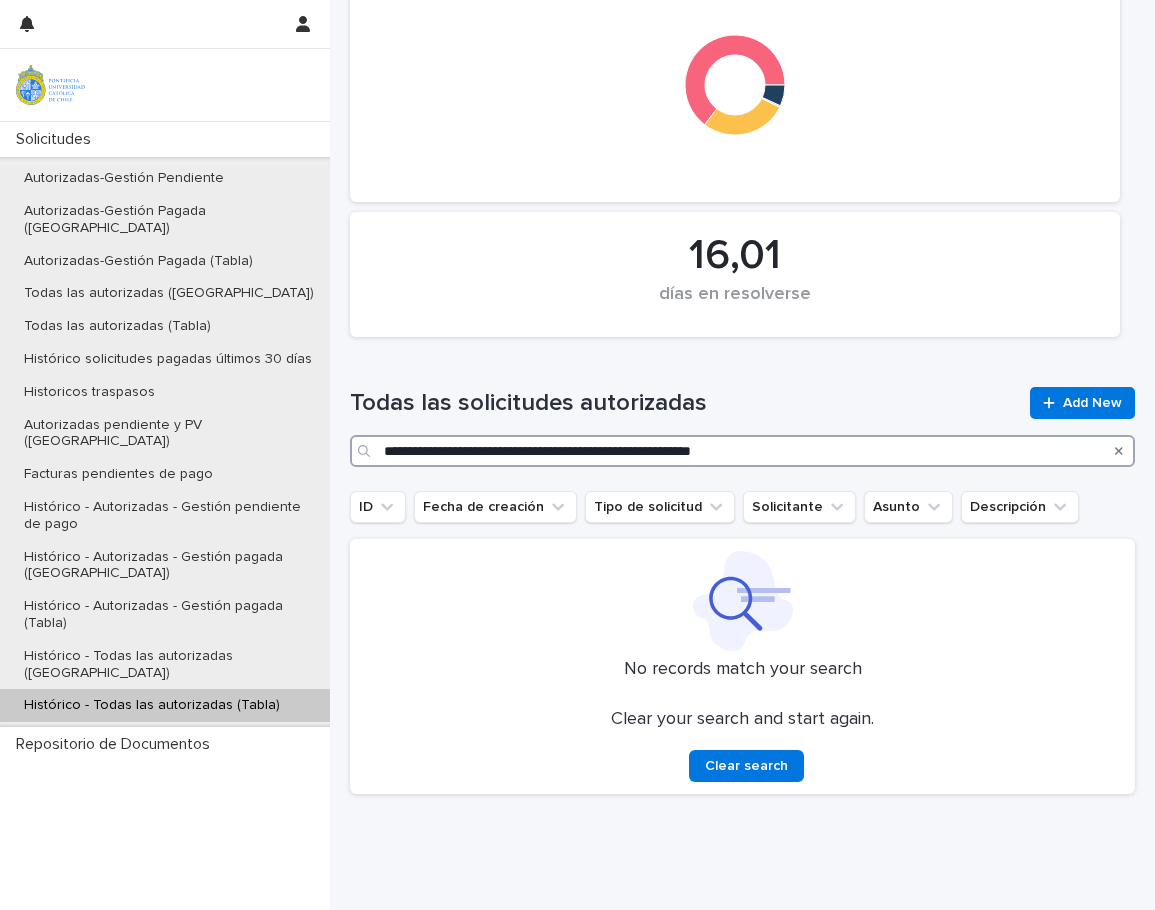 drag, startPoint x: 894, startPoint y: 448, endPoint x: 552, endPoint y: 464, distance: 342.37405 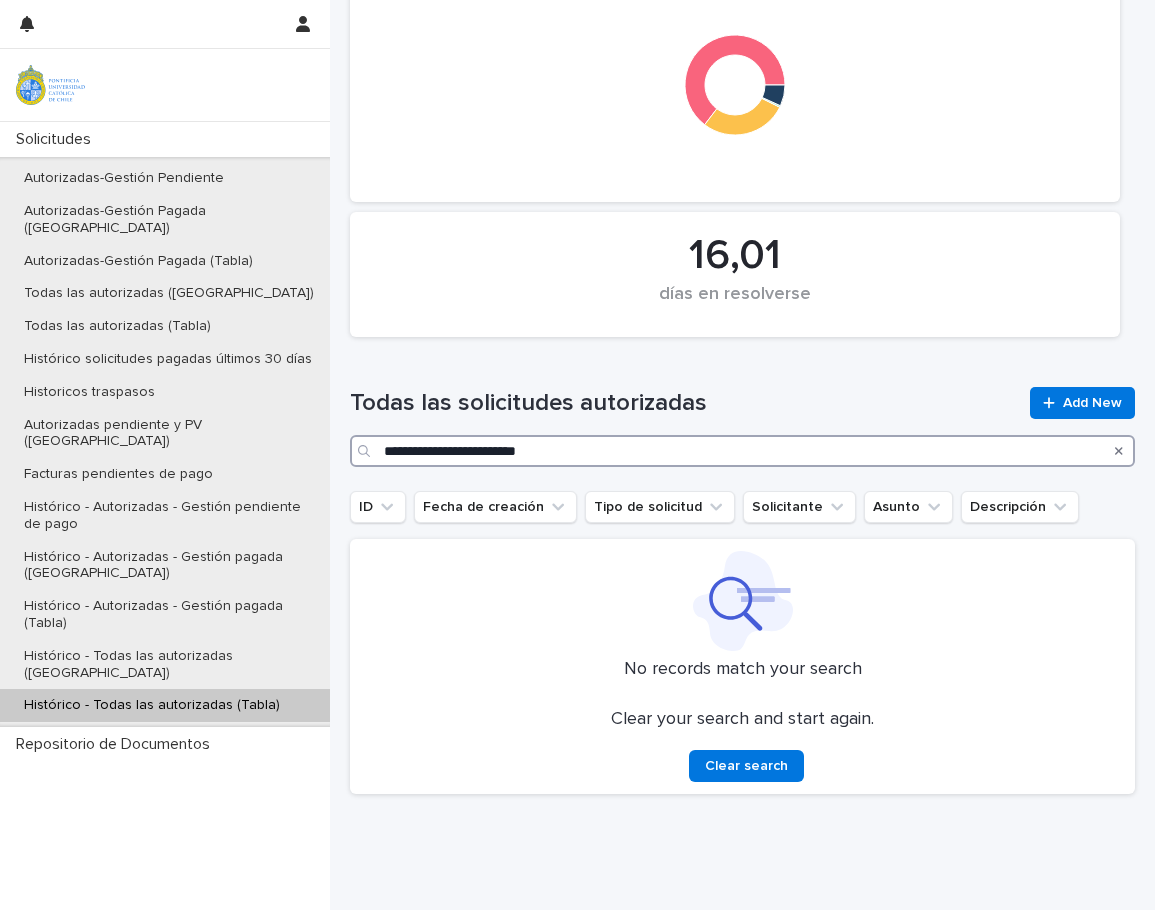 type on "**********" 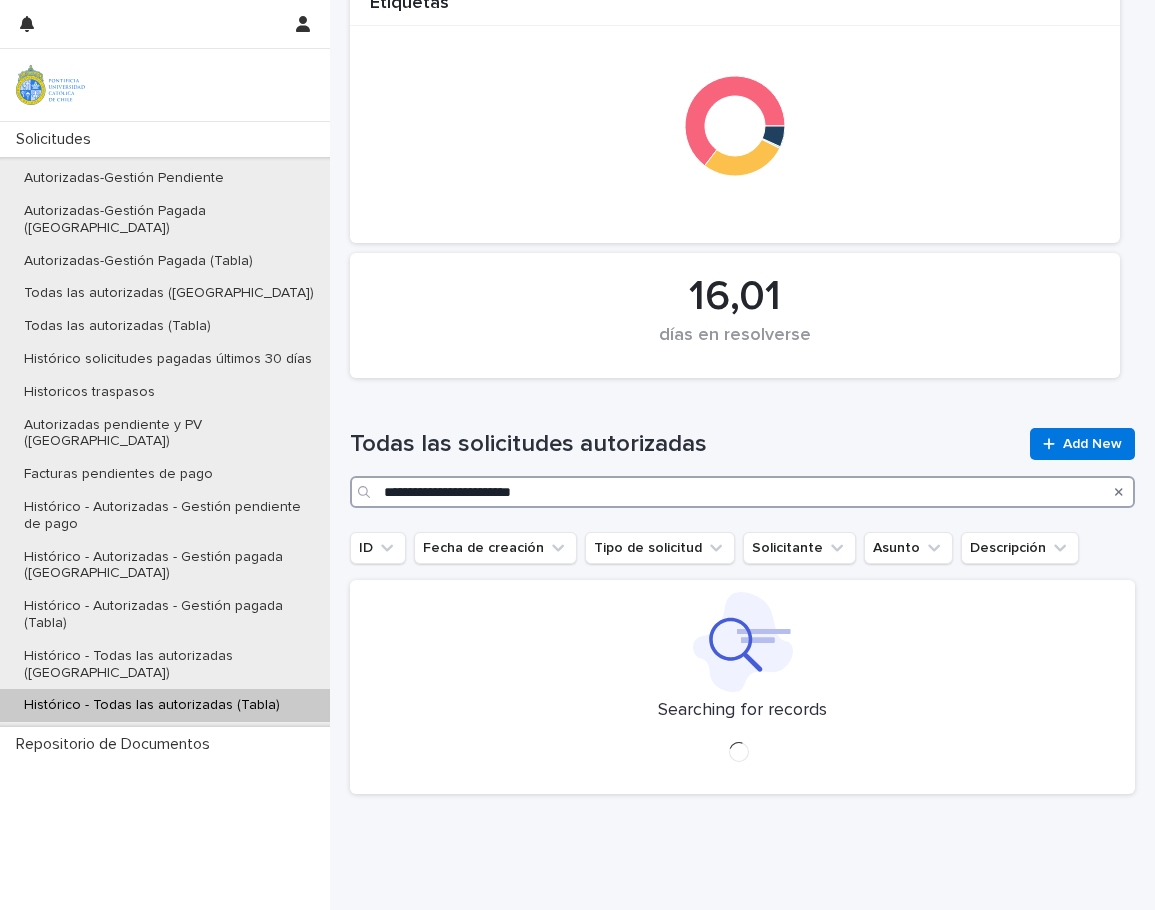 scroll, scrollTop: 918, scrollLeft: 0, axis: vertical 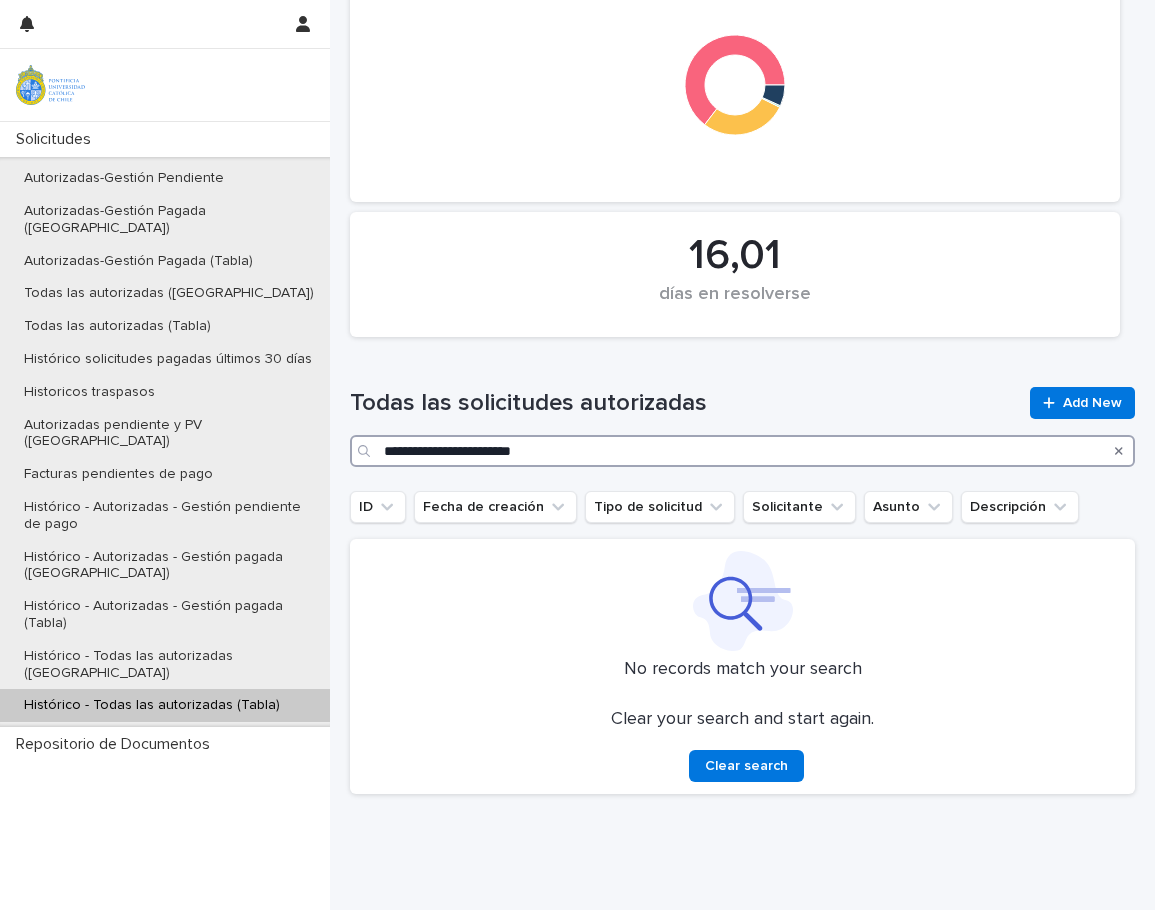 drag, startPoint x: 607, startPoint y: 455, endPoint x: 330, endPoint y: 455, distance: 277 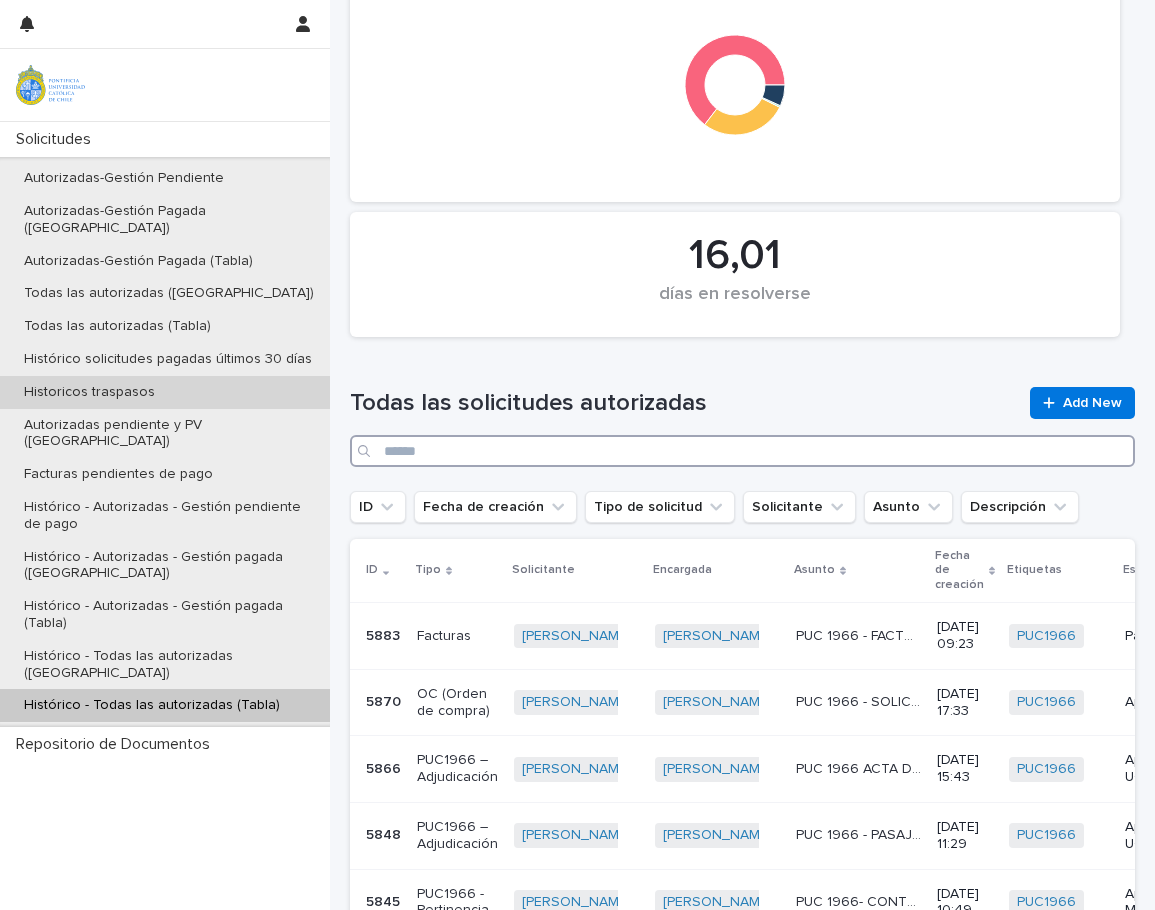 scroll, scrollTop: 938, scrollLeft: 0, axis: vertical 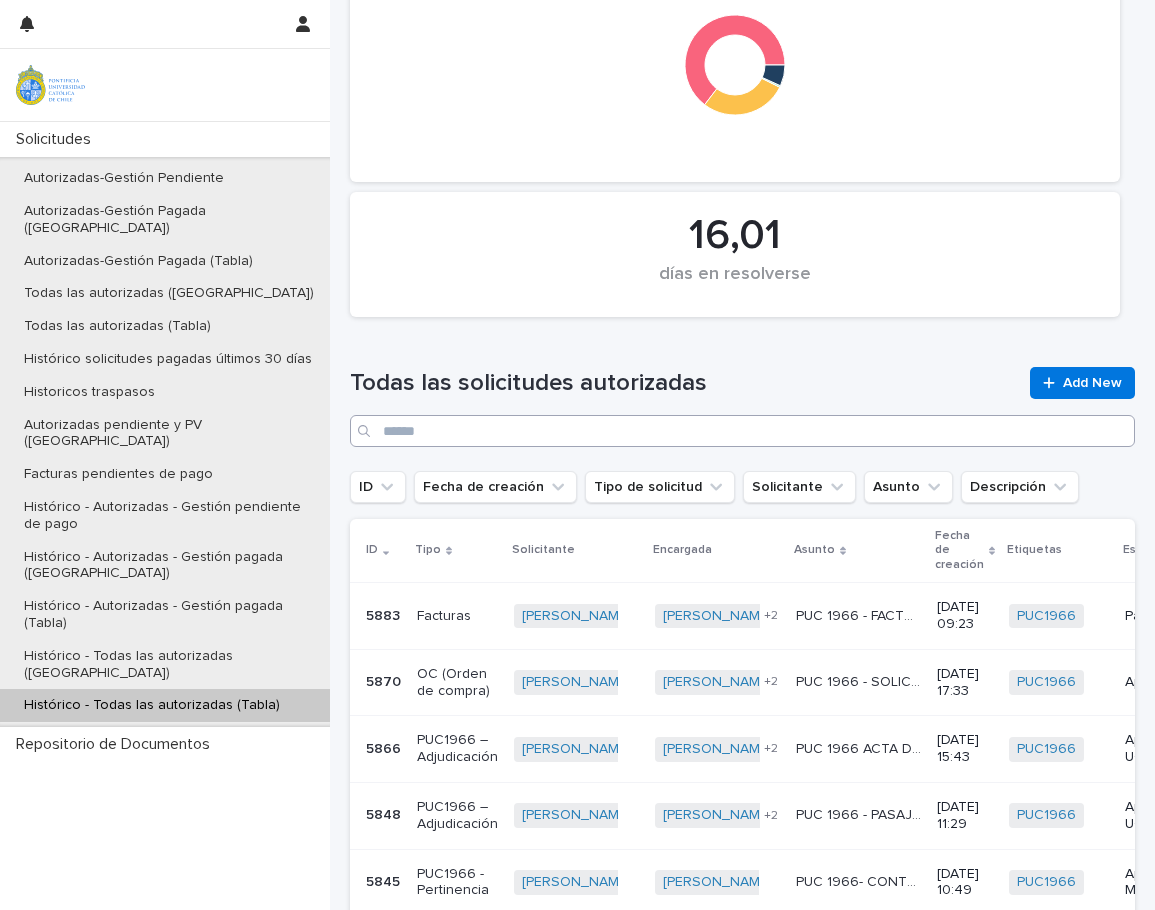 click on "Todas las solicitudes autorizadas Add New" at bounding box center (742, 407) 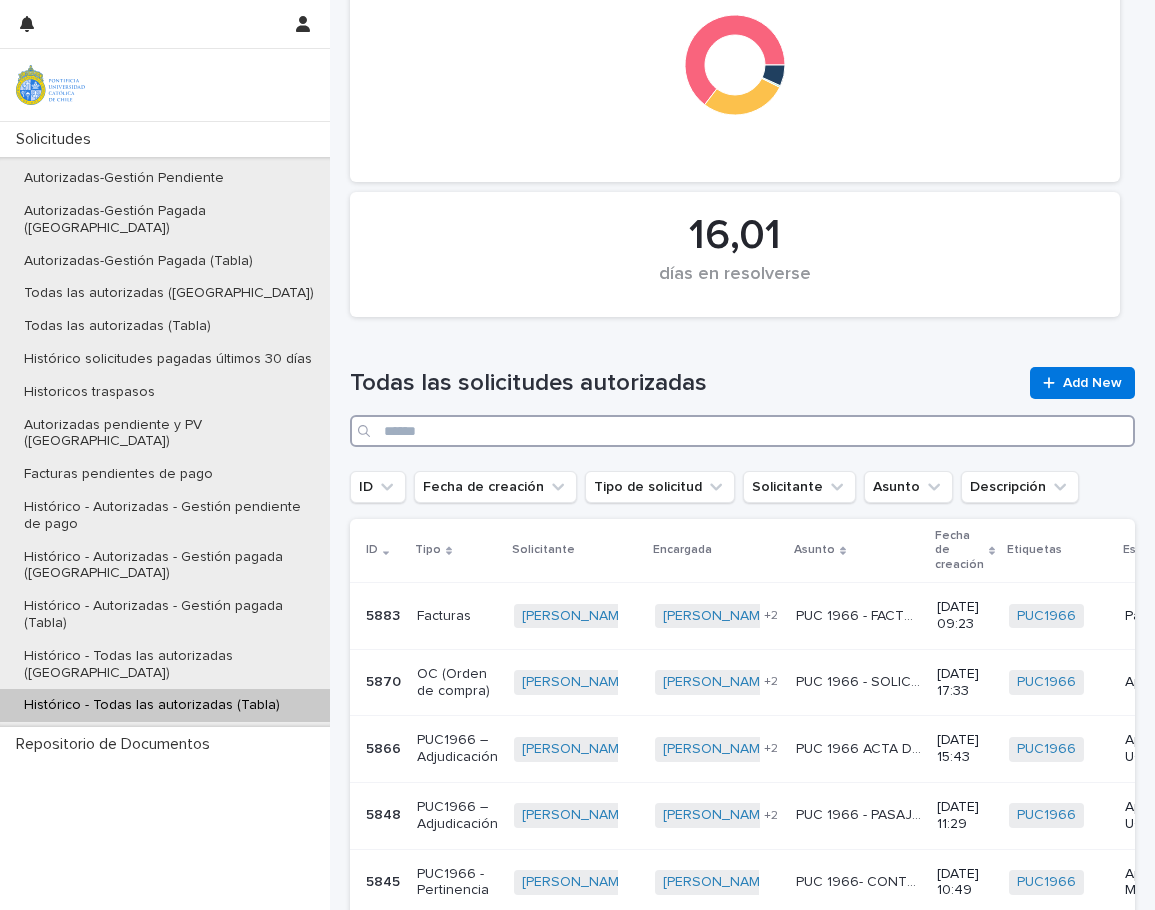 click at bounding box center [742, 431] 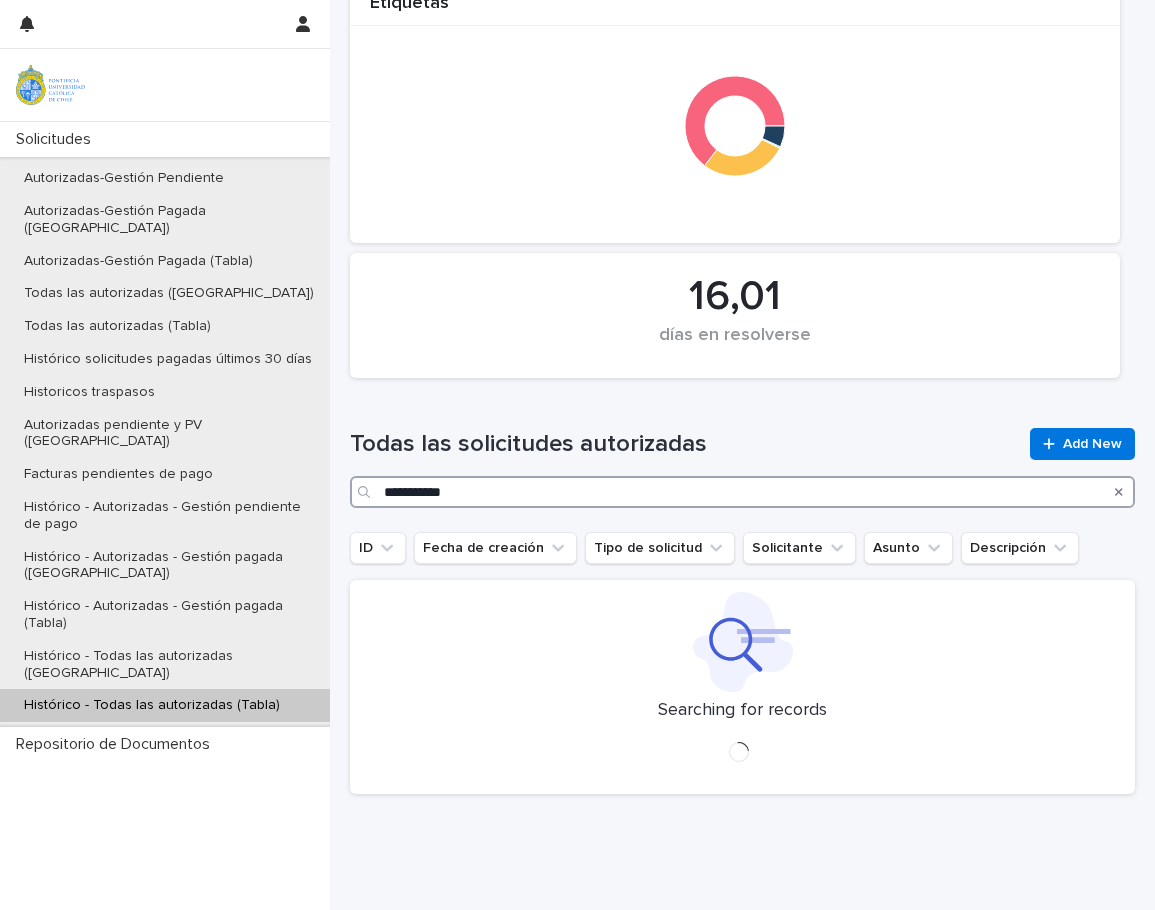 scroll, scrollTop: 918, scrollLeft: 0, axis: vertical 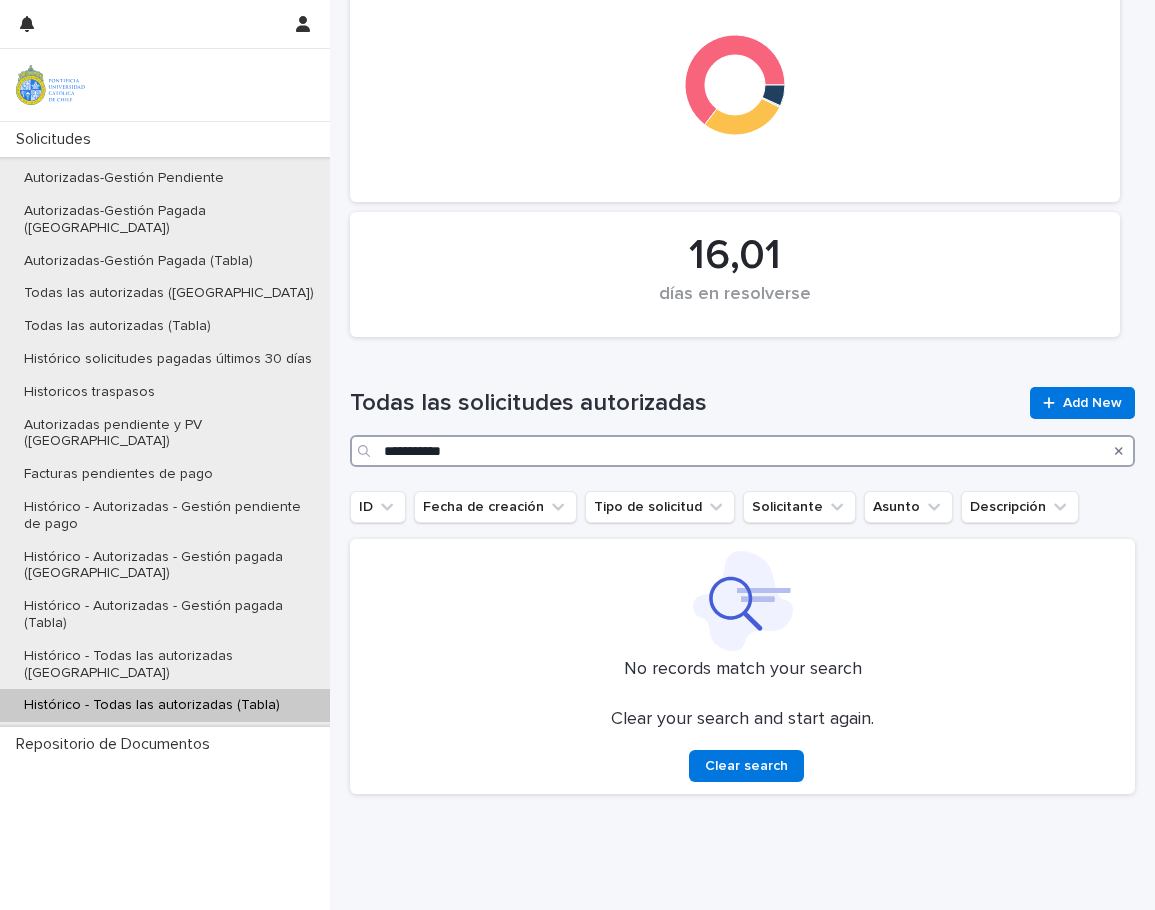 type on "**********" 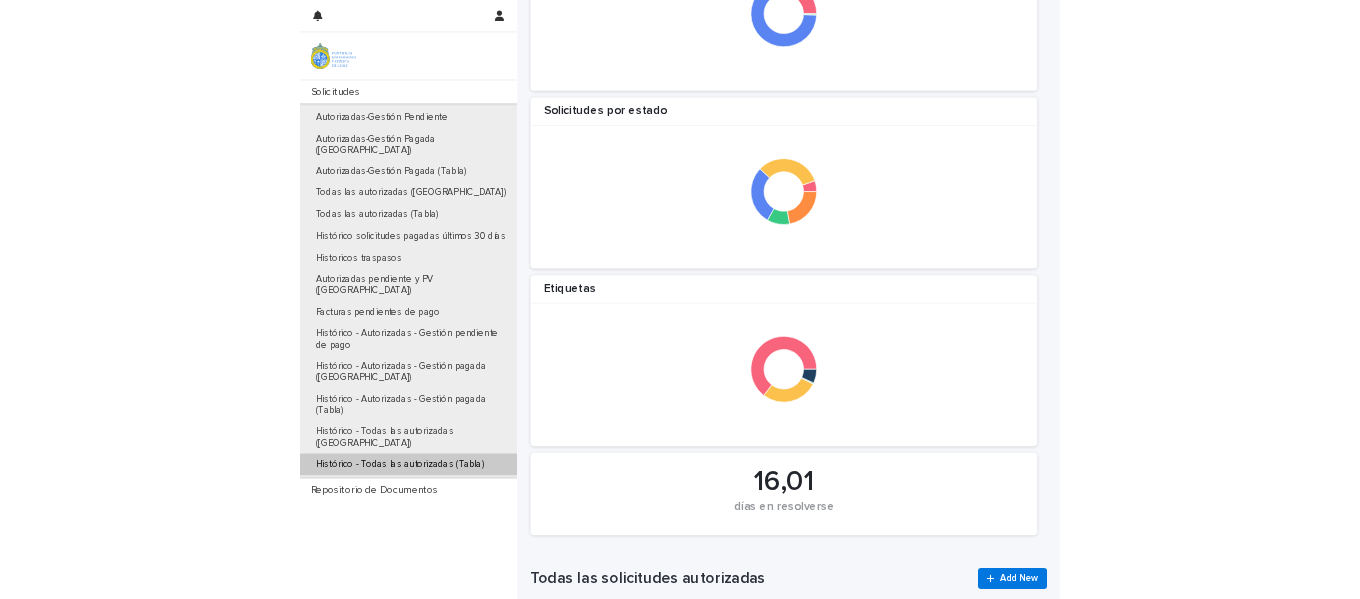 scroll, scrollTop: 0, scrollLeft: 0, axis: both 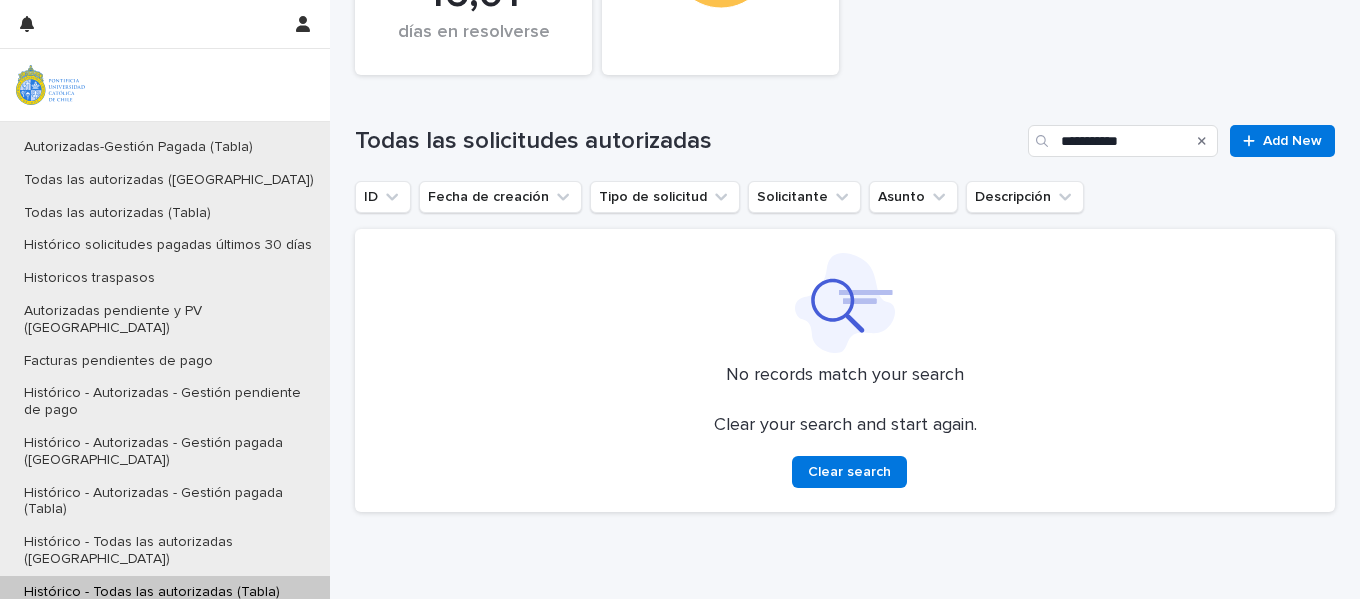 drag, startPoint x: 1183, startPoint y: 145, endPoint x: 1199, endPoint y: 142, distance: 16.27882 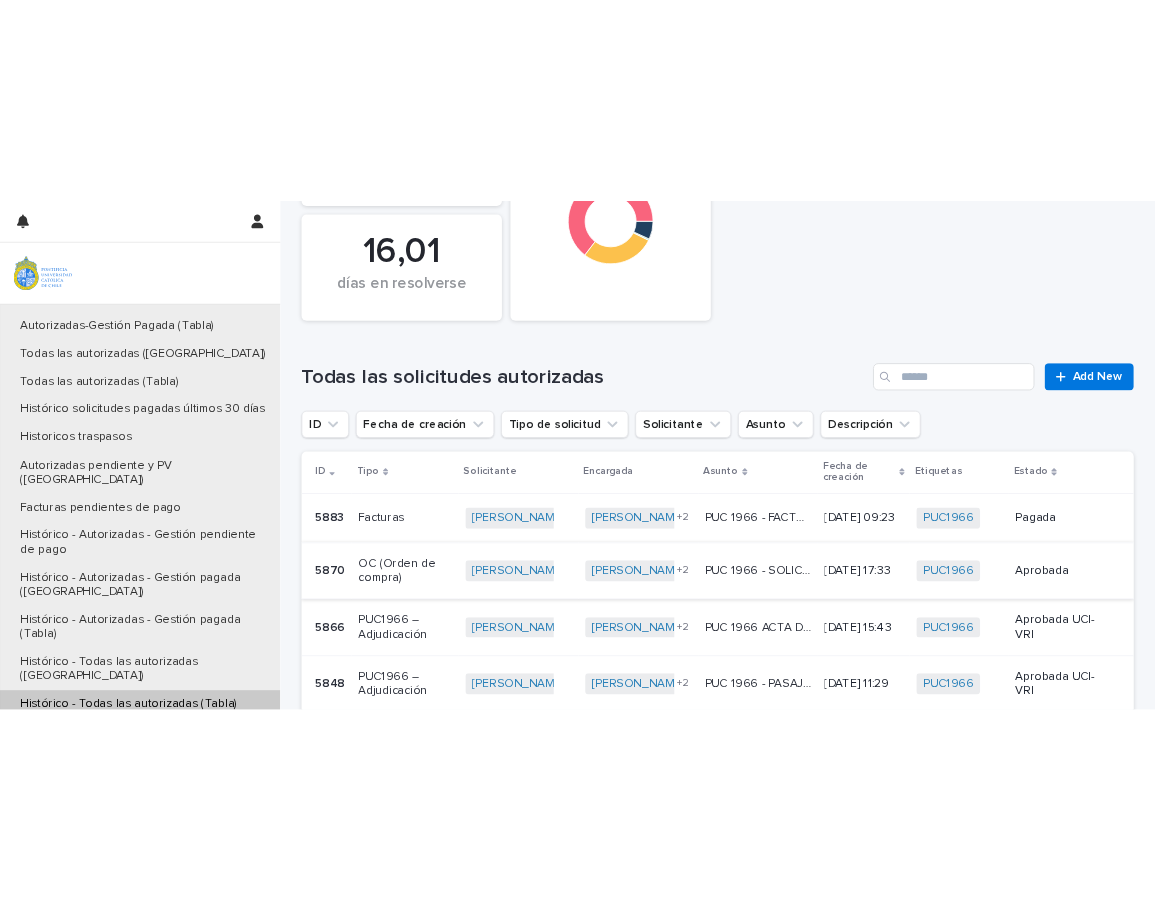 scroll, scrollTop: 607, scrollLeft: 0, axis: vertical 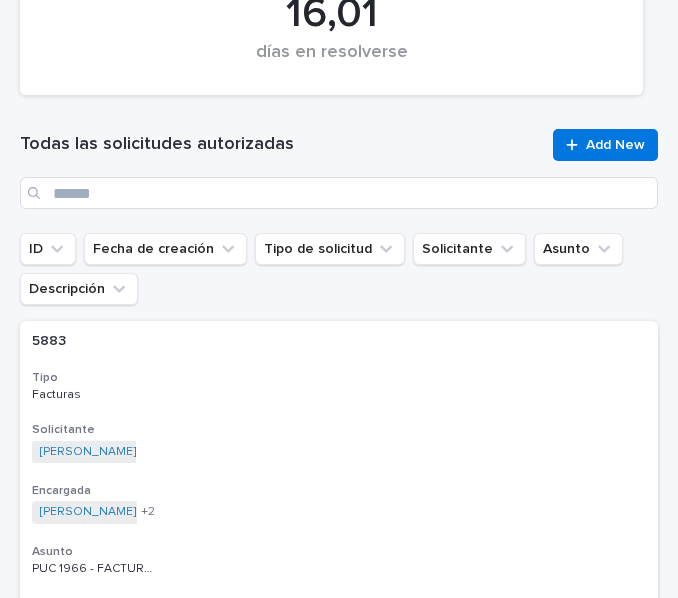drag, startPoint x: 424, startPoint y: 249, endPoint x: 452, endPoint y: 270, distance: 35 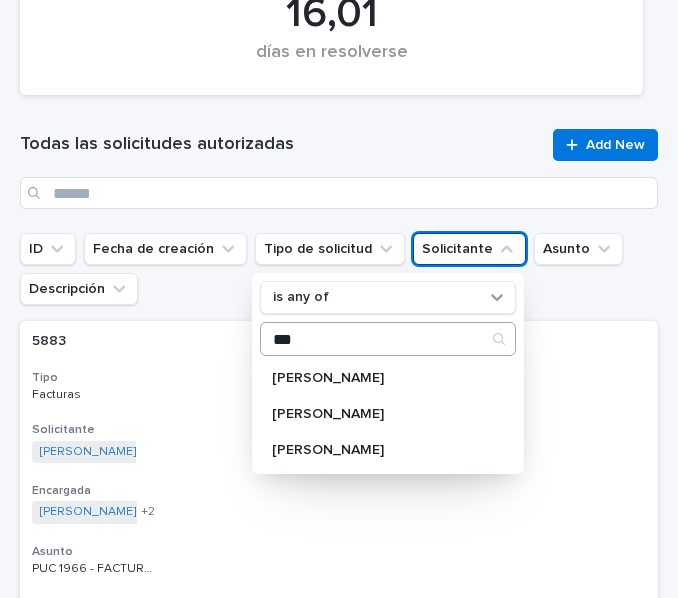 type on "***" 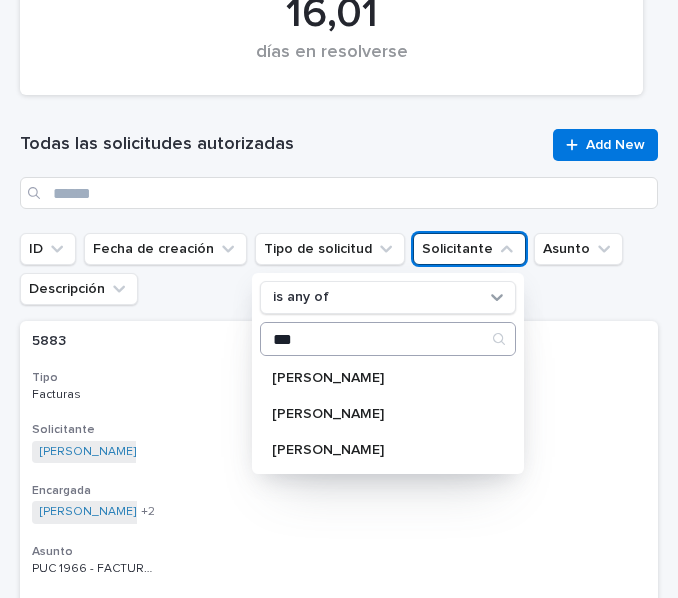 click on "[PERSON_NAME]" at bounding box center (378, 450) 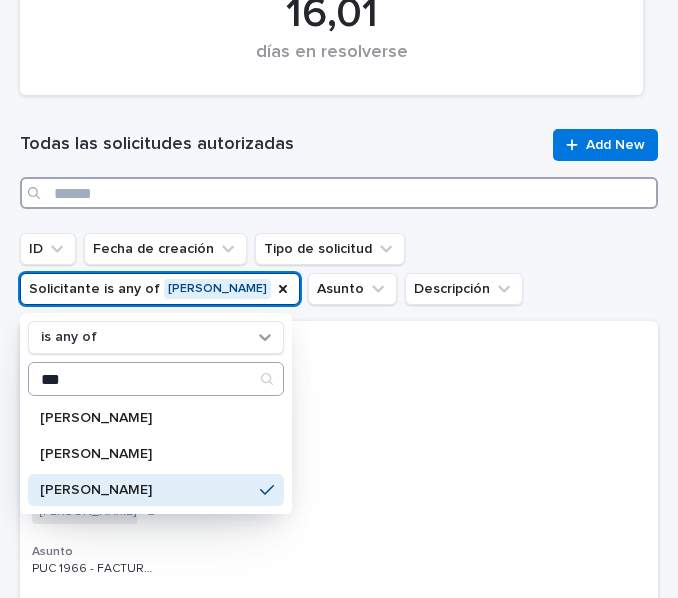 click at bounding box center (339, 193) 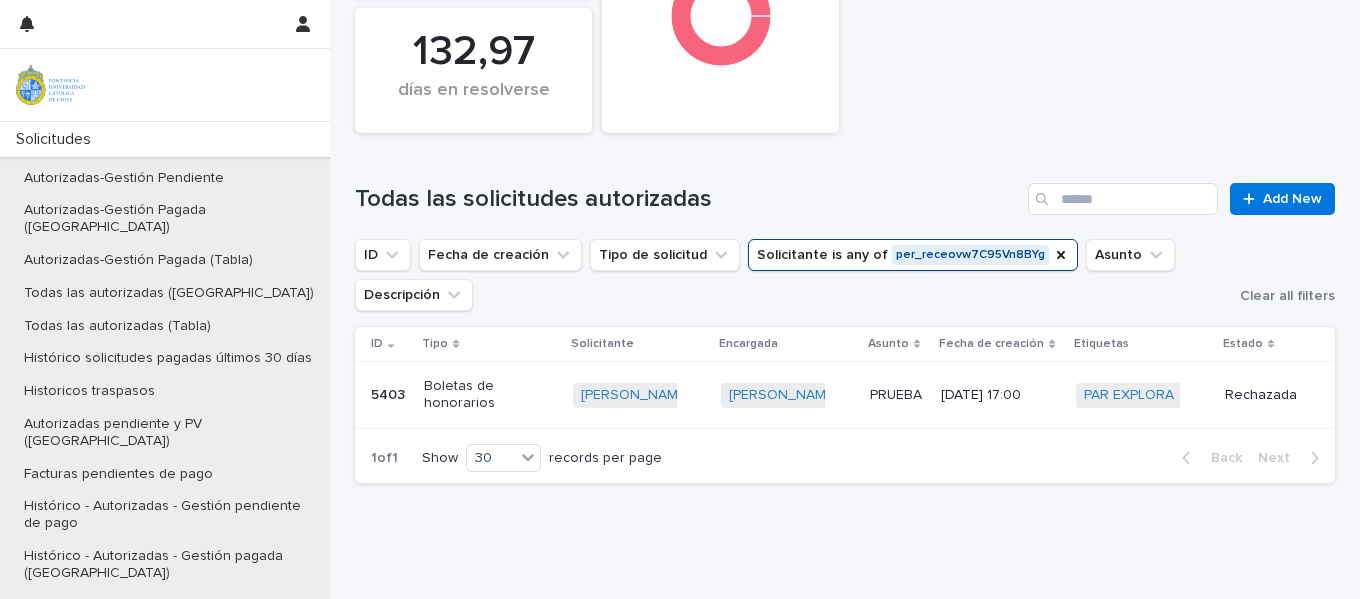 scroll, scrollTop: 632, scrollLeft: 0, axis: vertical 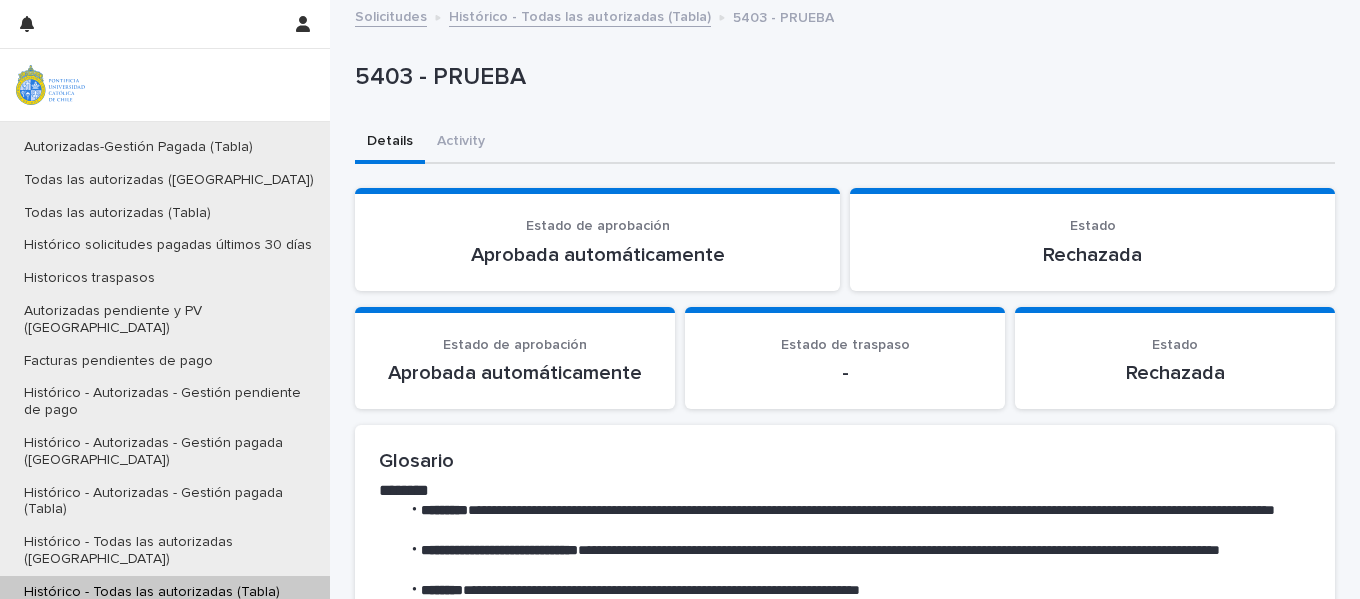 click on "Histórico - Todas las autorizadas (Tabla)" at bounding box center [152, 592] 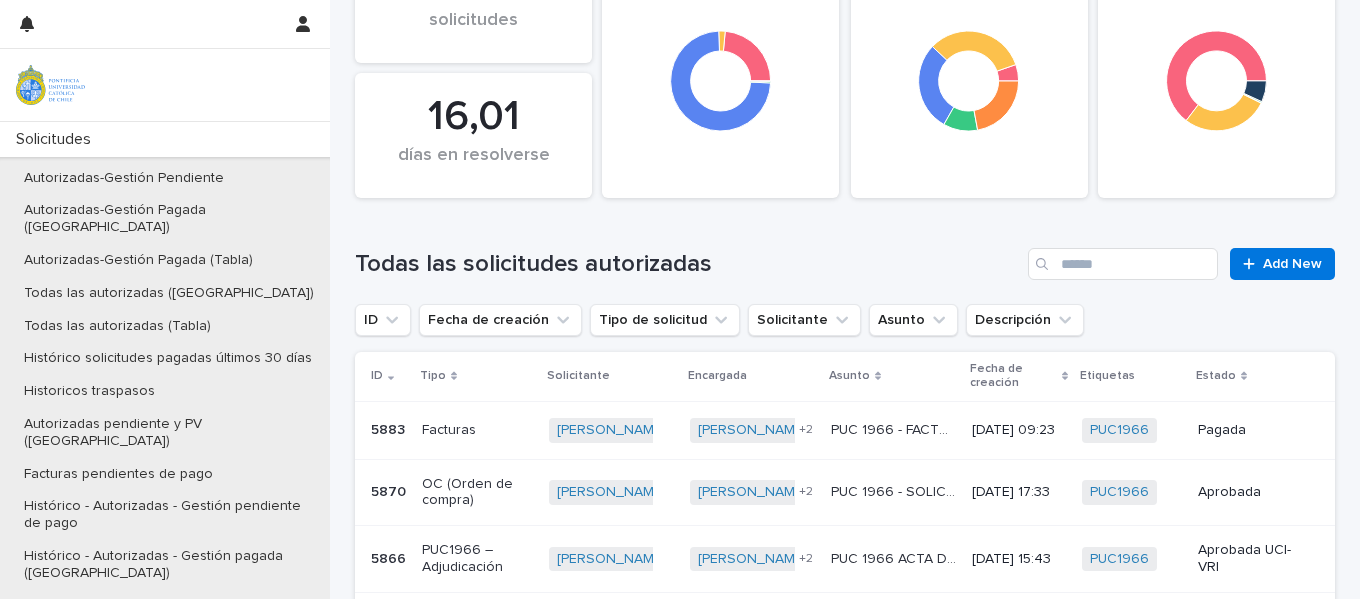 scroll, scrollTop: 298, scrollLeft: 0, axis: vertical 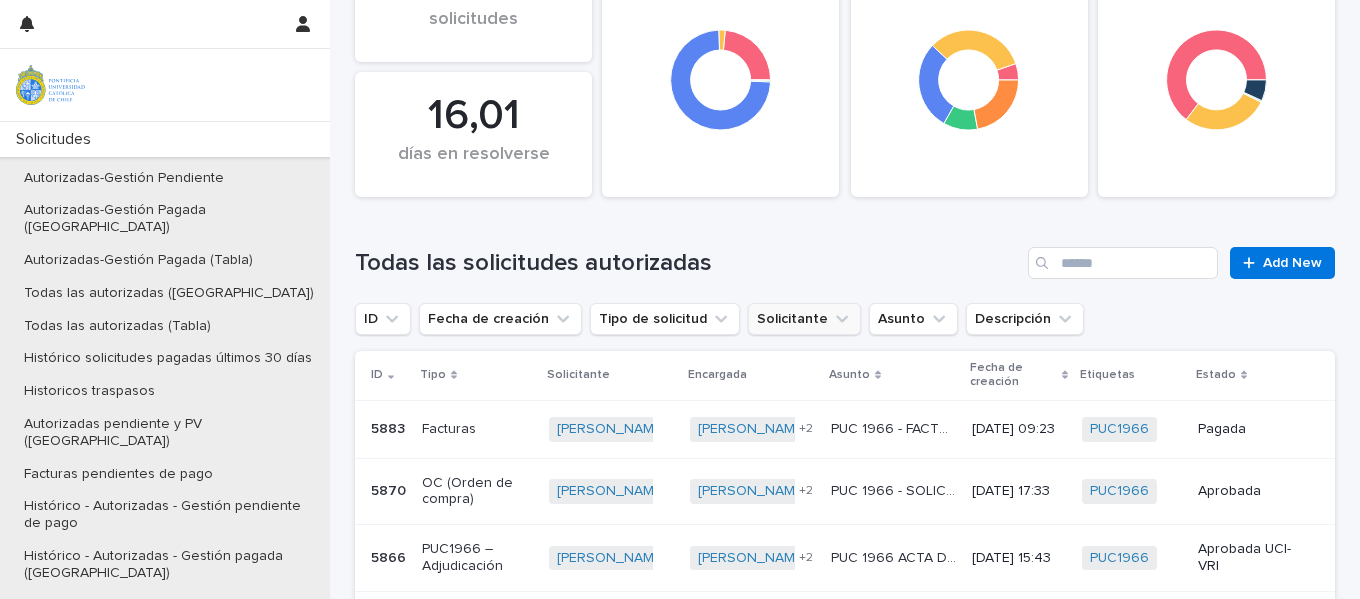 click on "Solicitante" at bounding box center [804, 319] 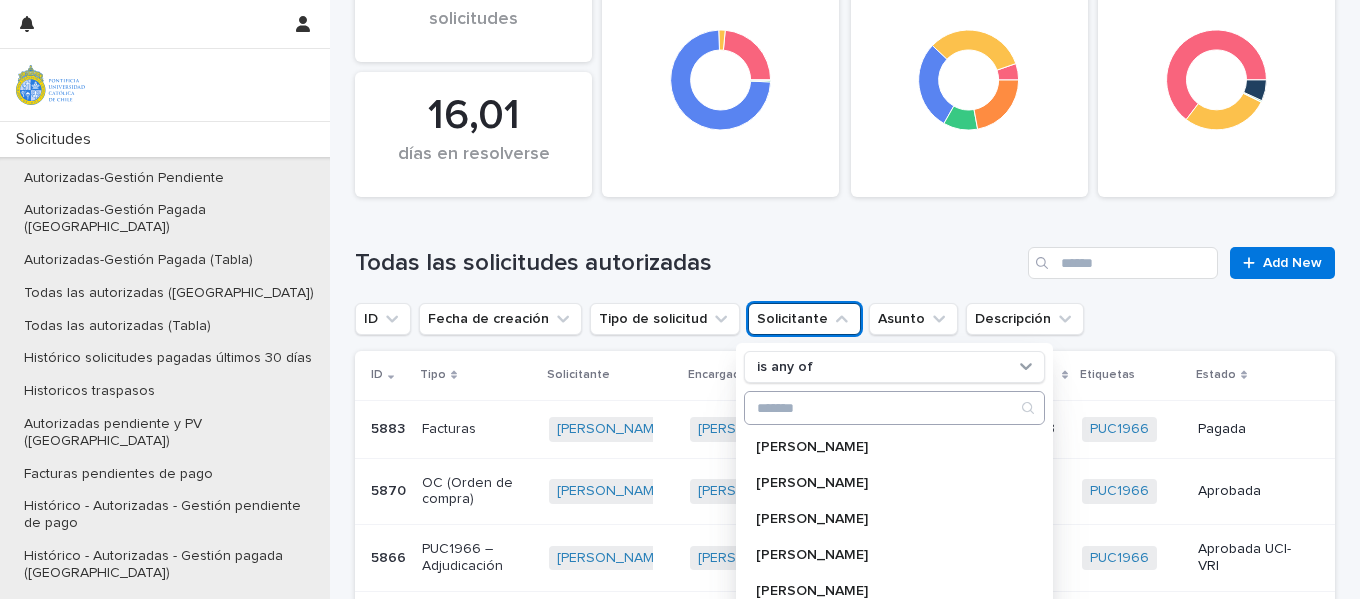 type on "*" 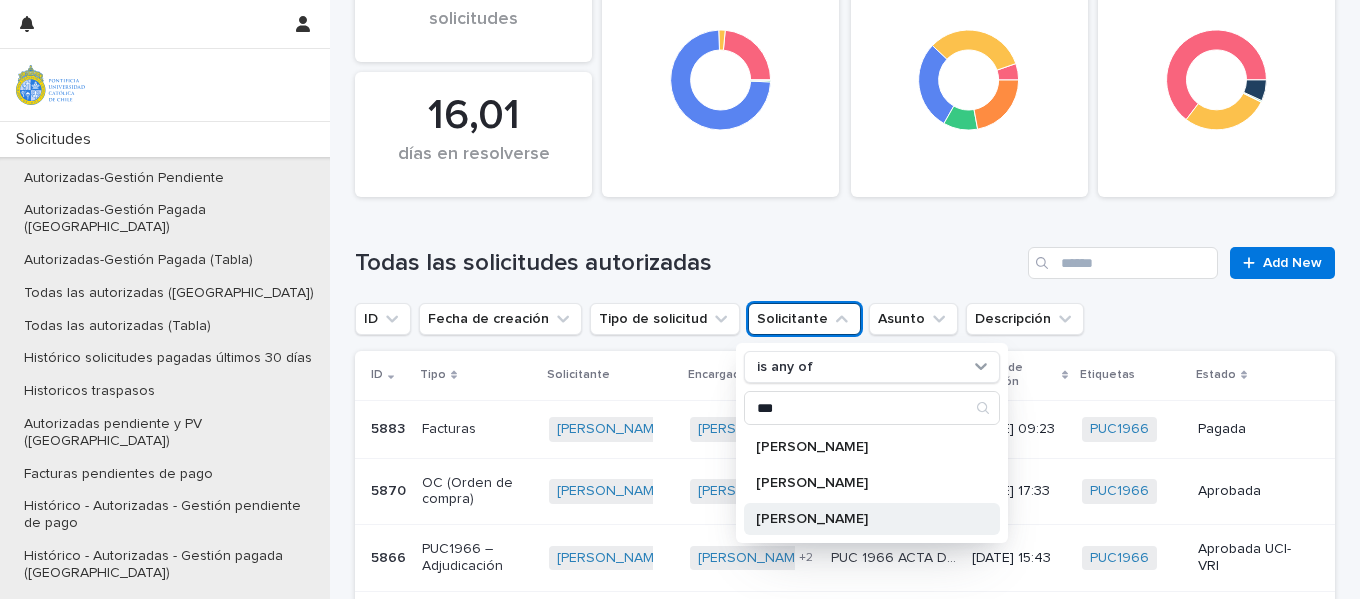 type on "***" 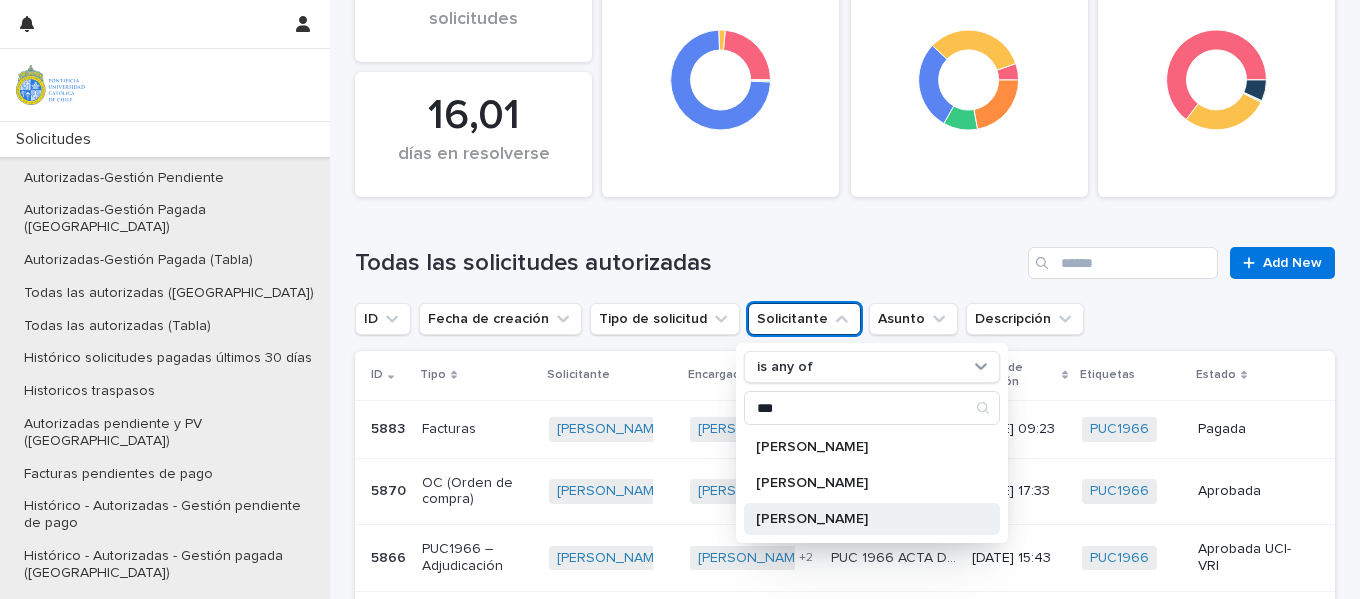 click on "[PERSON_NAME]" at bounding box center (862, 519) 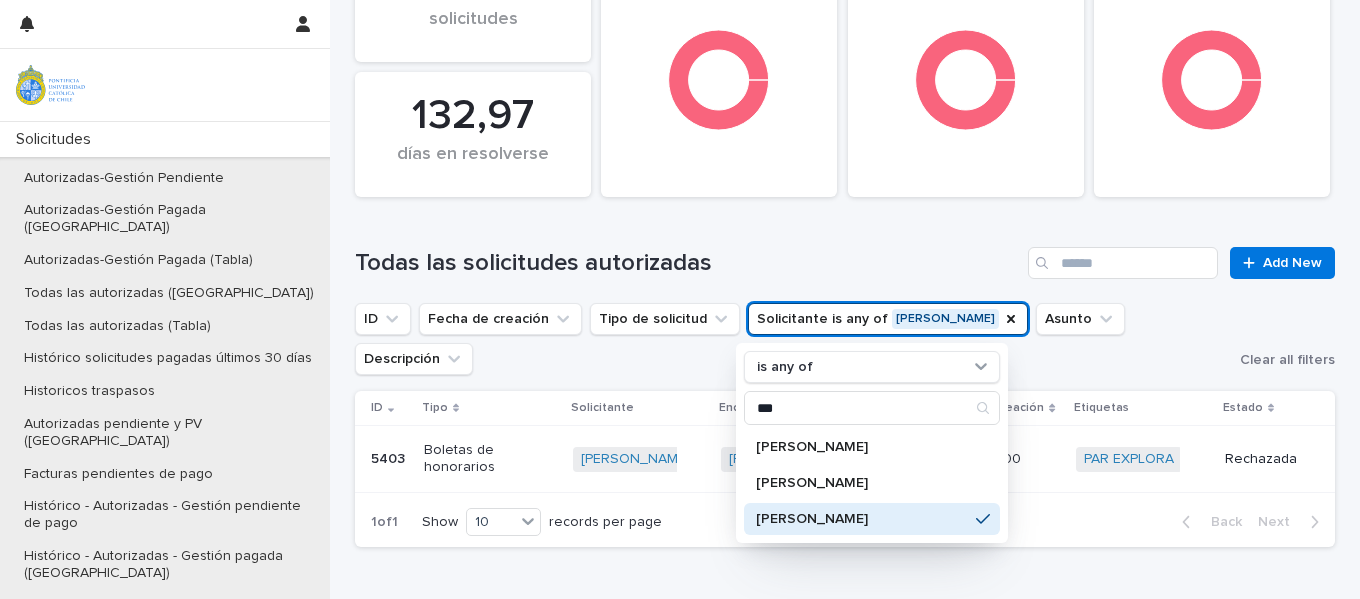 click on "Todas las solicitudes autorizadas Add New" at bounding box center [845, 255] 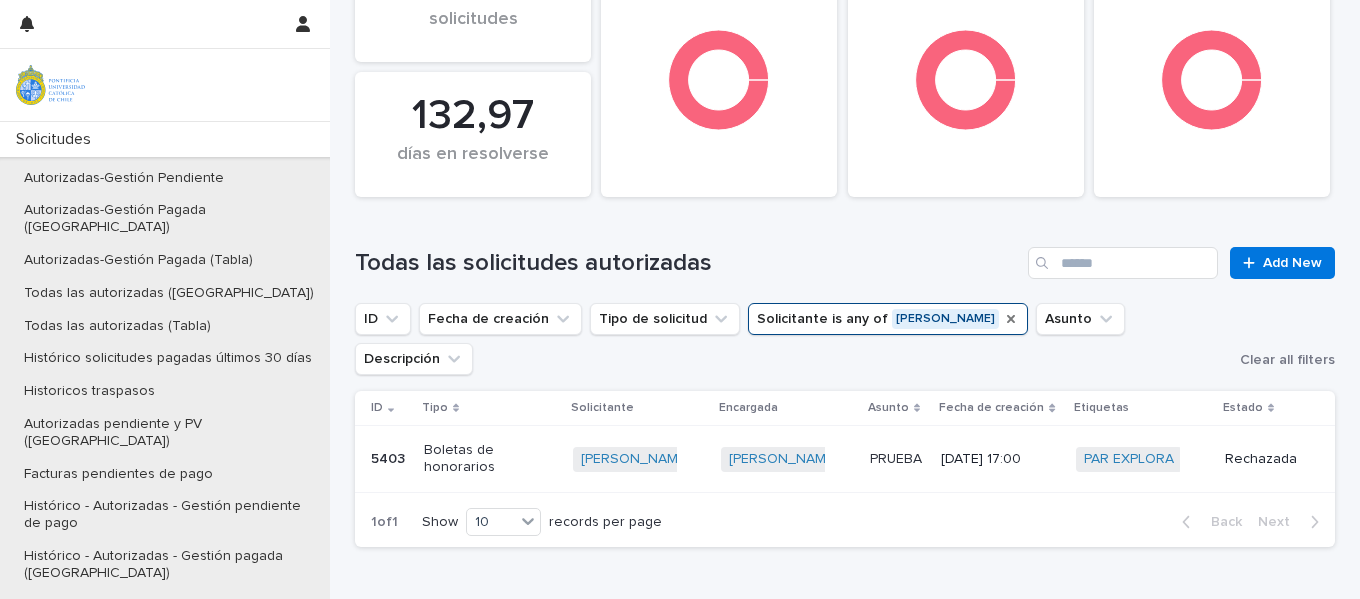 click 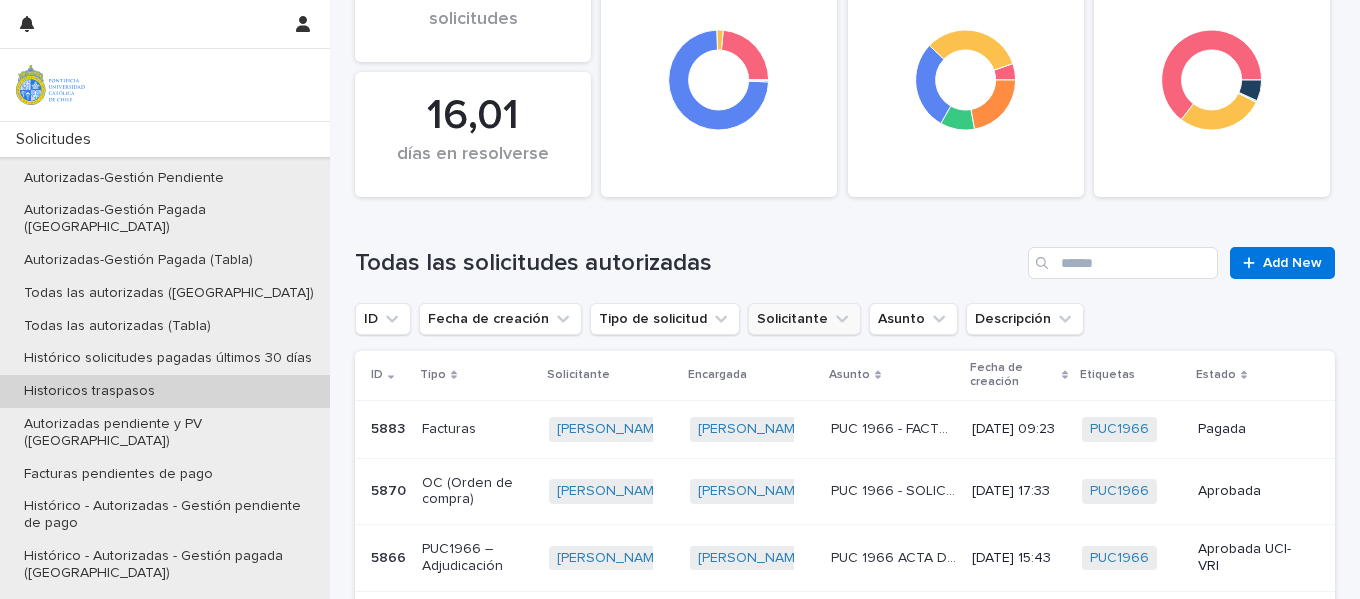 scroll, scrollTop: 613, scrollLeft: 0, axis: vertical 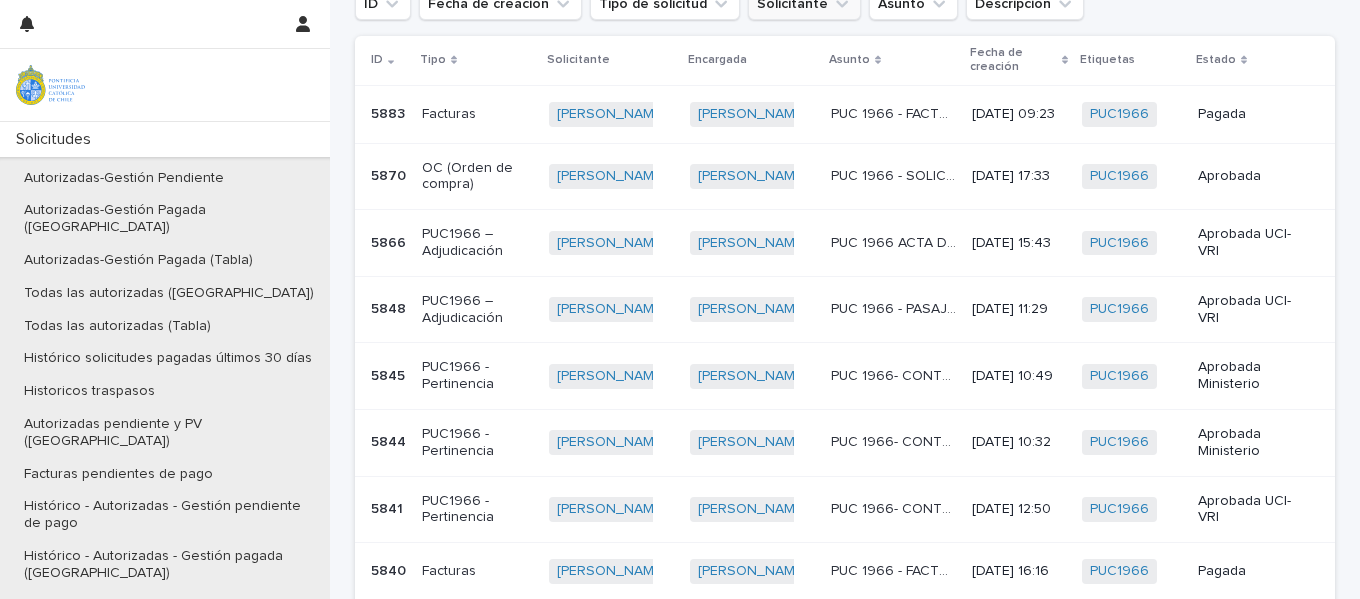 drag, startPoint x: 275, startPoint y: 388, endPoint x: 479, endPoint y: 318, distance: 215.67569 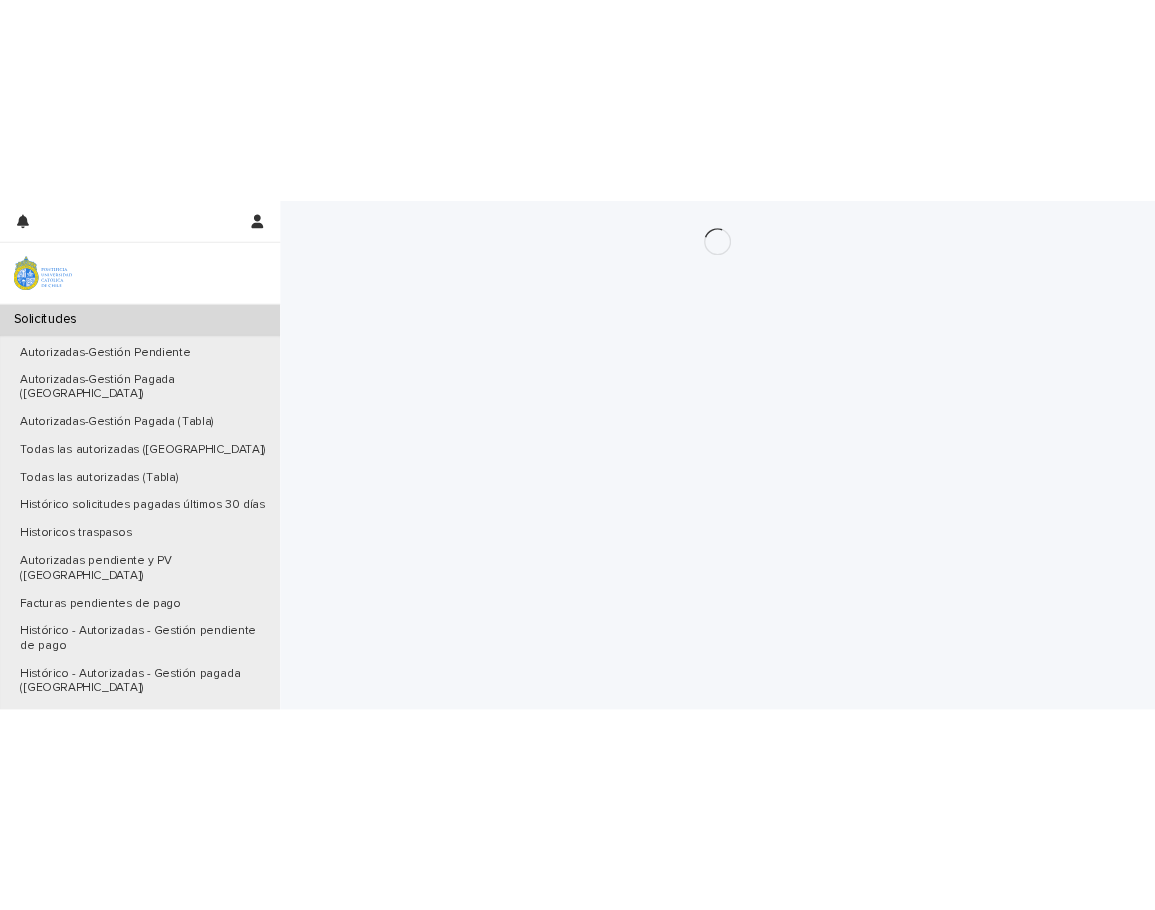 scroll, scrollTop: 0, scrollLeft: 0, axis: both 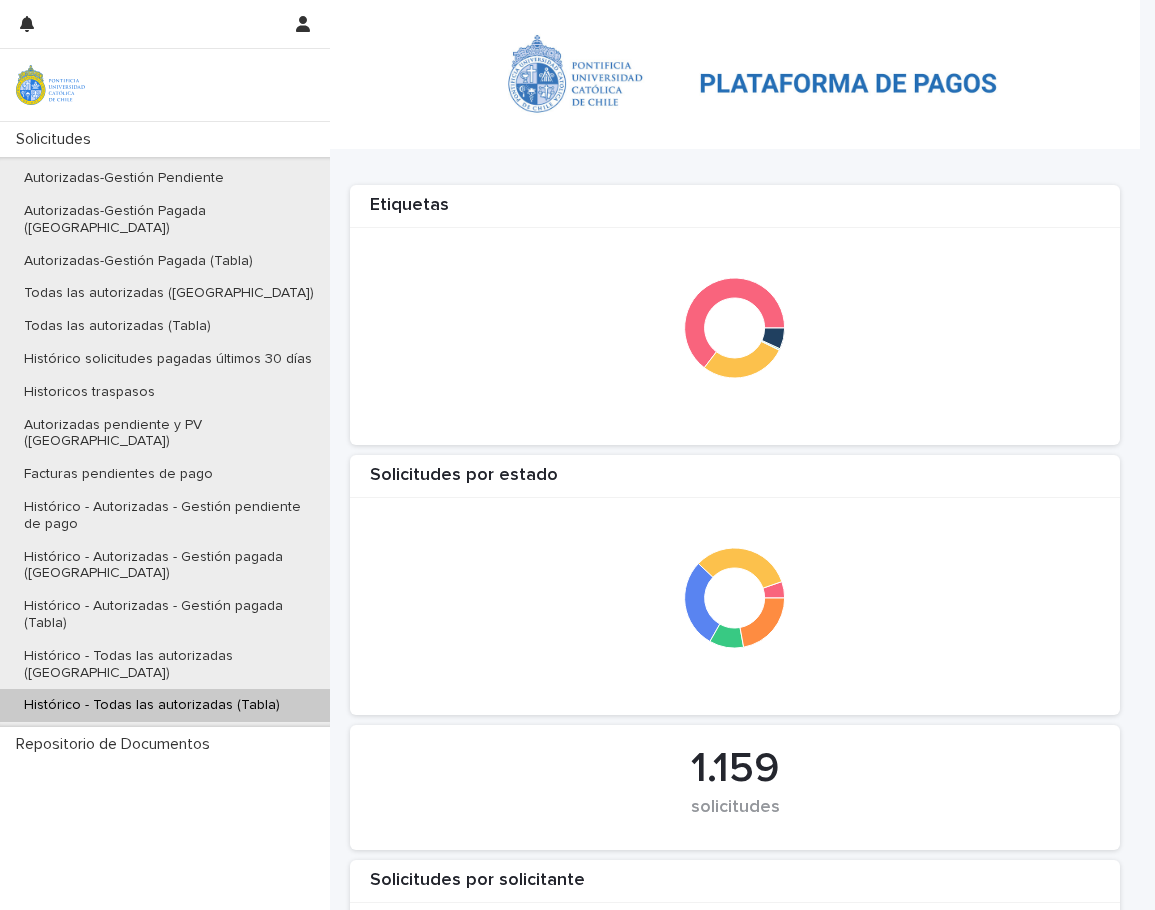 click at bounding box center [735, 328] 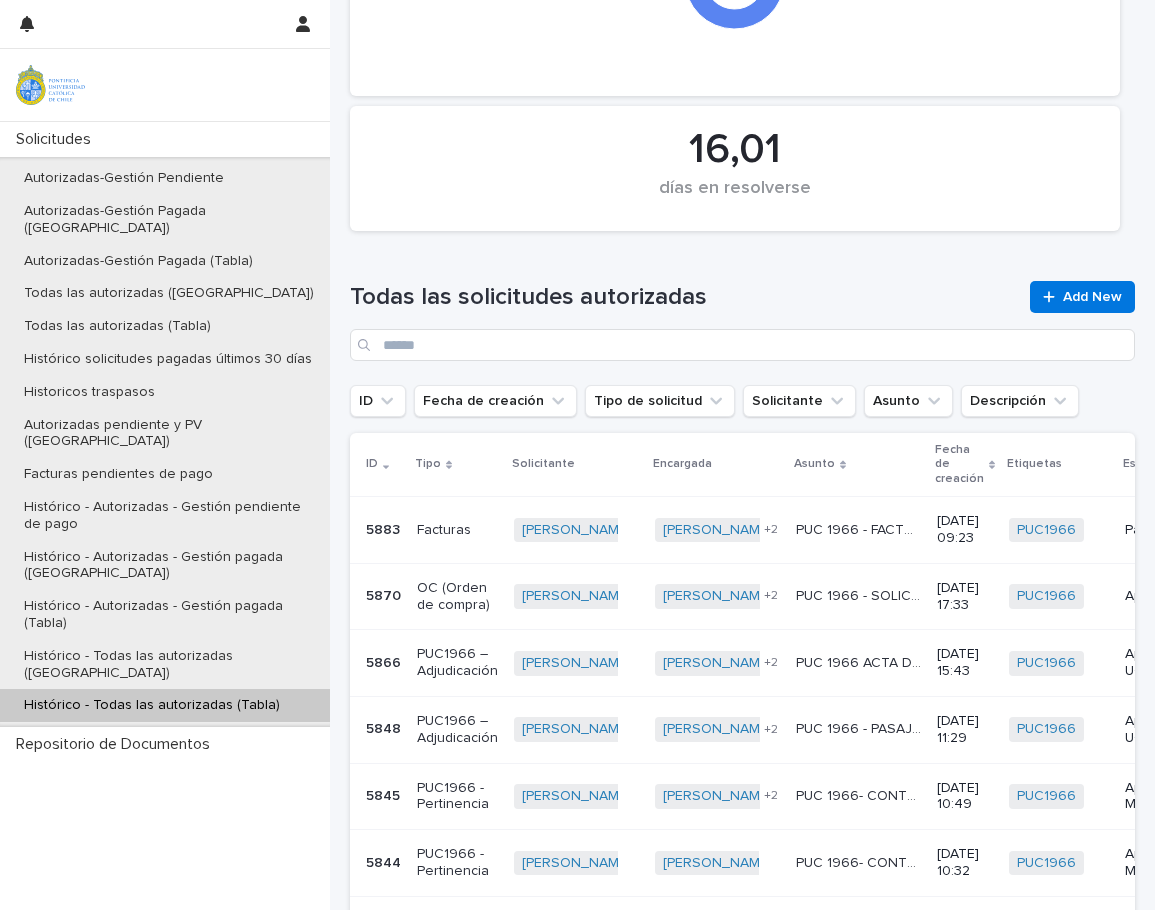 scroll, scrollTop: 1203, scrollLeft: 0, axis: vertical 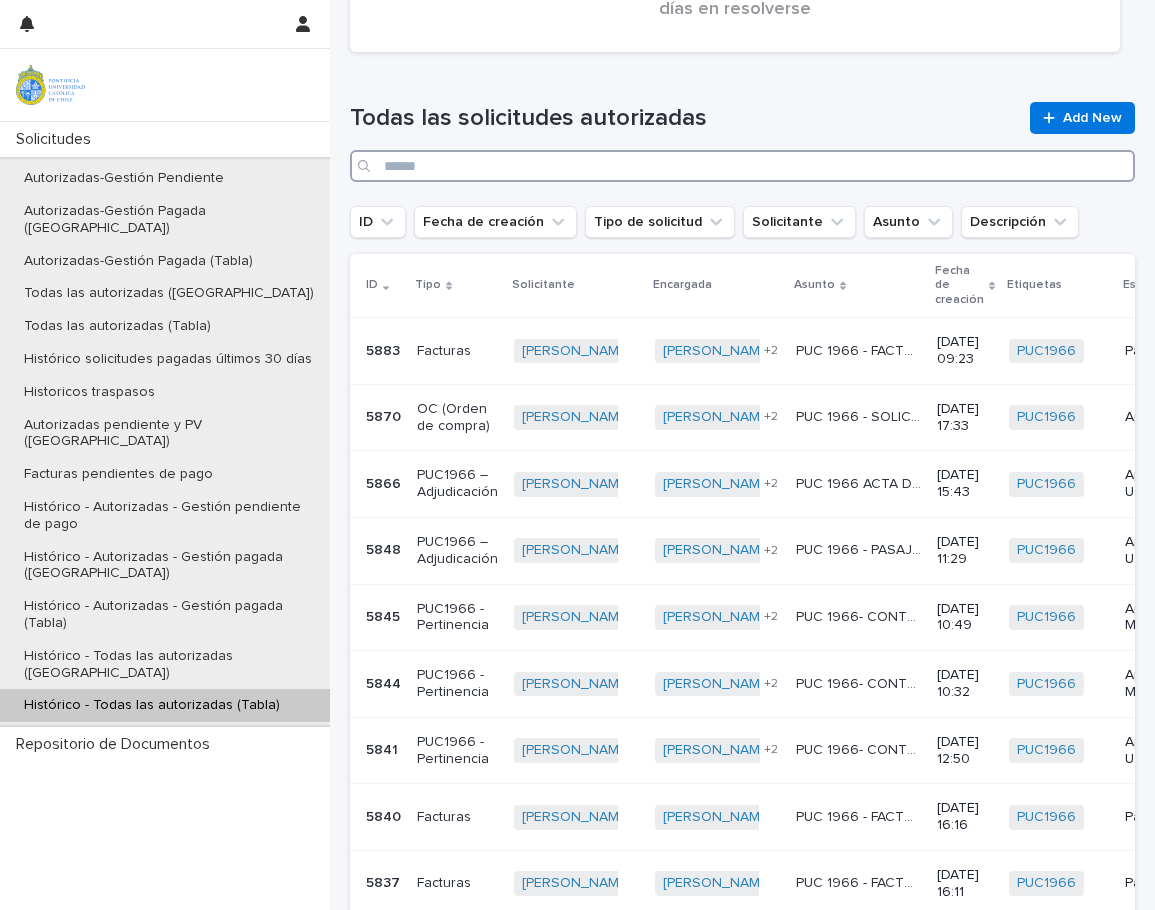 click at bounding box center (742, 166) 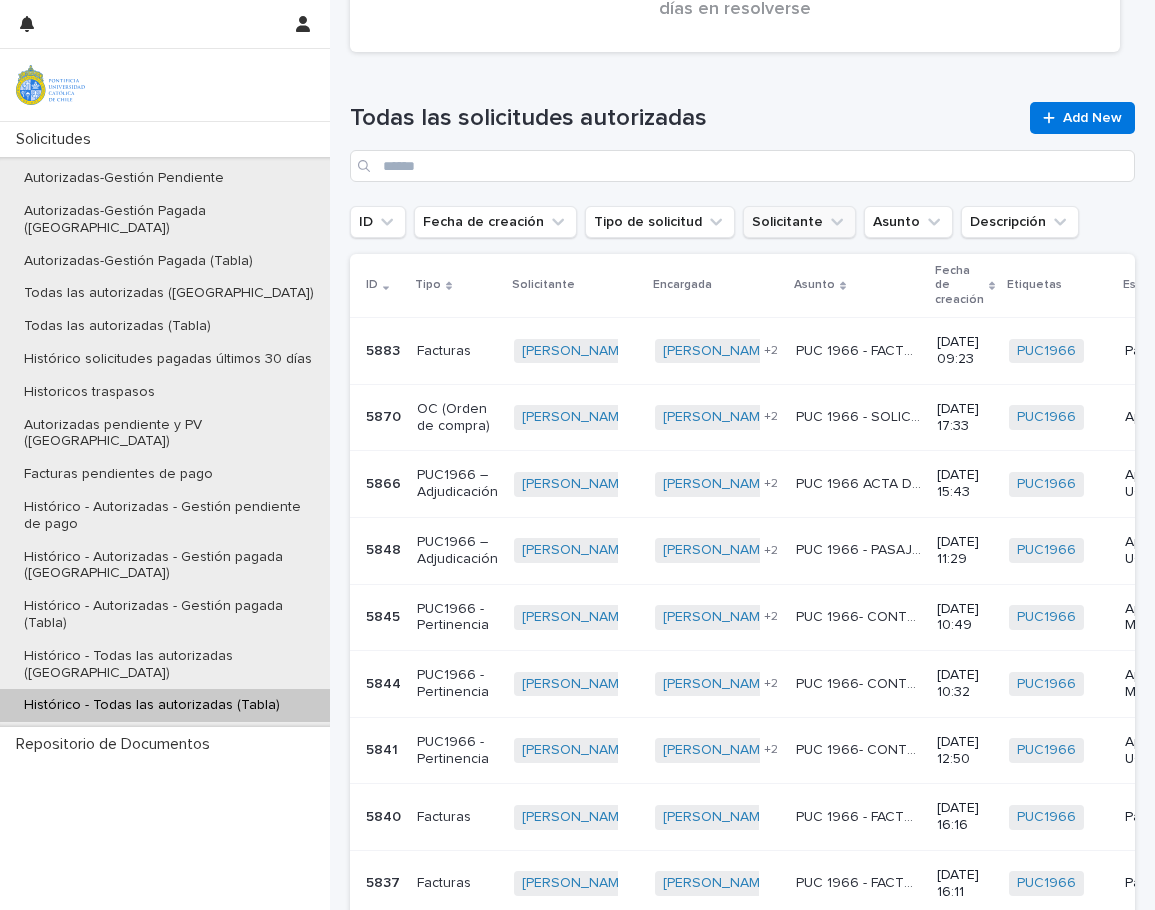 drag, startPoint x: 760, startPoint y: 217, endPoint x: 762, endPoint y: 228, distance: 11.18034 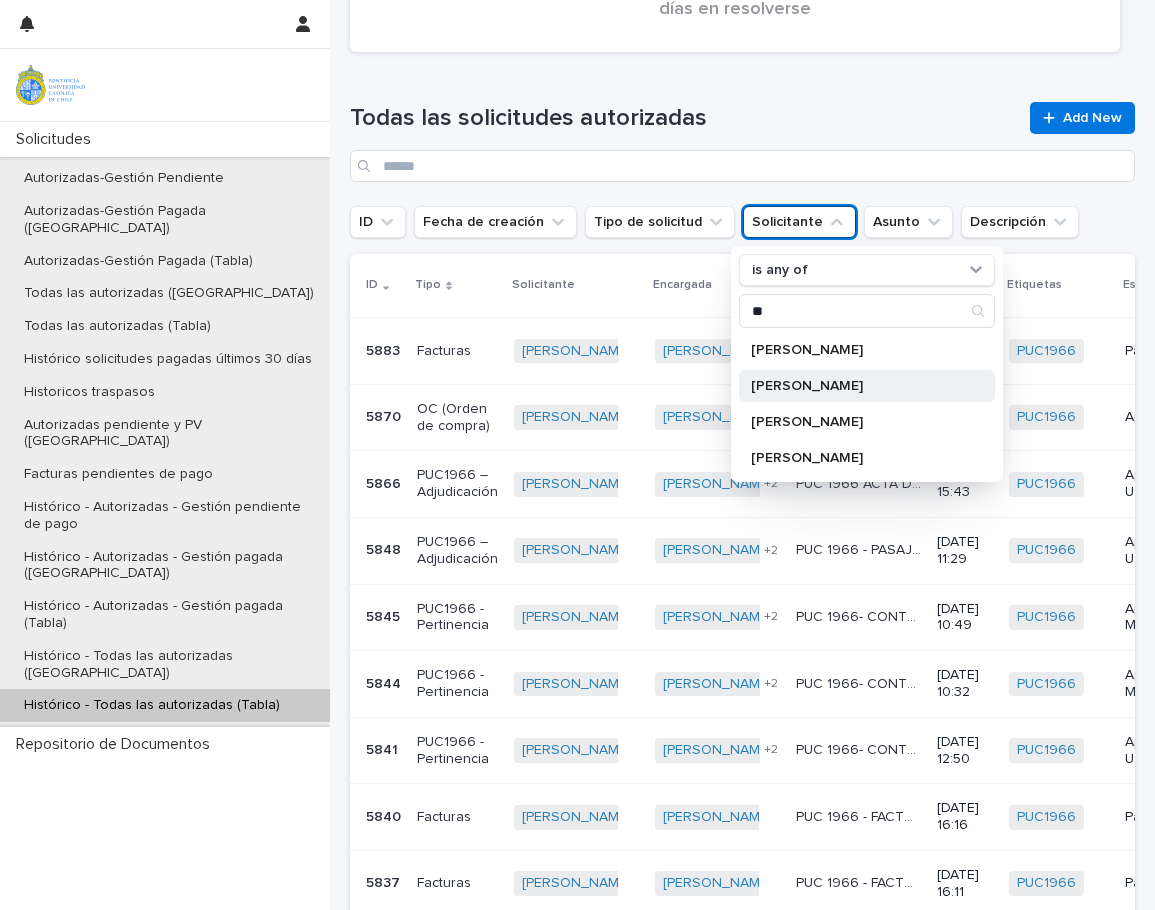 type on "**" 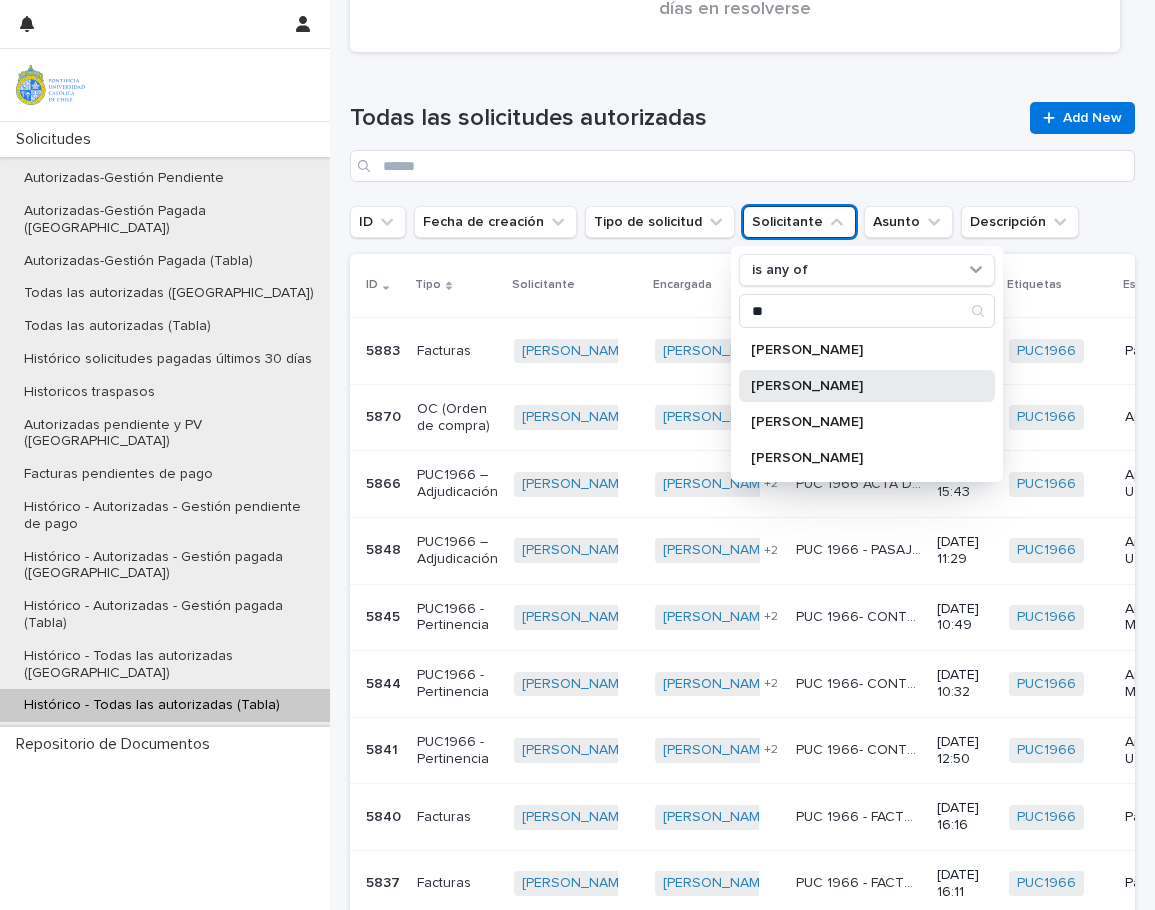 click on "[PERSON_NAME]" at bounding box center (857, 386) 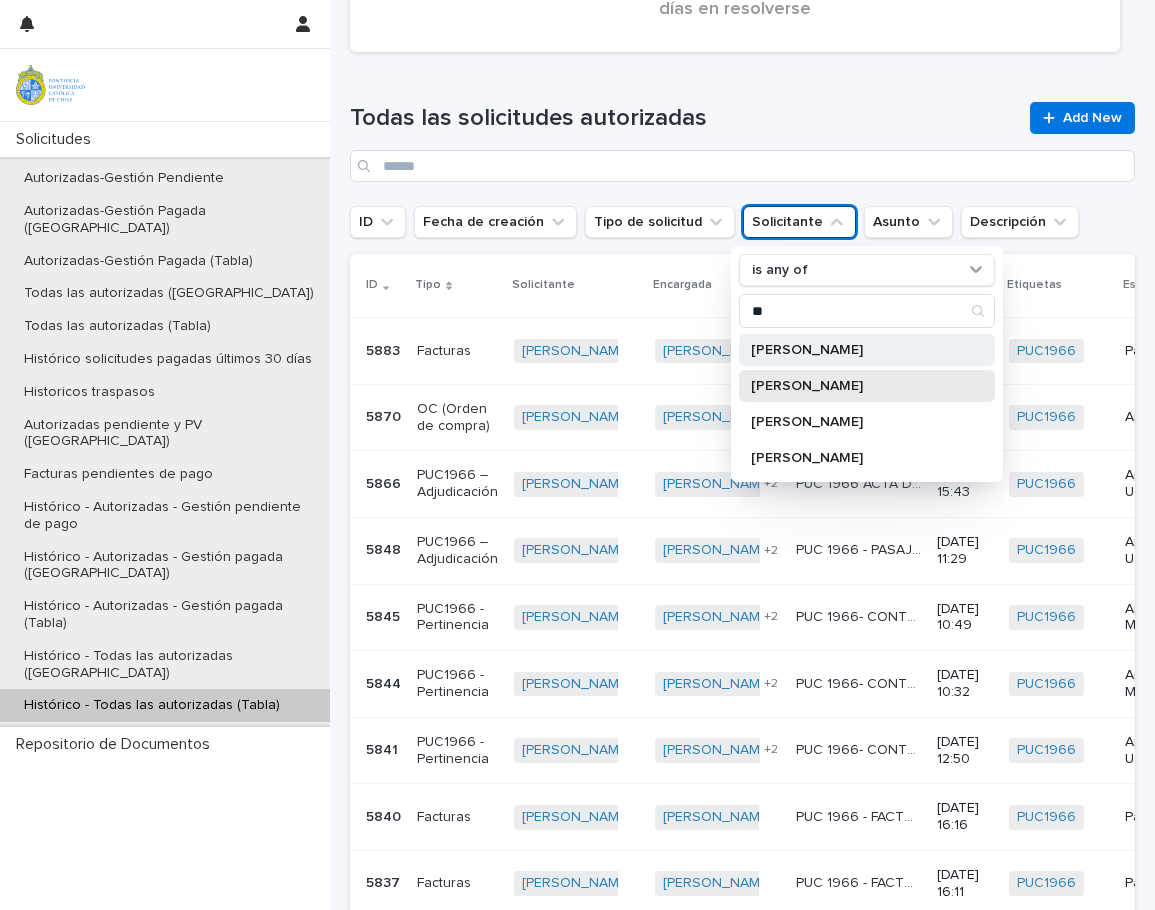 scroll, scrollTop: 1223, scrollLeft: 0, axis: vertical 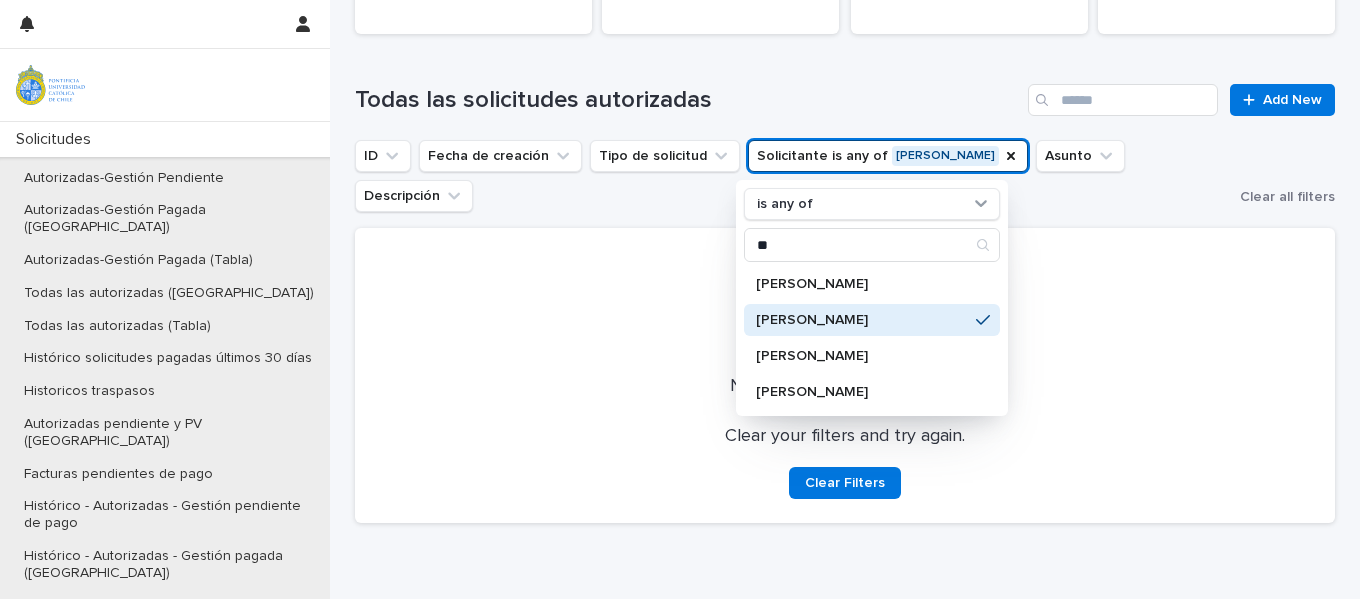 click at bounding box center (845, 308) 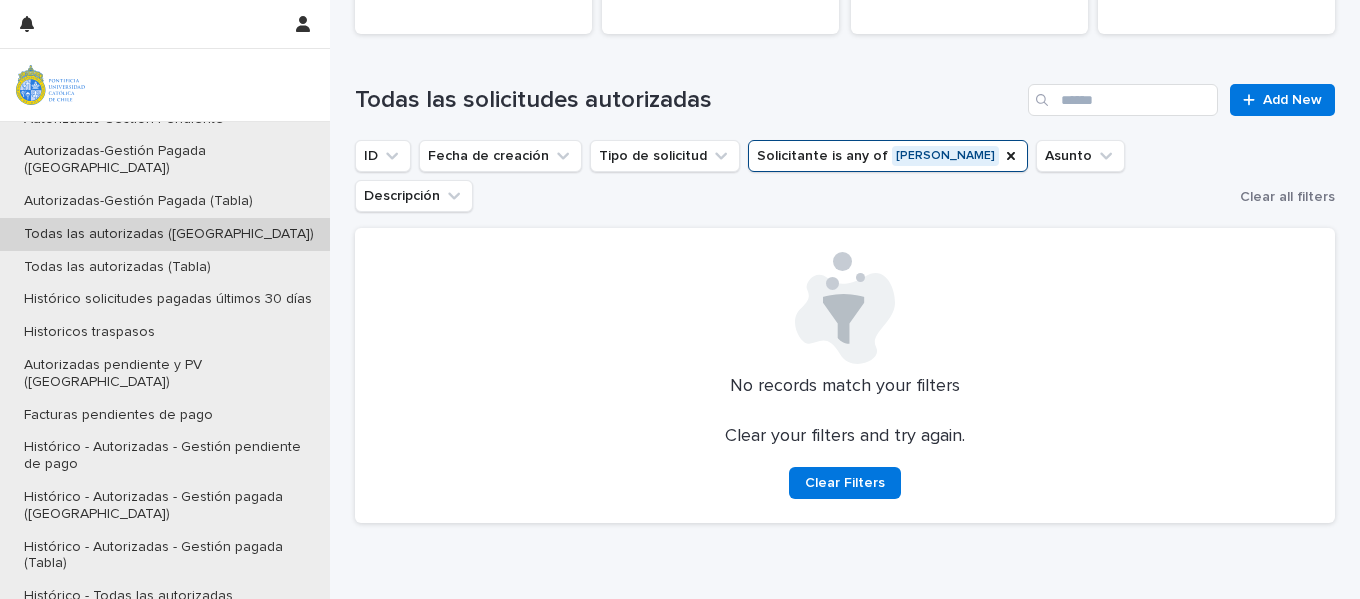 scroll, scrollTop: 55, scrollLeft: 0, axis: vertical 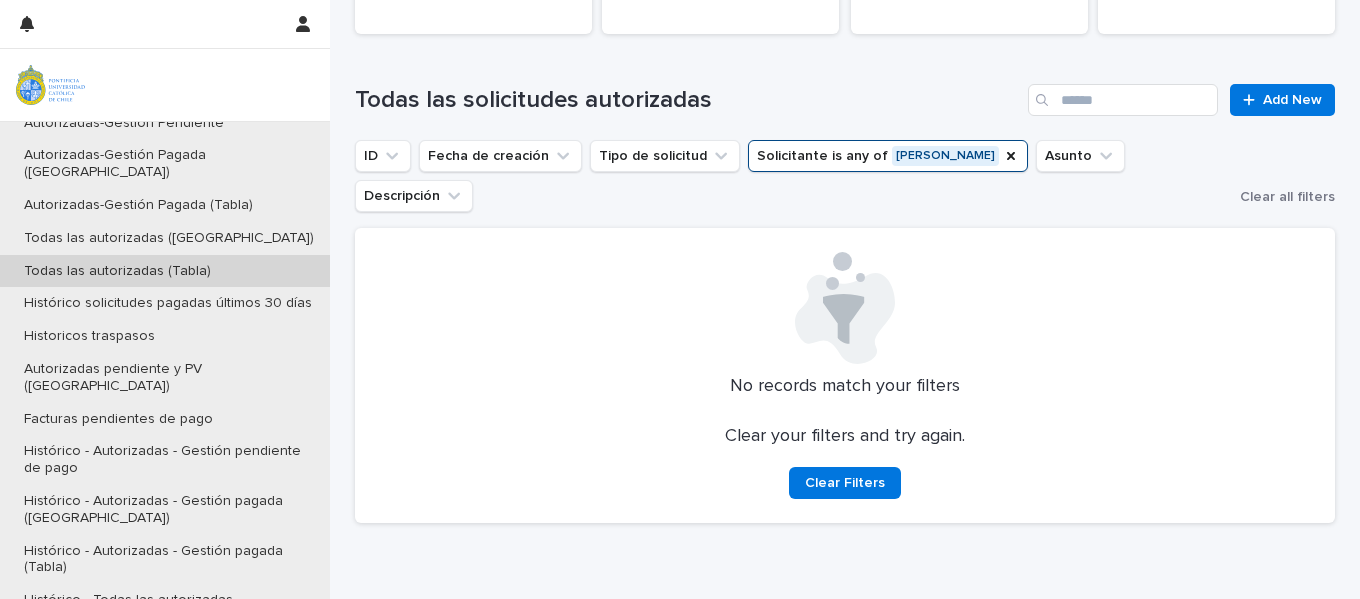 click on "Todas las autorizadas (Tabla)" at bounding box center [117, 271] 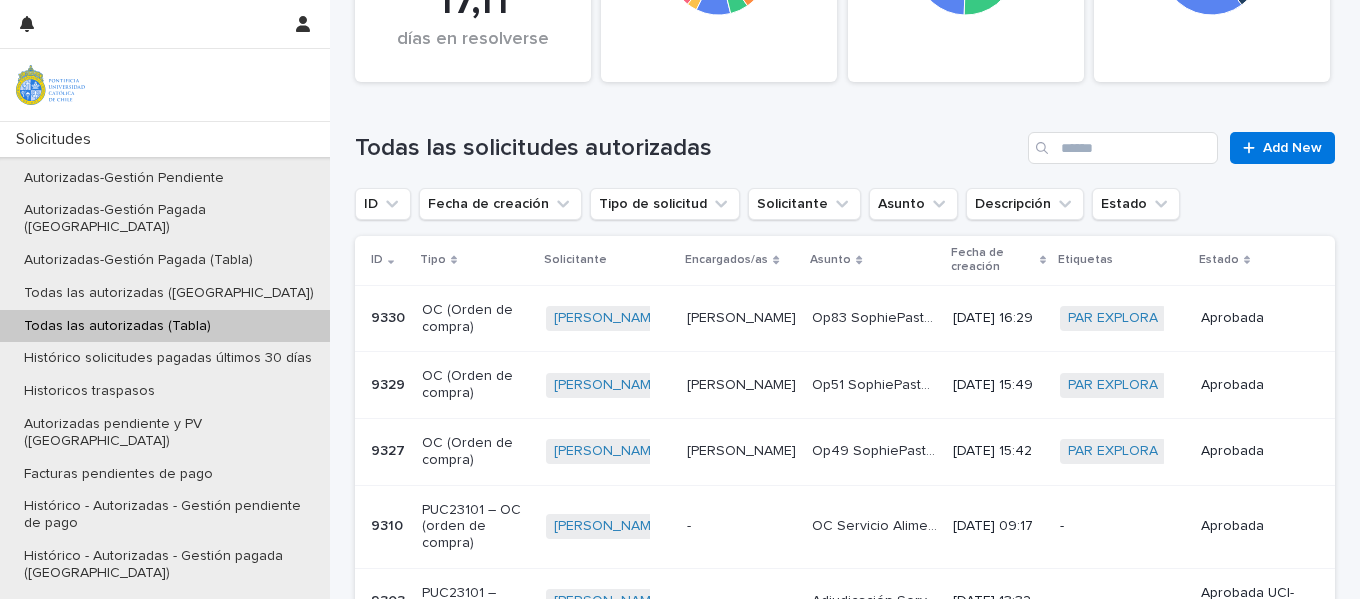 scroll, scrollTop: 419, scrollLeft: 0, axis: vertical 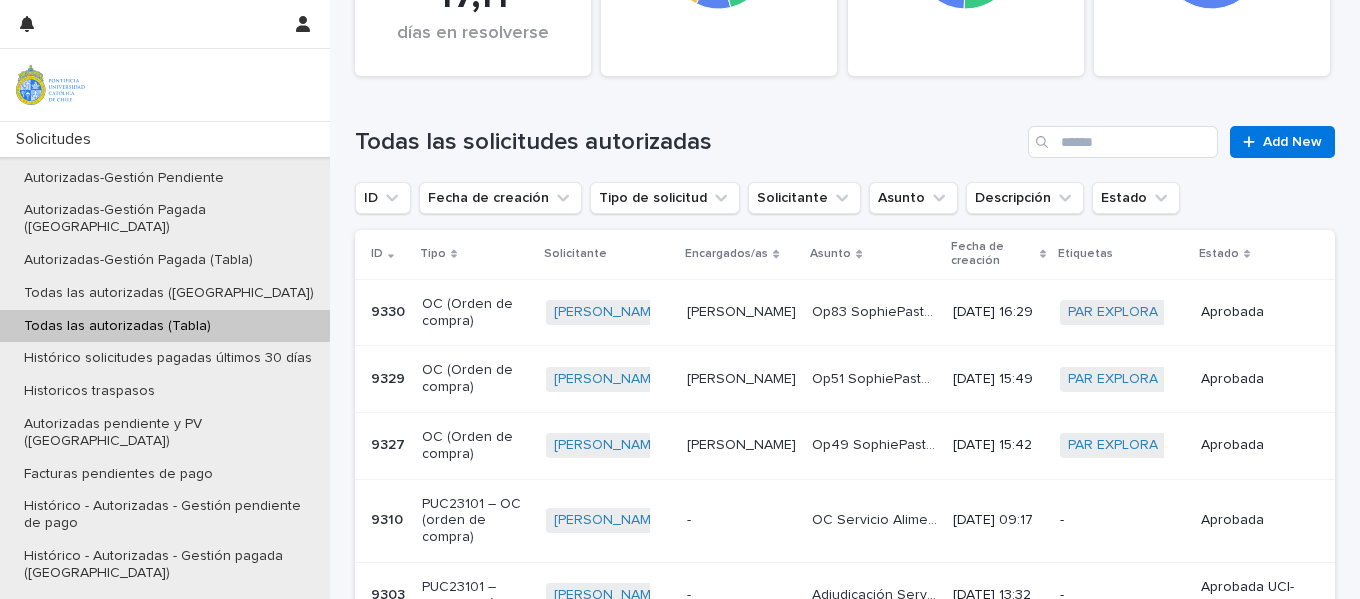 drag, startPoint x: 792, startPoint y: 198, endPoint x: 775, endPoint y: 219, distance: 27.018513 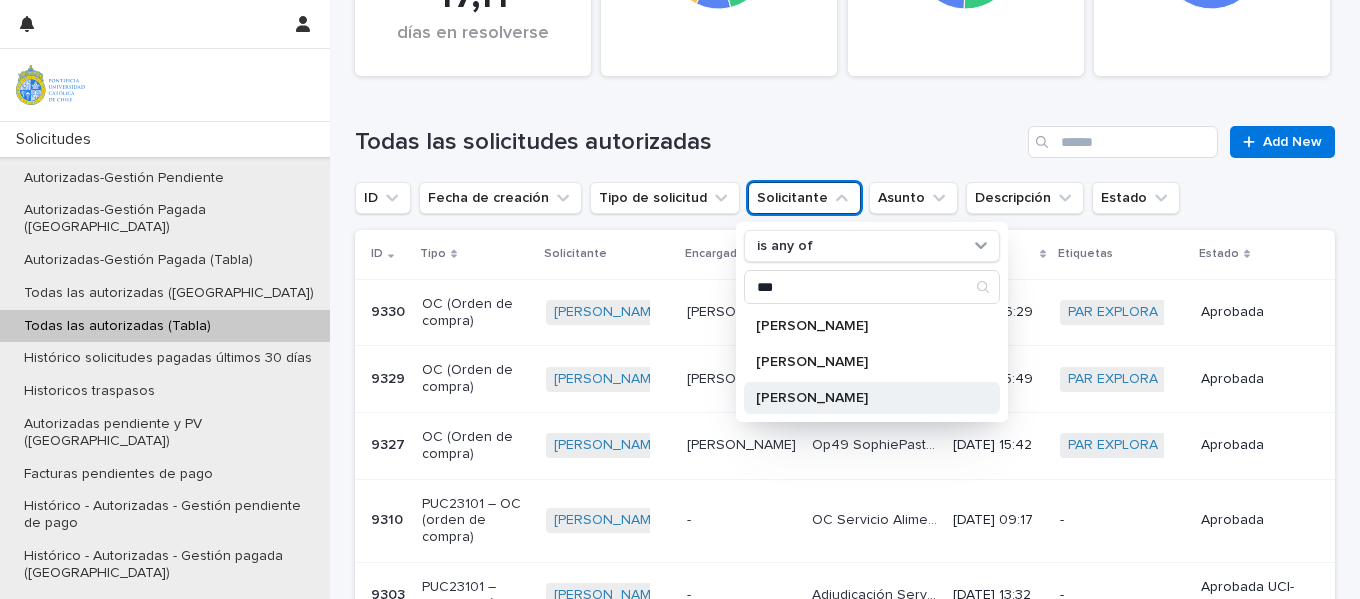 type on "***" 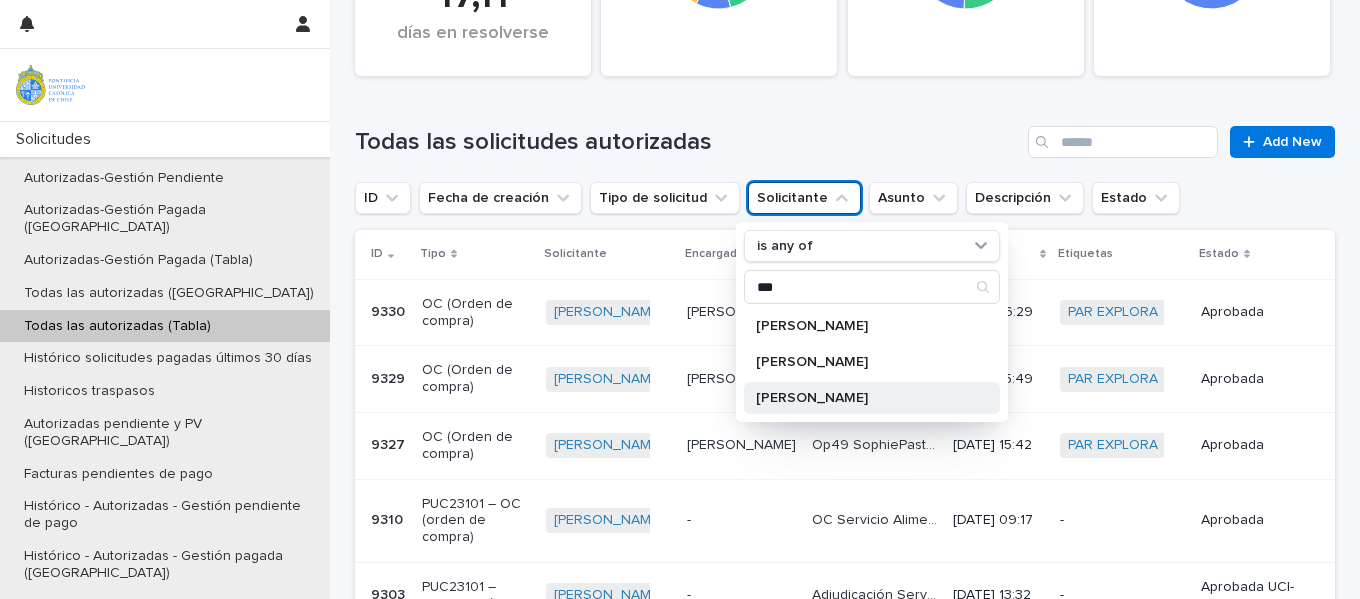 click on "[PERSON_NAME]" at bounding box center [872, 398] 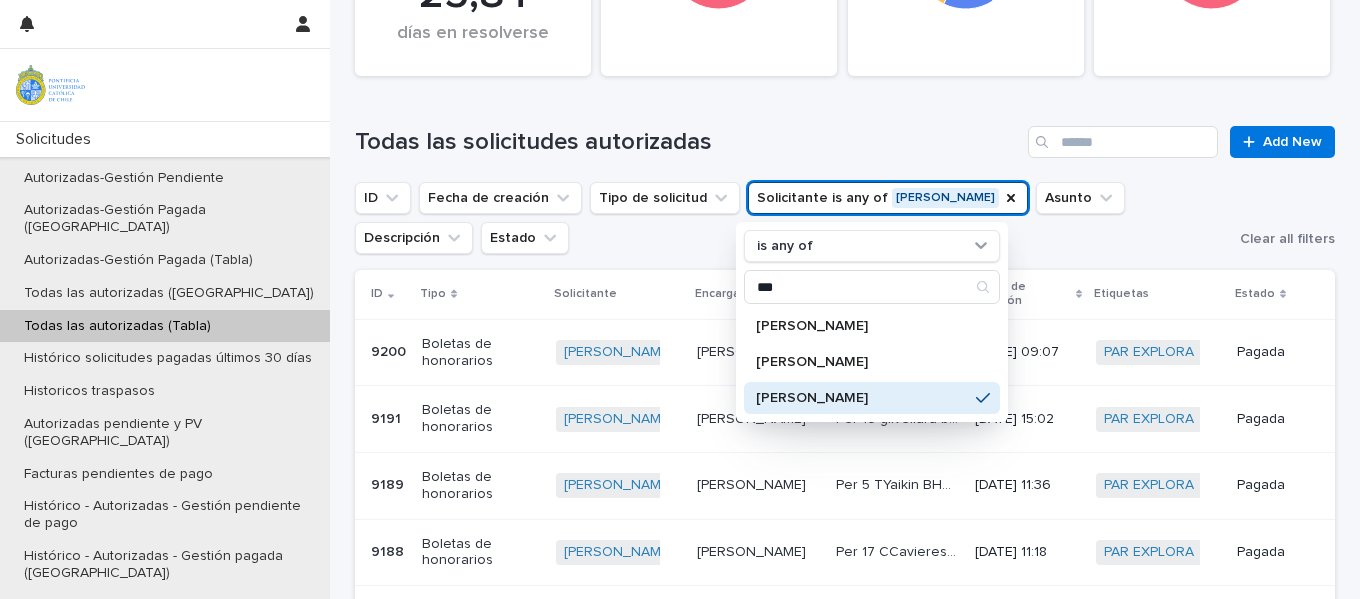 click on "ID Fecha de creación Tipo de solicitud Solicitante is any of [PERSON_NAME] is any of *** [PERSON_NAME] [PERSON_NAME] [PERSON_NAME] Asunto Descripción Estado" at bounding box center [793, 218] 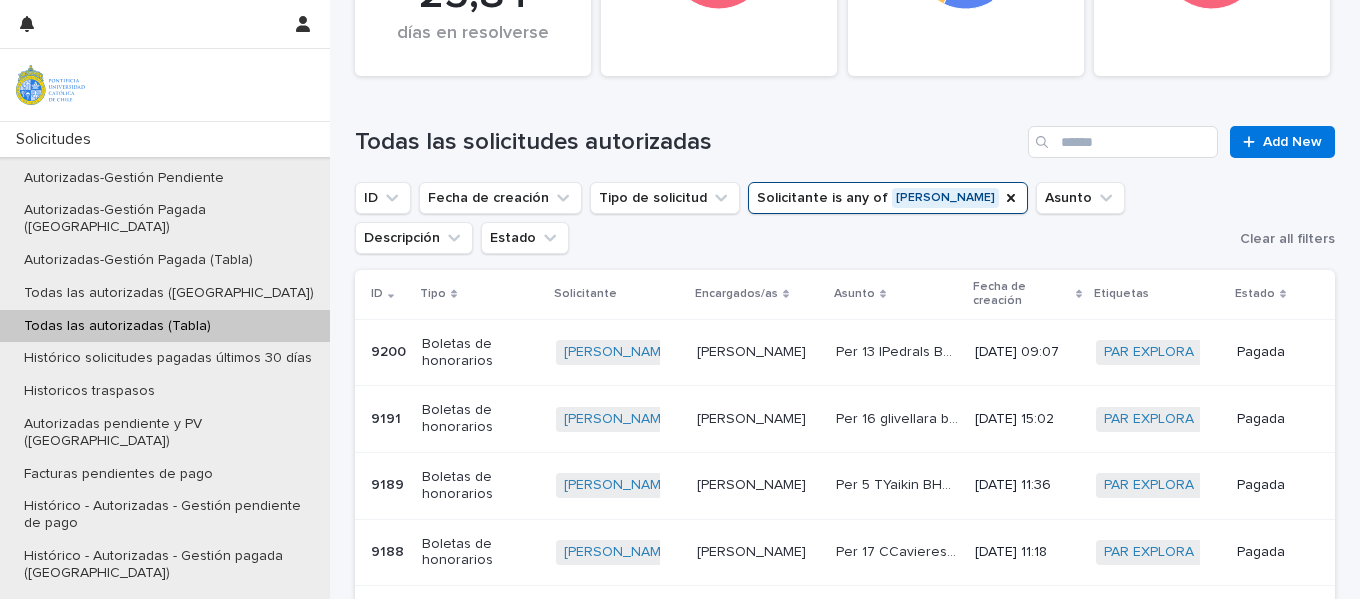 click on "Fecha de creación" at bounding box center (1022, 294) 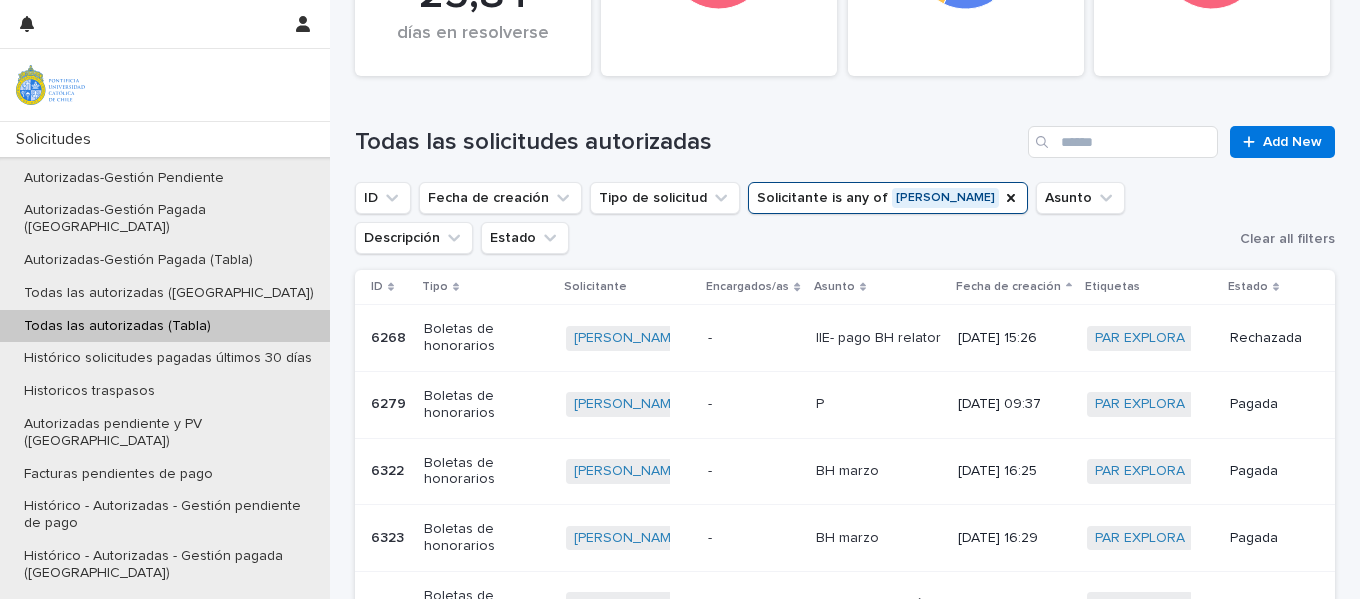 click on "Solicitante is any of [PERSON_NAME]" at bounding box center (888, 198) 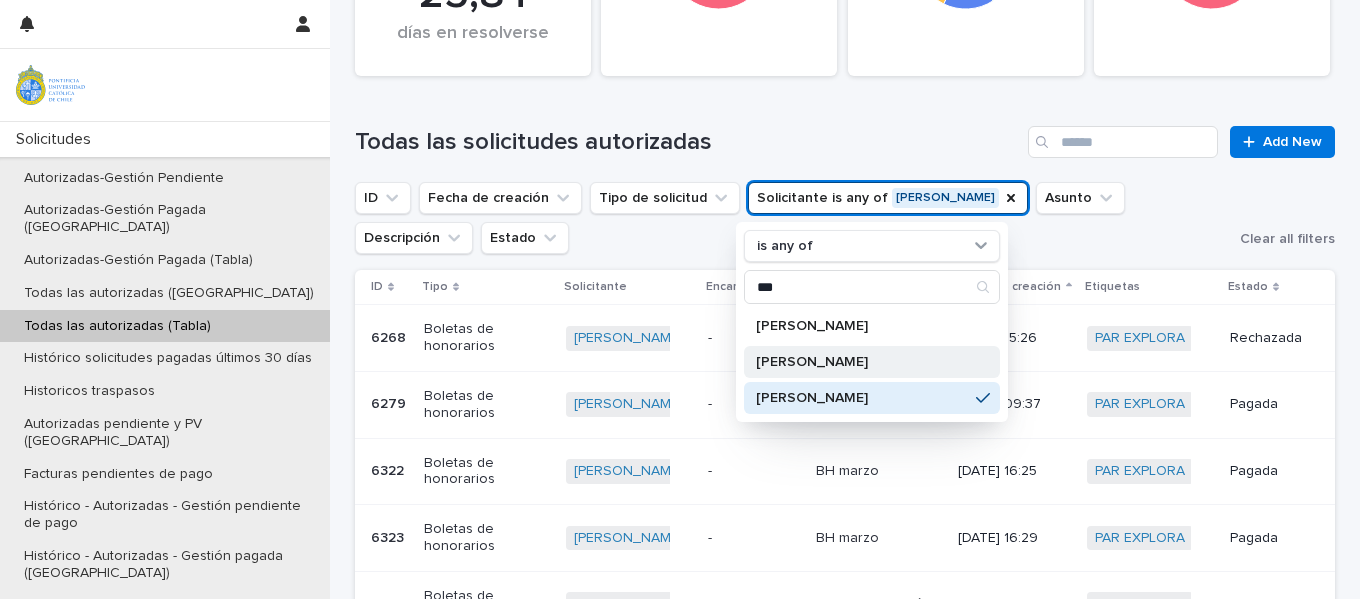 click on "[PERSON_NAME]" at bounding box center (862, 362) 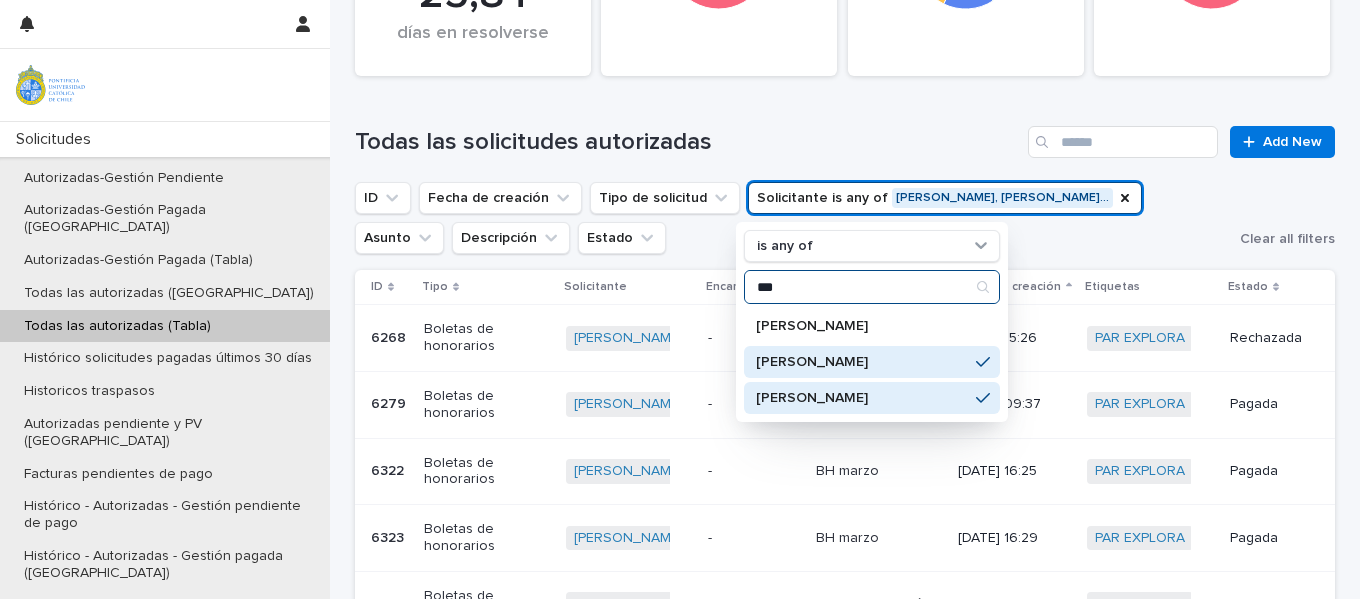 click on "***" at bounding box center [872, 287] 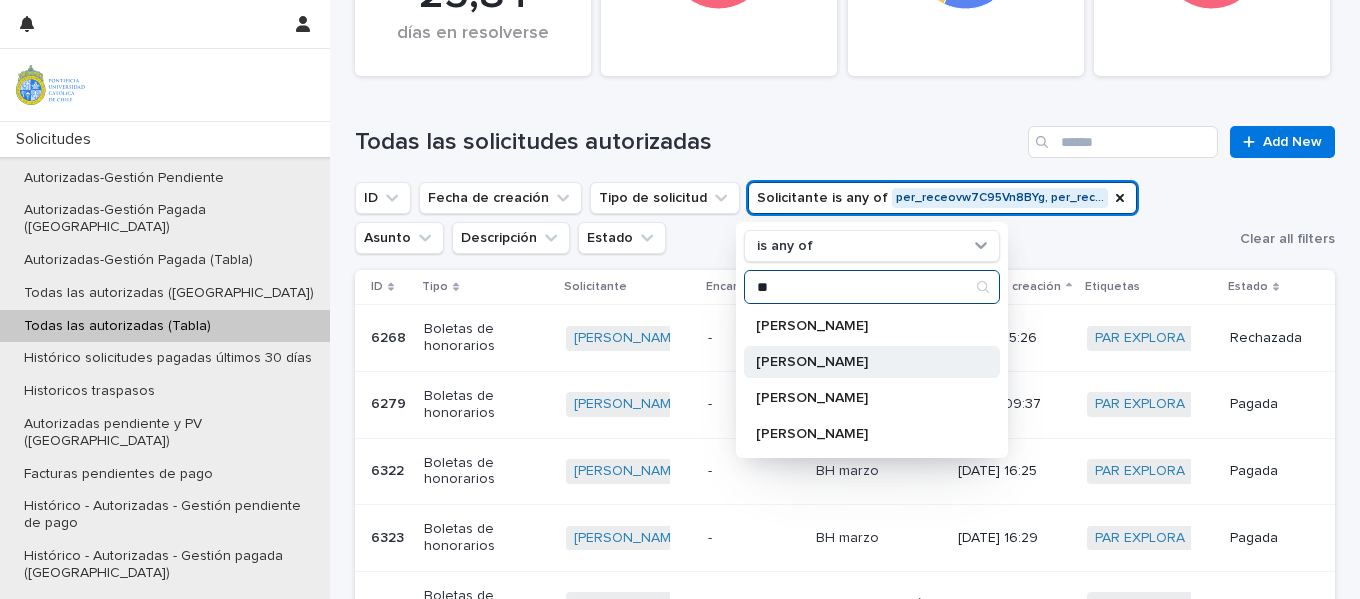 type on "**" 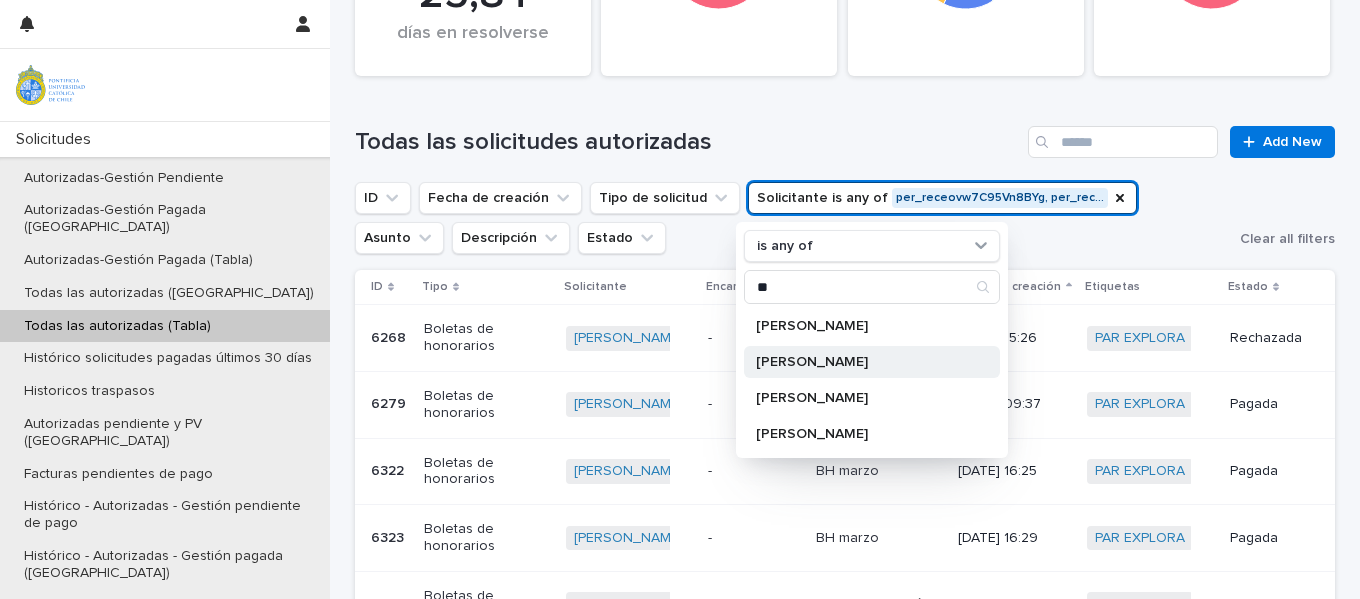 click on "[PERSON_NAME]" at bounding box center (862, 362) 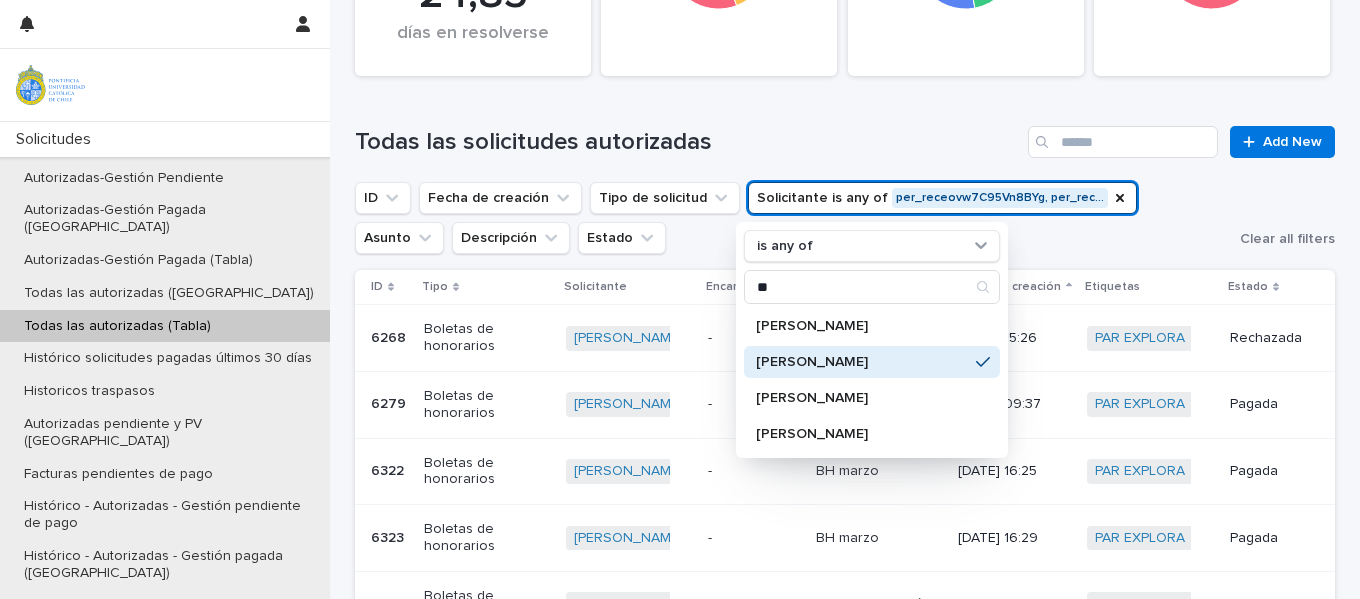 click on "ID Fecha de creación Tipo de solicitud Solicitante is any of per_receovw7C95Vn8BYg, per_rec… is any of ** [PERSON_NAME] [PERSON_NAME] [PERSON_NAME] [PERSON_NAME] Asunto Descripción Estado" at bounding box center [793, 218] 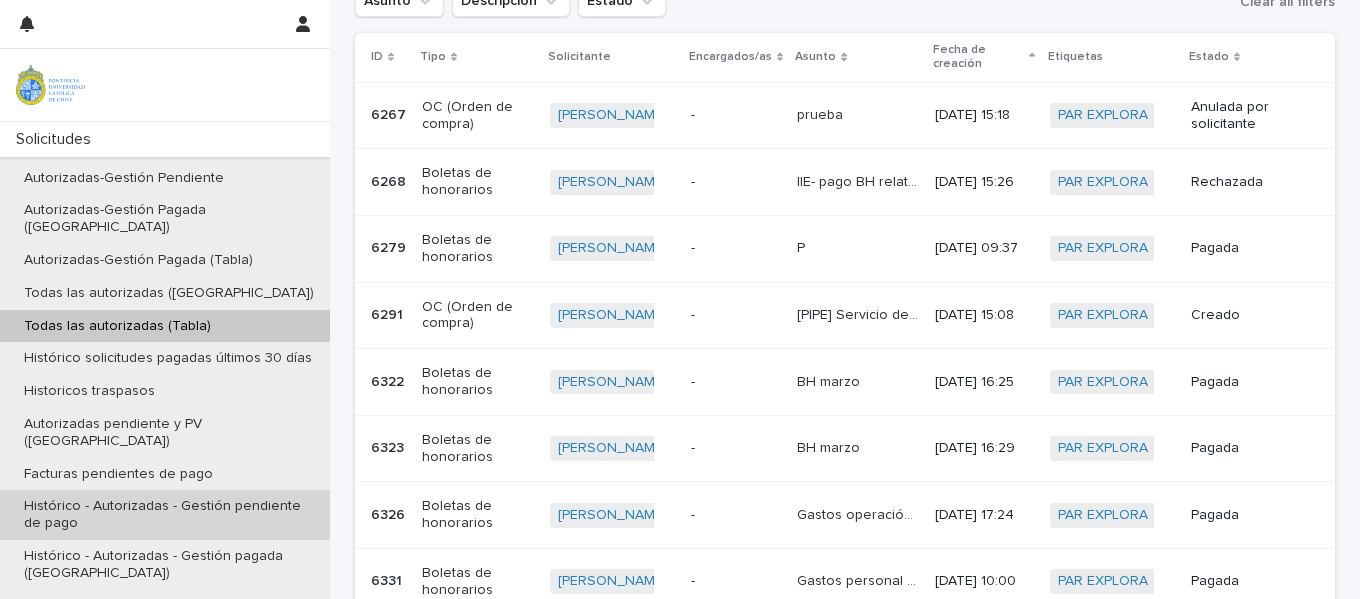 scroll, scrollTop: 657, scrollLeft: 0, axis: vertical 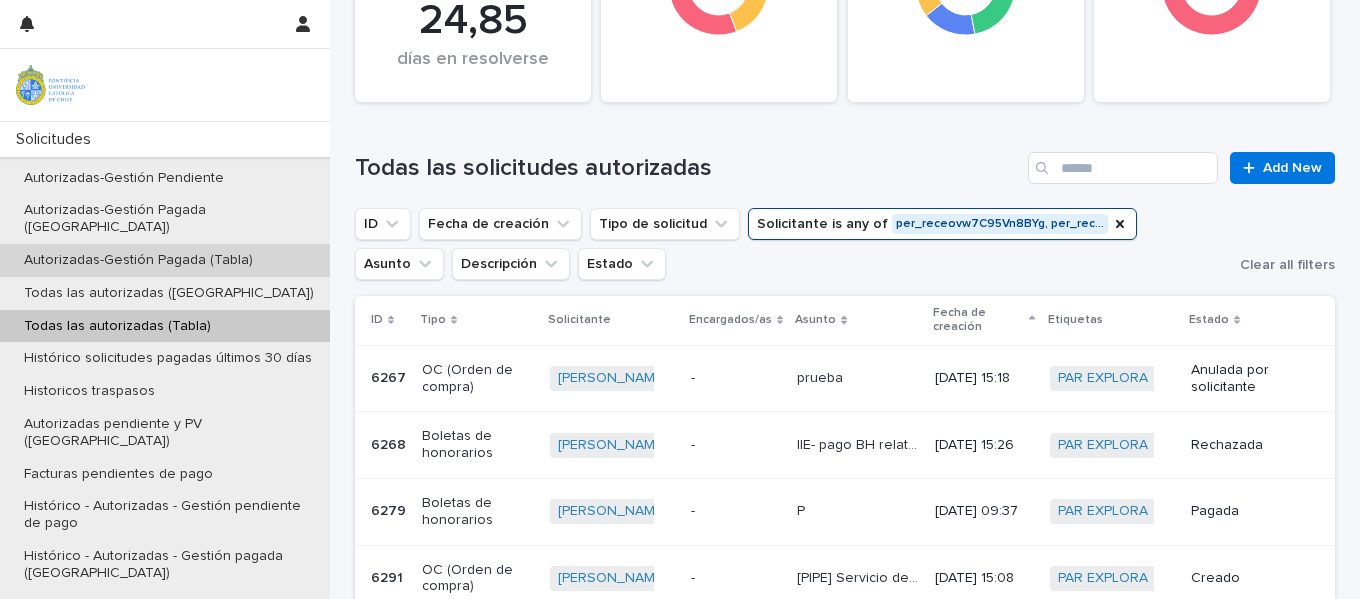 click on "Autorizadas-Gestión Pagada (Tabla)" at bounding box center [138, 260] 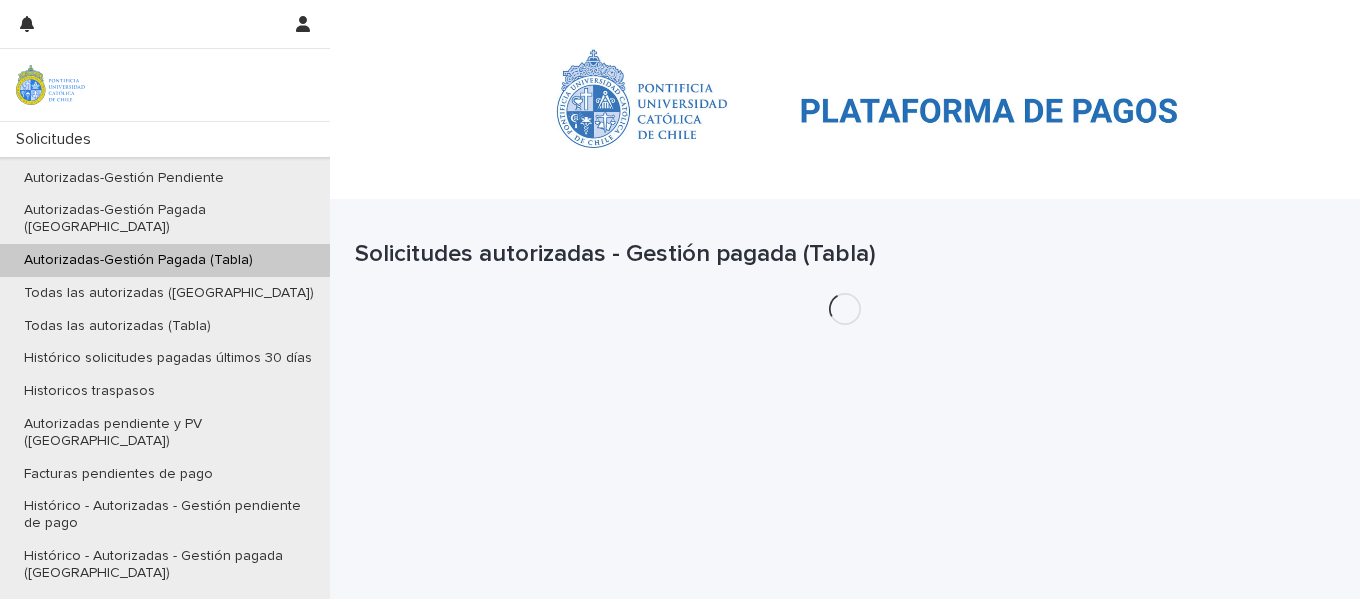 scroll, scrollTop: 0, scrollLeft: 0, axis: both 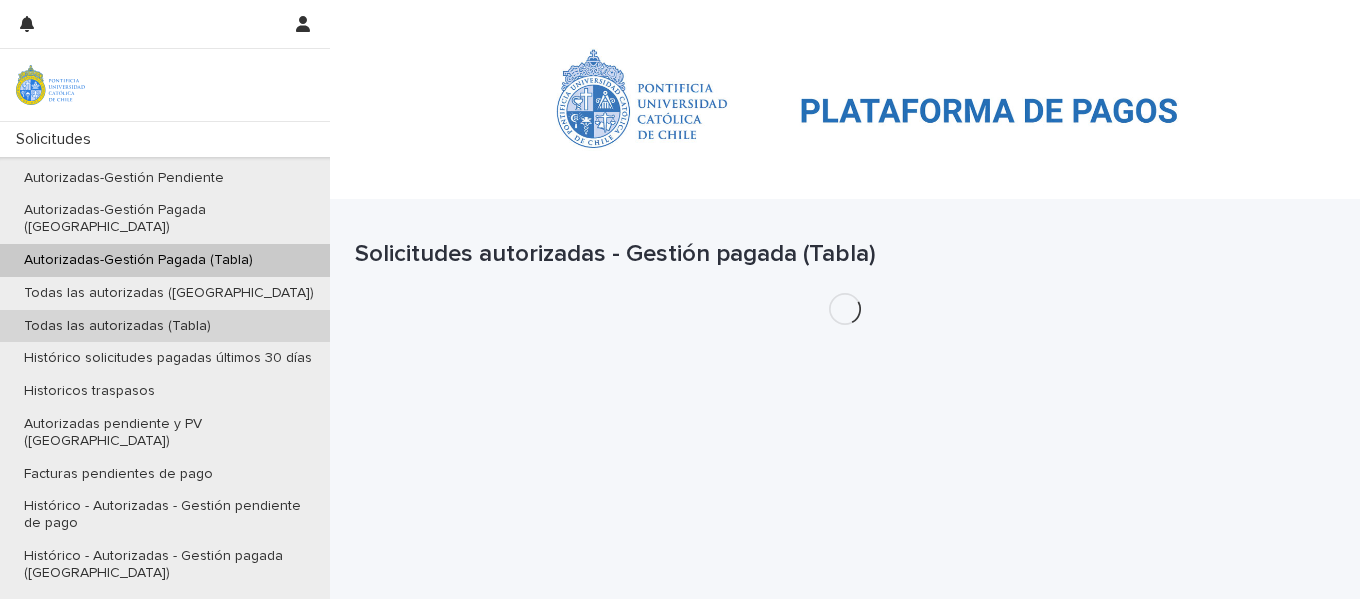 click on "Todas las autorizadas (Tabla)" at bounding box center (165, 326) 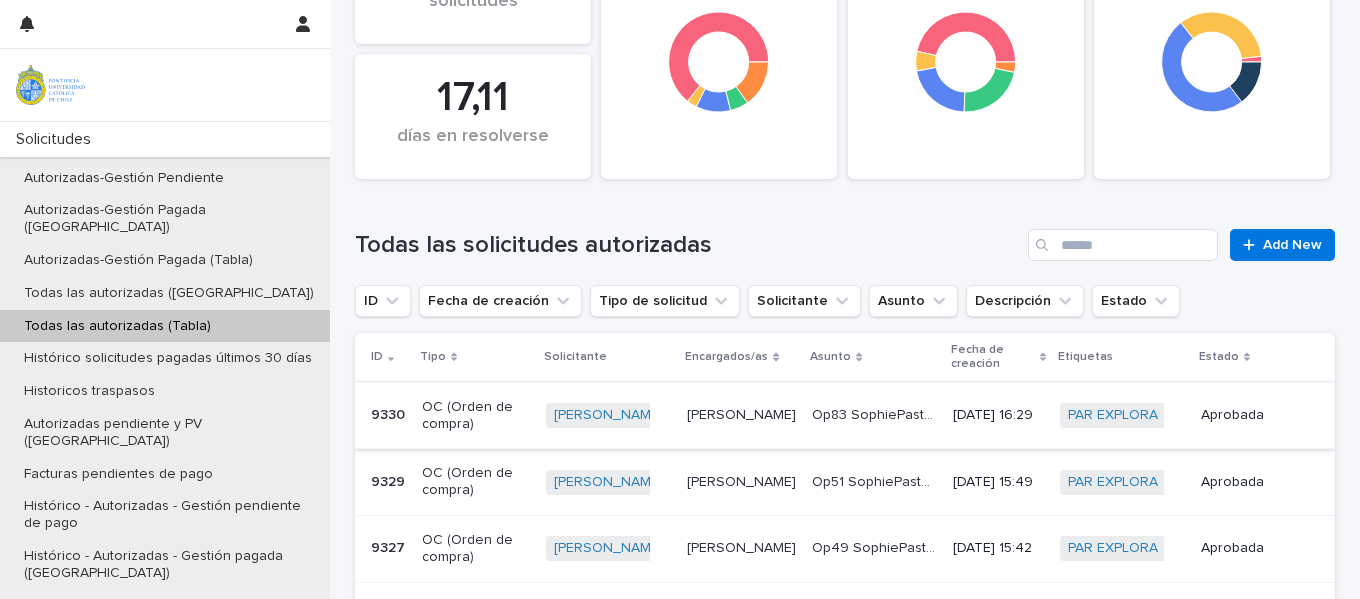 scroll, scrollTop: 326, scrollLeft: 0, axis: vertical 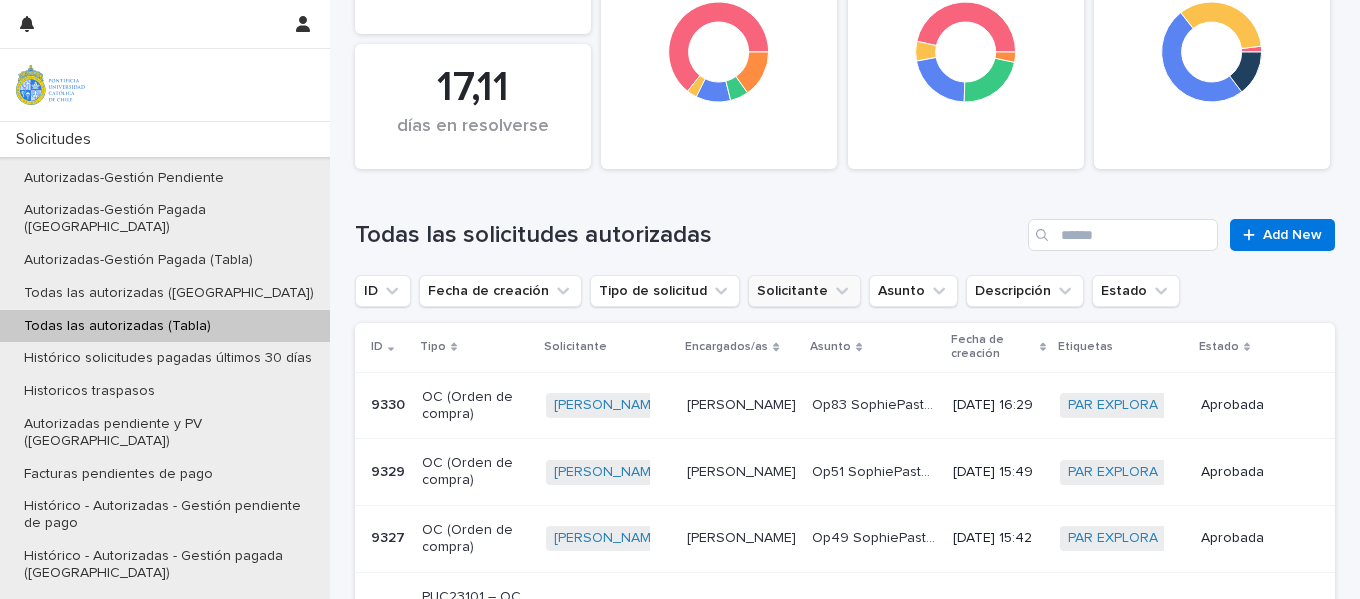 click on "Solicitante" at bounding box center (804, 291) 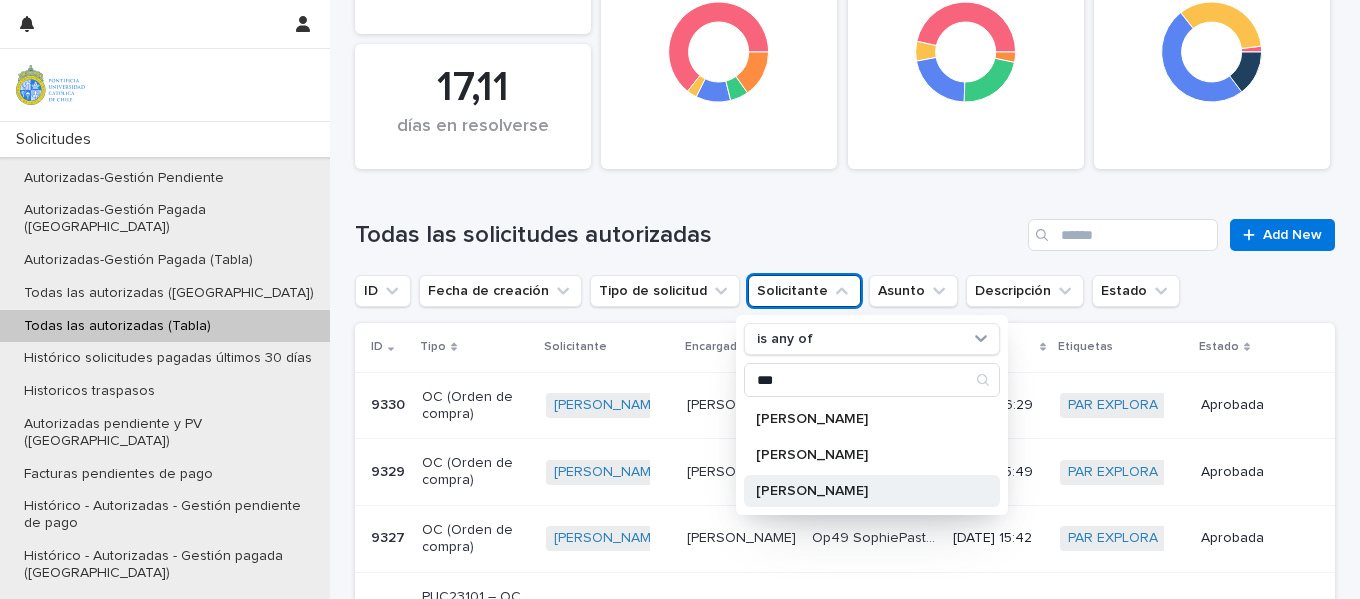 type on "***" 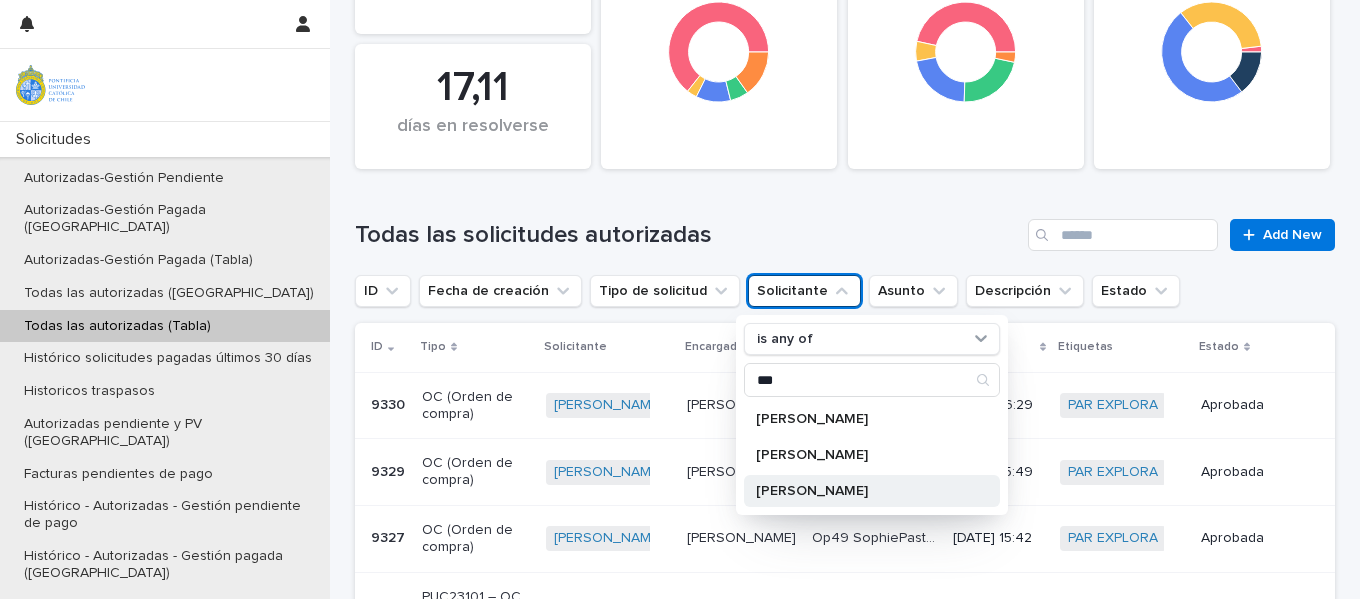 click on "[PERSON_NAME]" at bounding box center [862, 491] 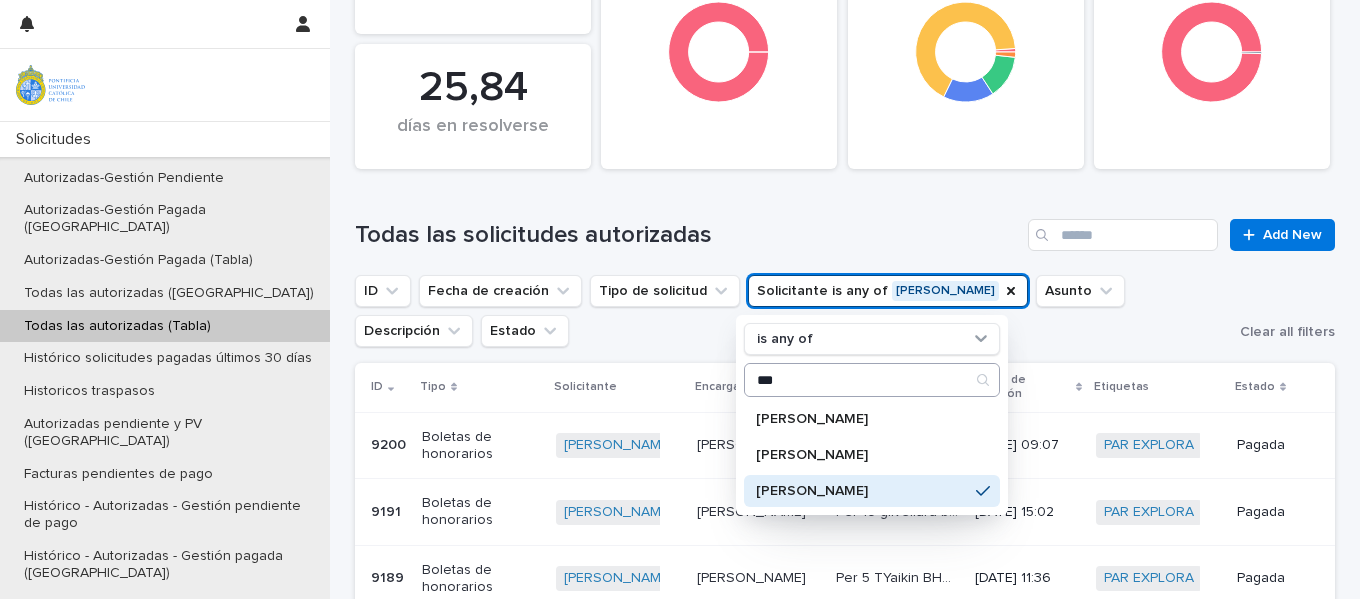 drag, startPoint x: 1036, startPoint y: 381, endPoint x: 913, endPoint y: 388, distance: 123.19903 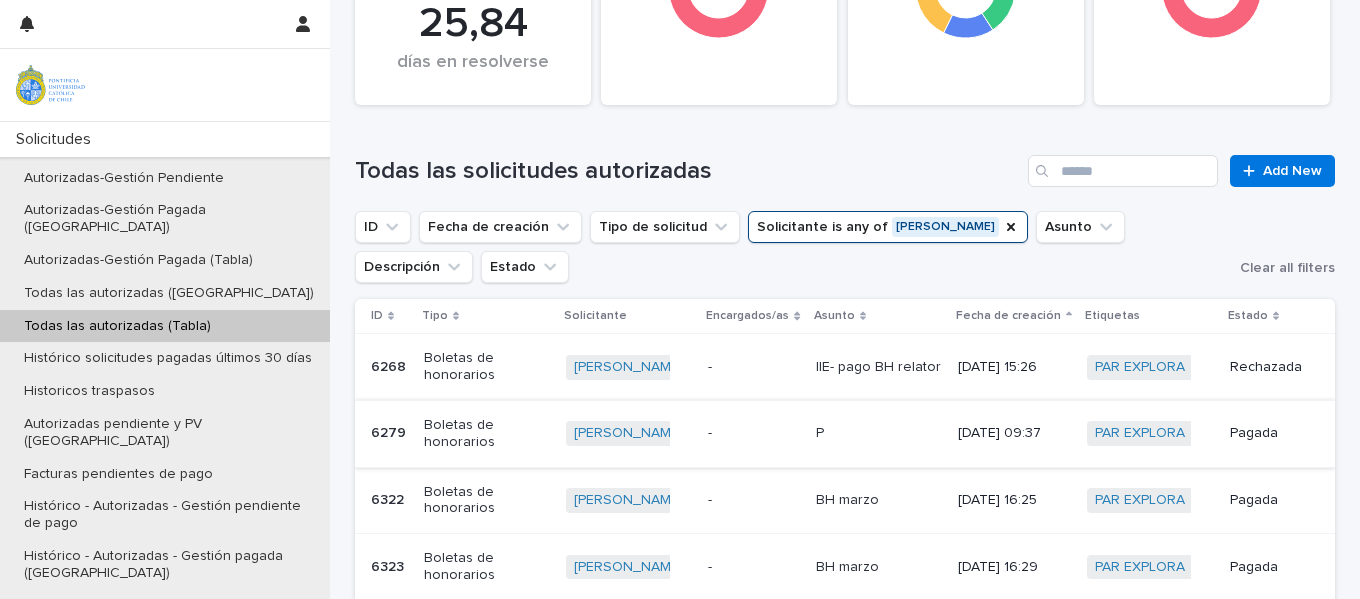 scroll, scrollTop: 391, scrollLeft: 0, axis: vertical 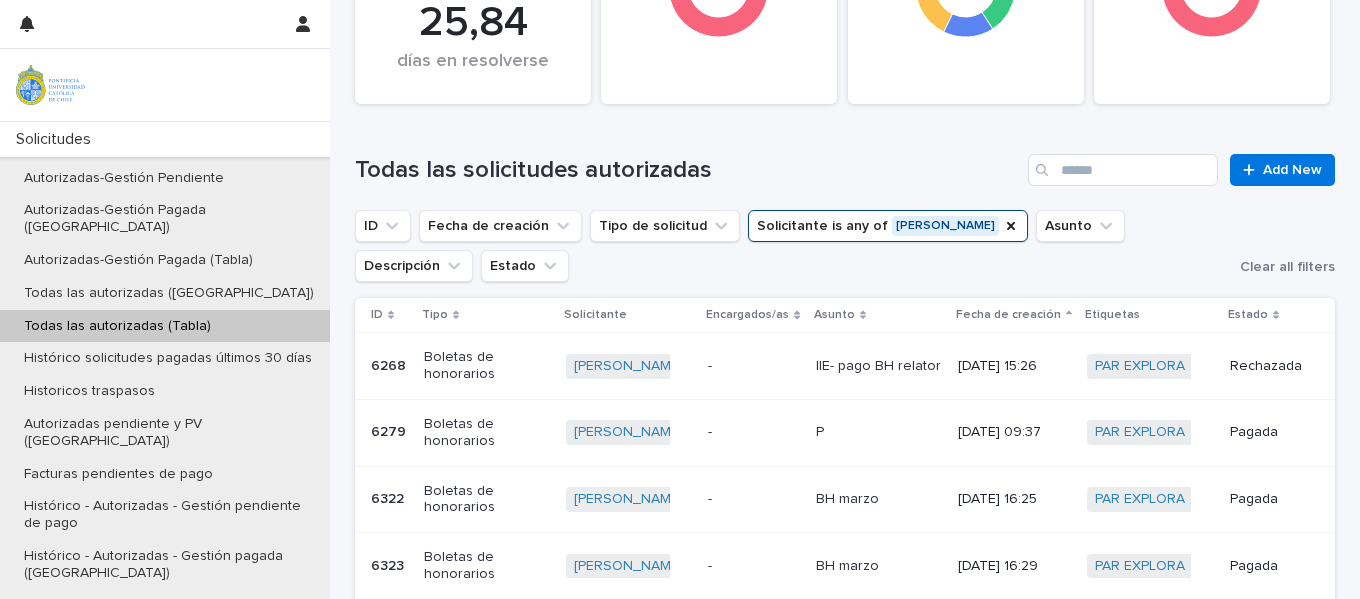 click on "6268" at bounding box center [390, 364] 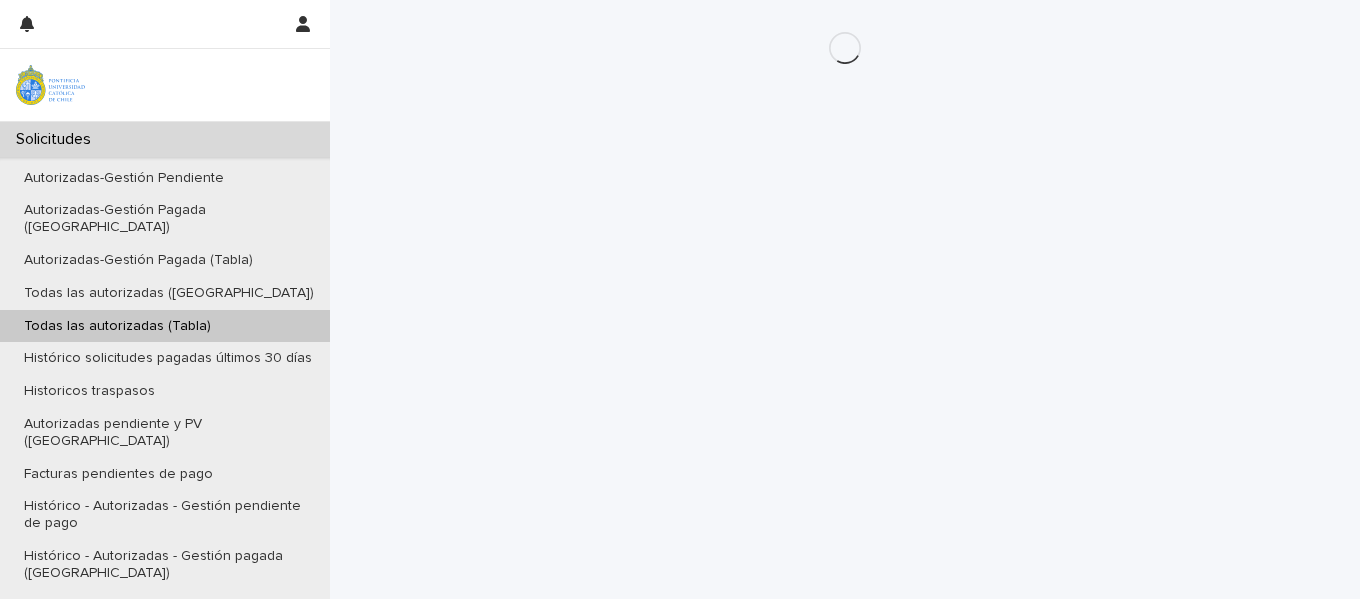 scroll, scrollTop: 0, scrollLeft: 0, axis: both 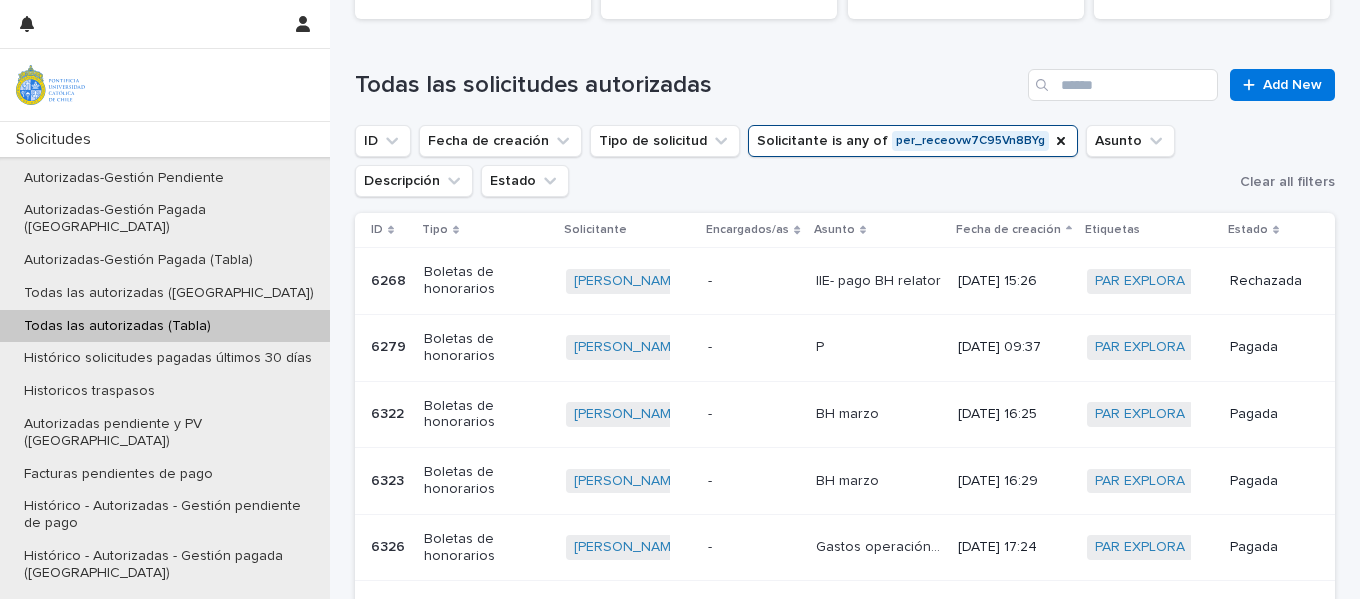 click on "Boletas de honorarios" at bounding box center [486, 348] 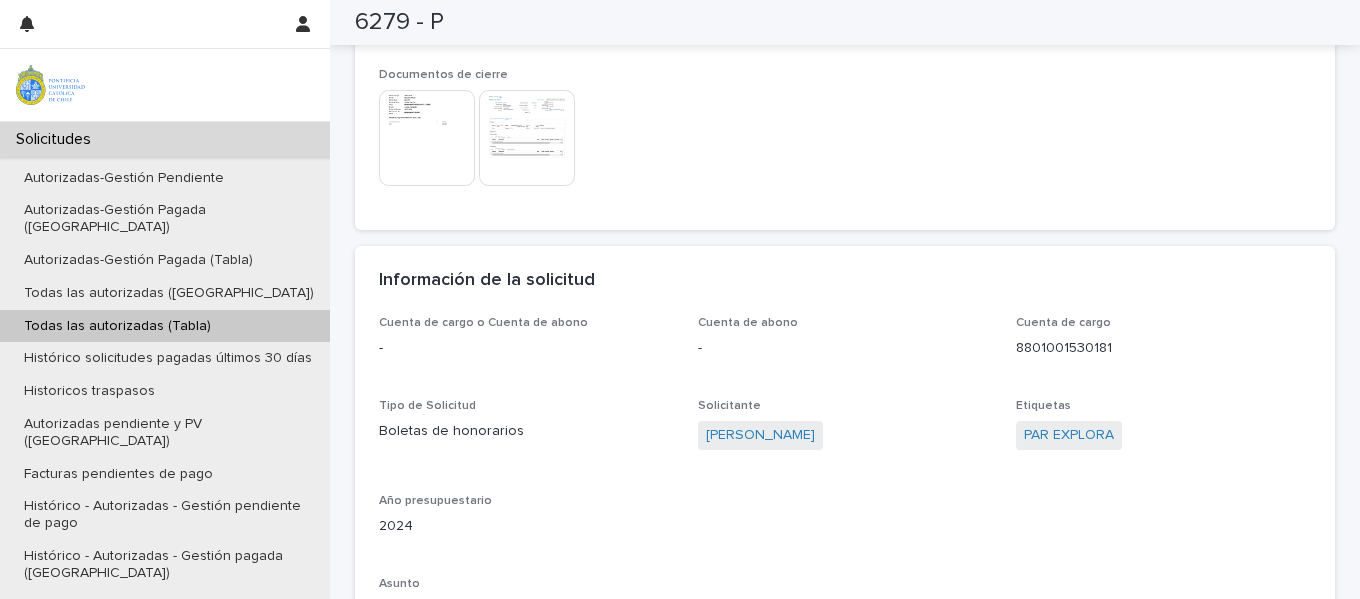scroll, scrollTop: 907, scrollLeft: 0, axis: vertical 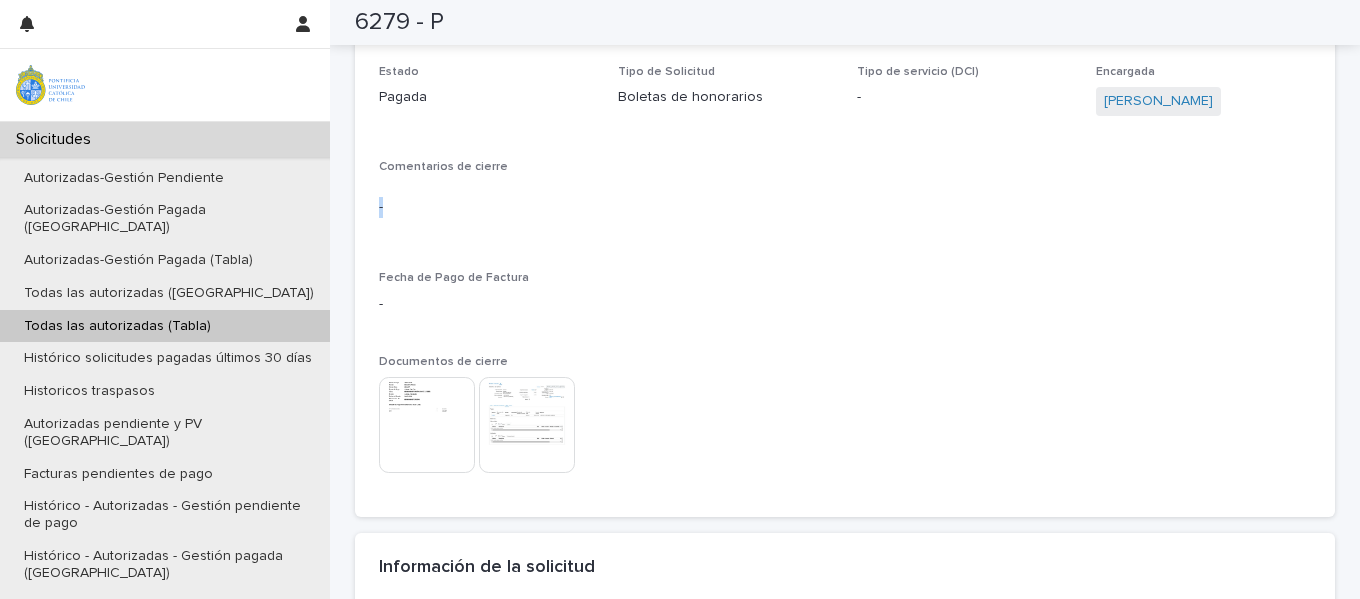 drag, startPoint x: 375, startPoint y: 210, endPoint x: 590, endPoint y: 210, distance: 215 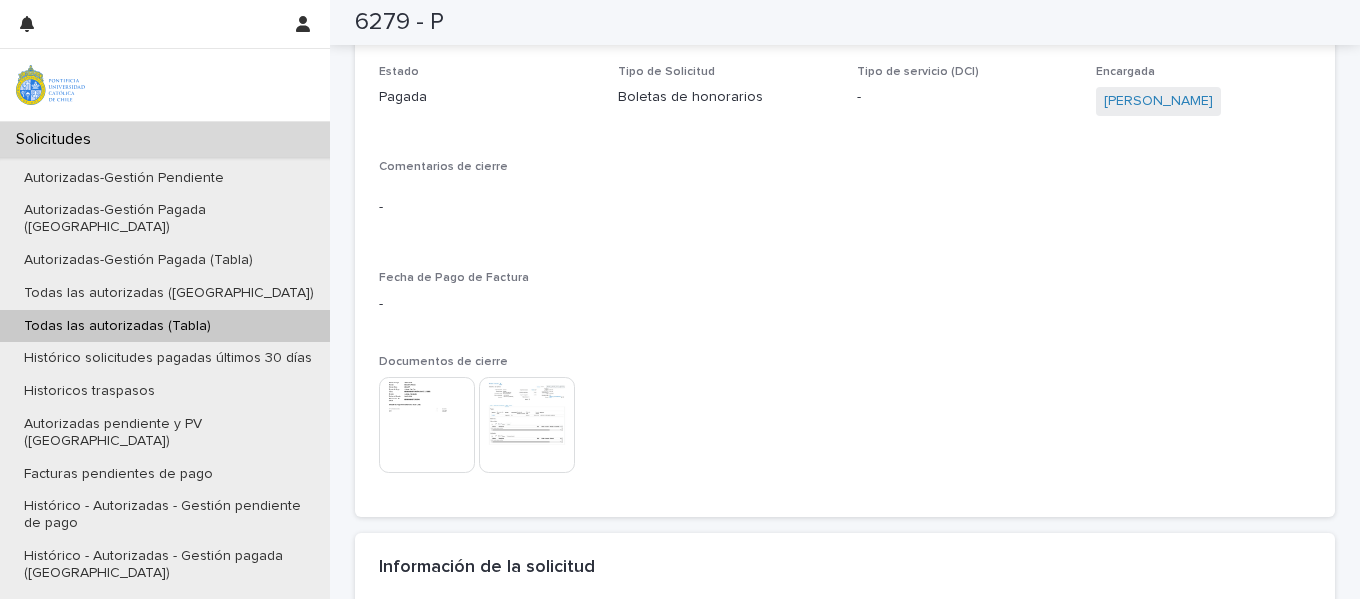 click at bounding box center [527, 425] 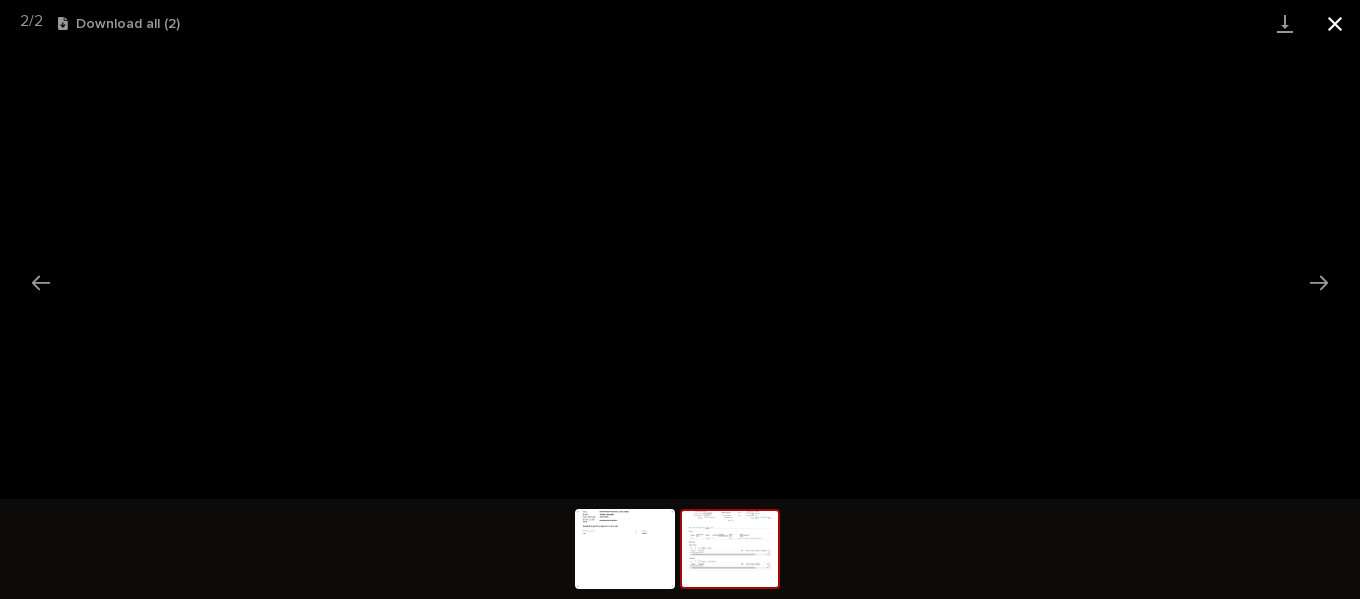 click at bounding box center (1335, 23) 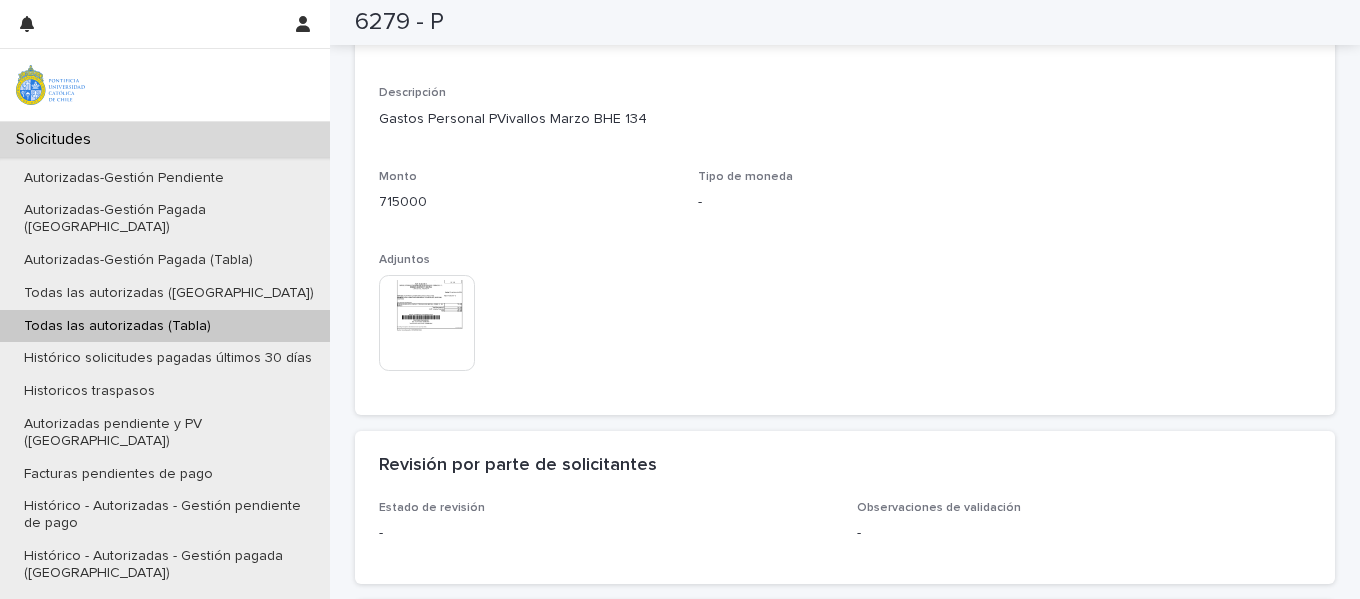 scroll, scrollTop: 1959, scrollLeft: 0, axis: vertical 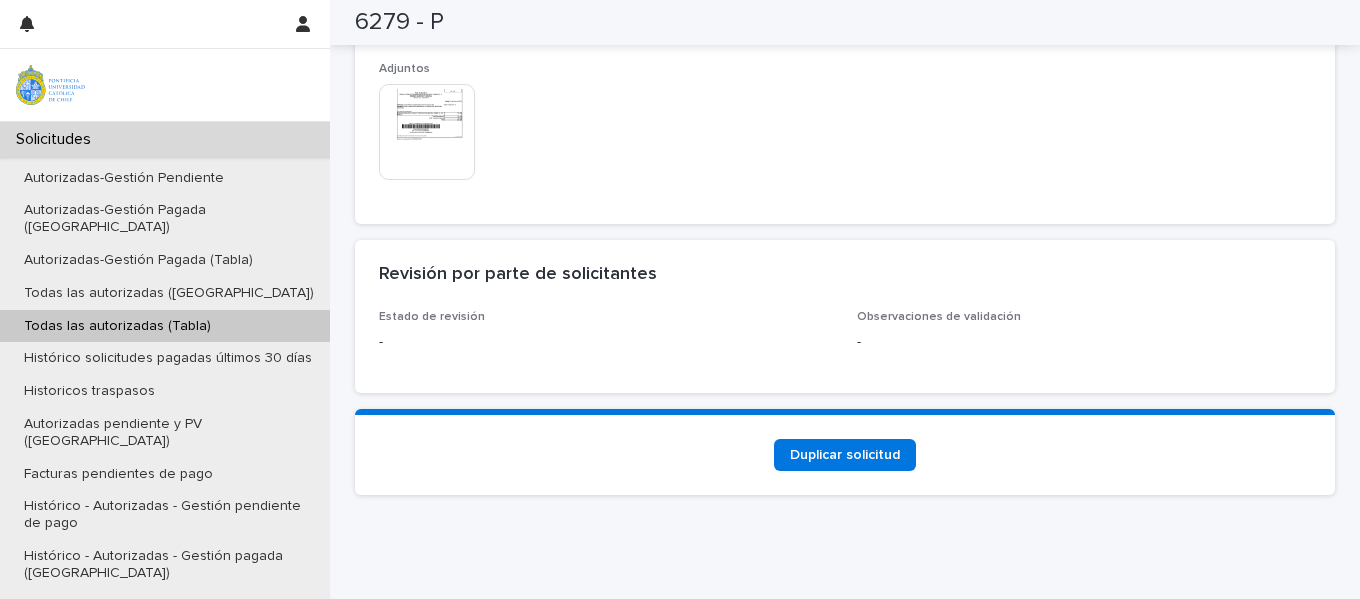 click at bounding box center (427, 132) 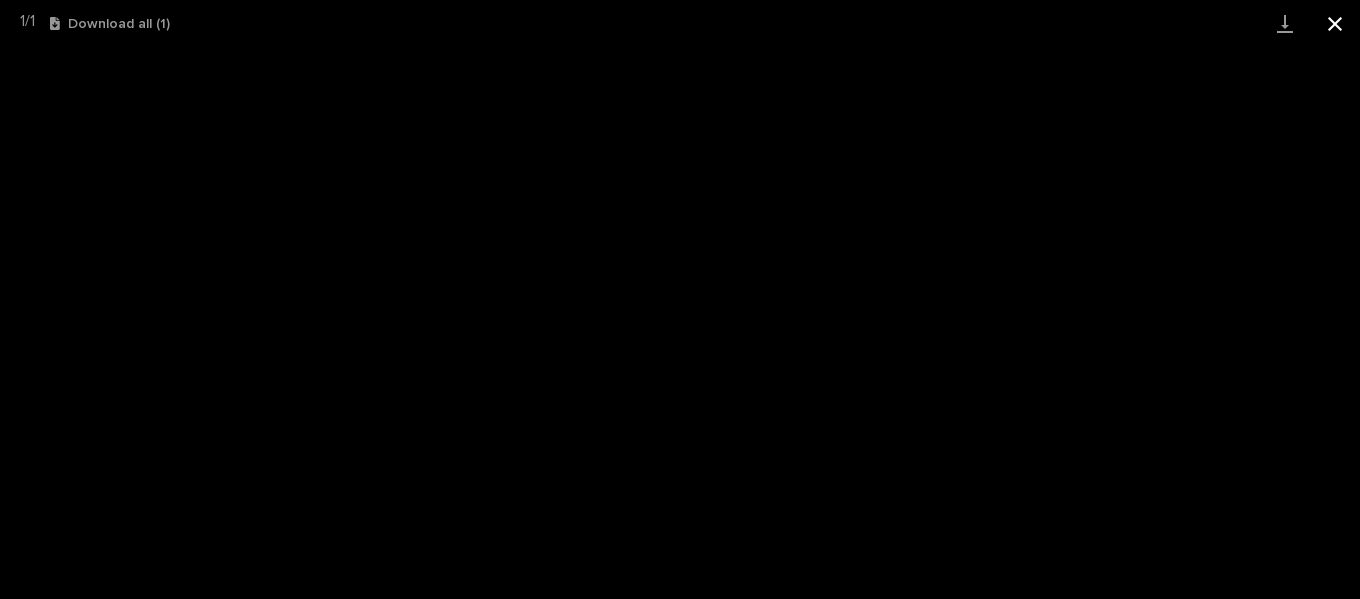 click at bounding box center [1335, 23] 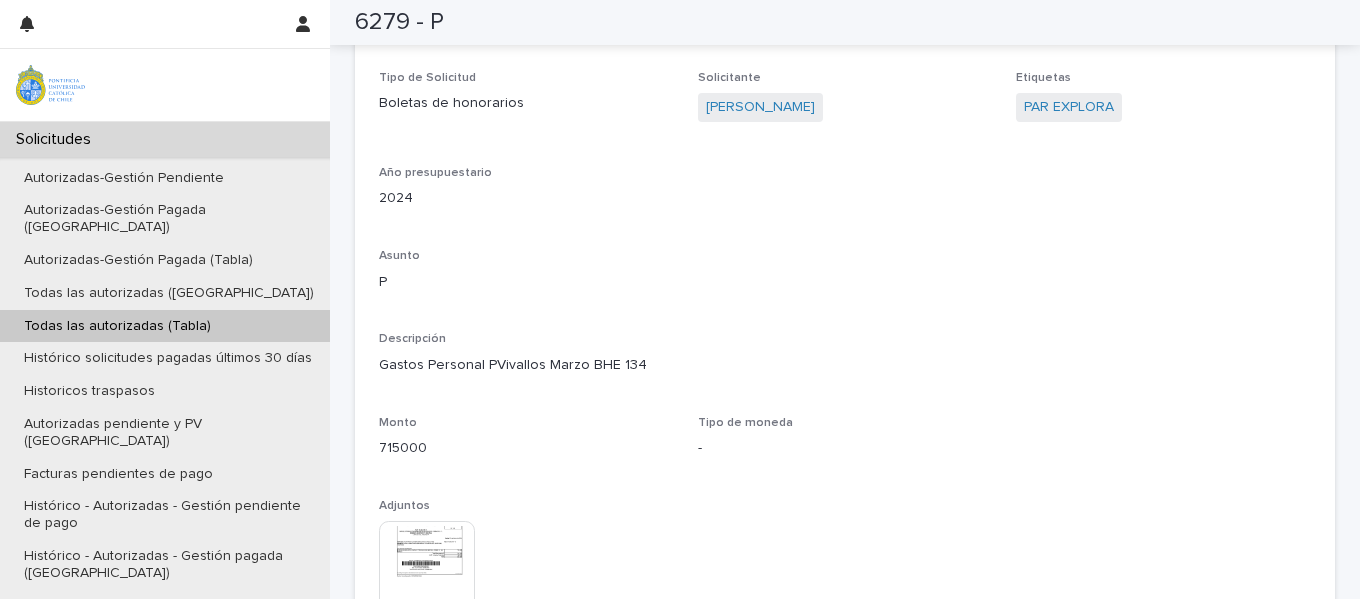 scroll, scrollTop: 1409, scrollLeft: 0, axis: vertical 